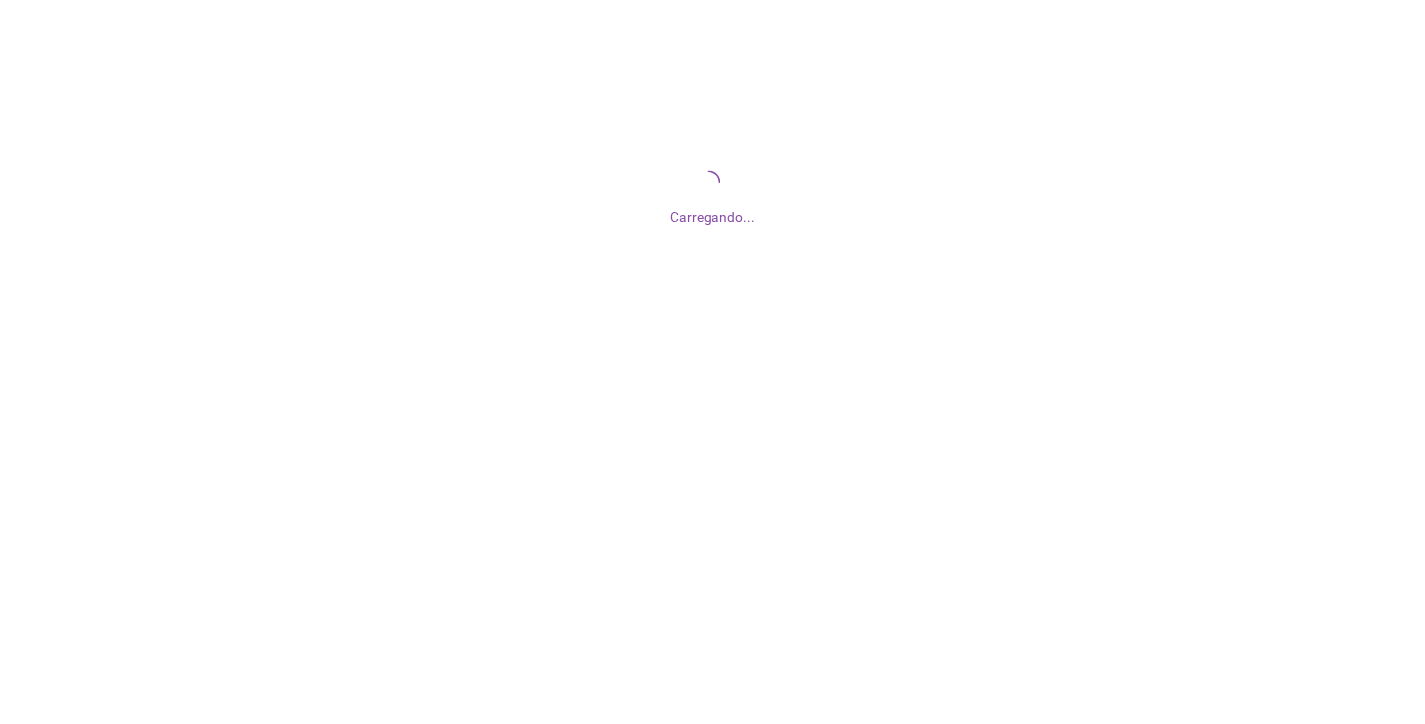 scroll, scrollTop: 0, scrollLeft: 0, axis: both 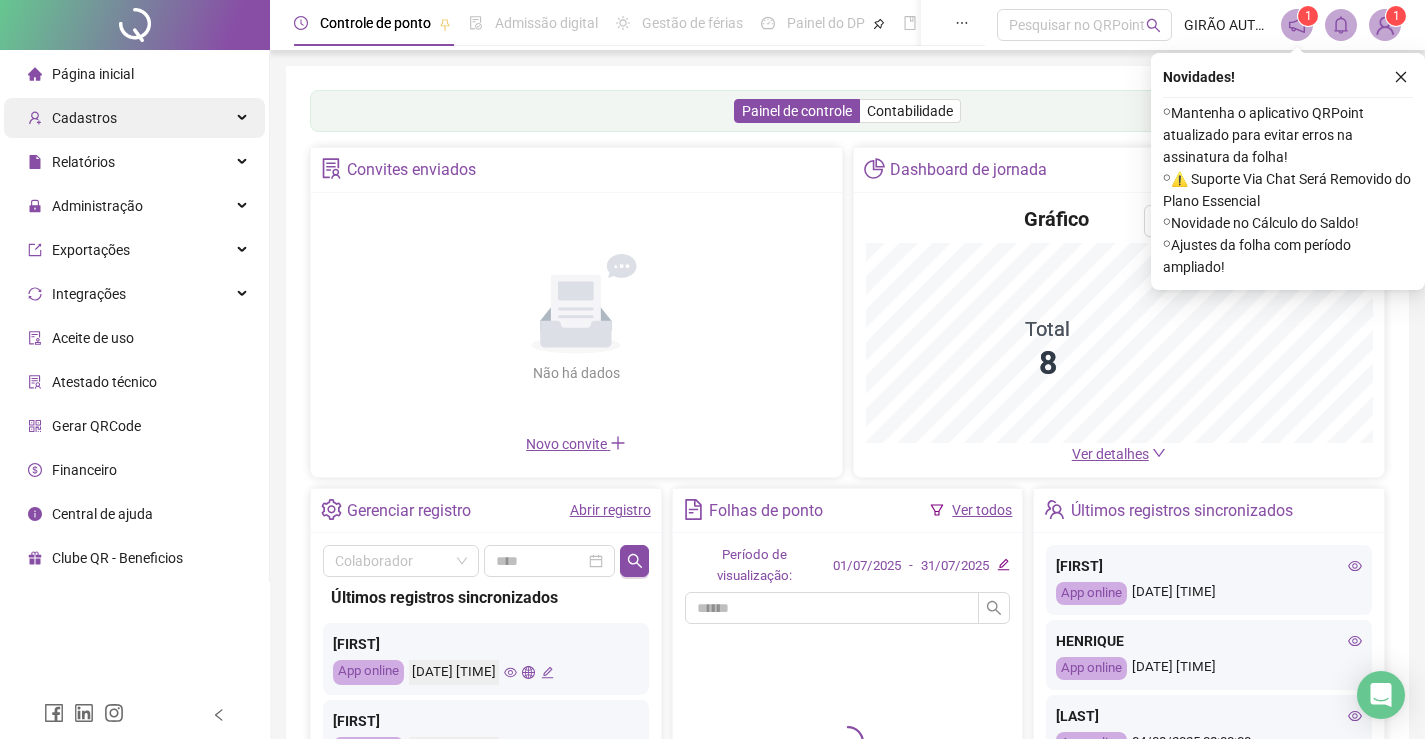 click on "Cadastros" at bounding box center (134, 118) 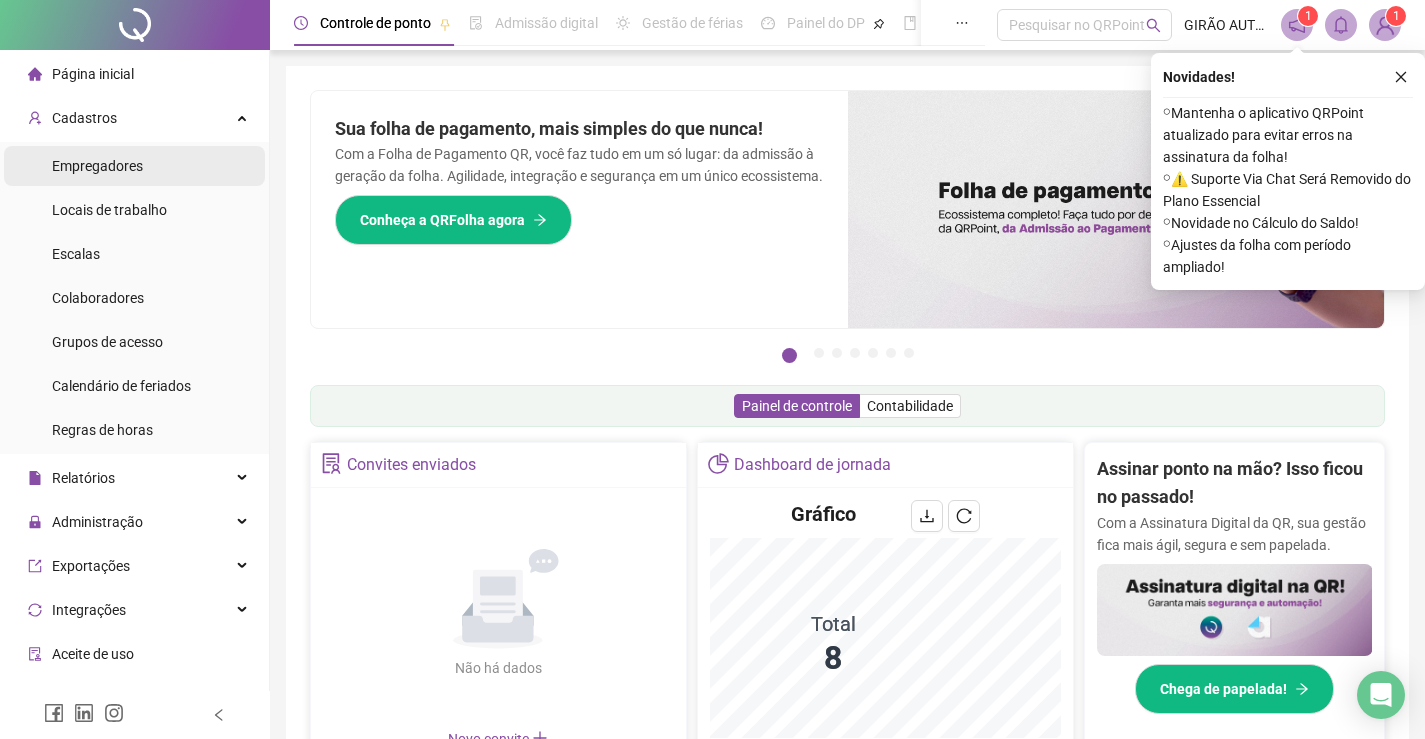 click on "Empregadores" at bounding box center (97, 166) 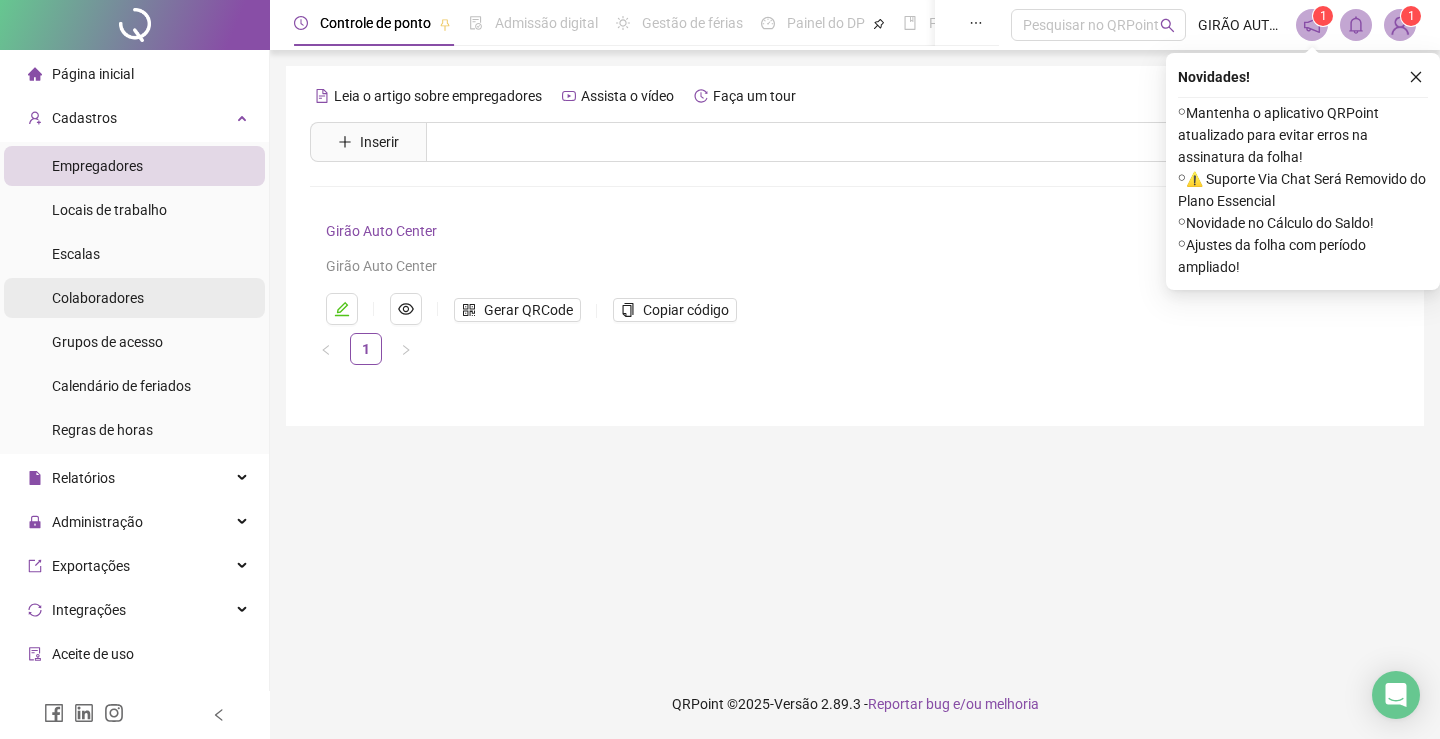 click on "Colaboradores" at bounding box center (98, 298) 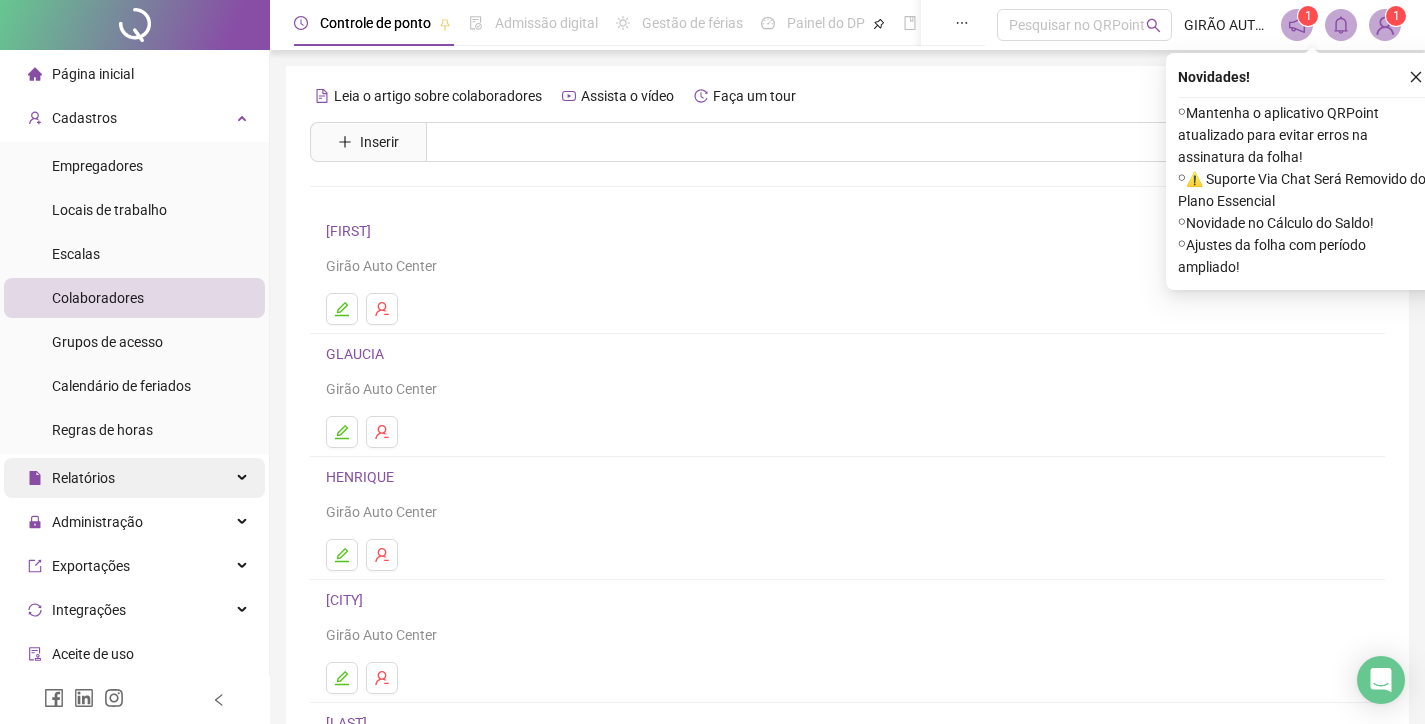 scroll, scrollTop: 100, scrollLeft: 0, axis: vertical 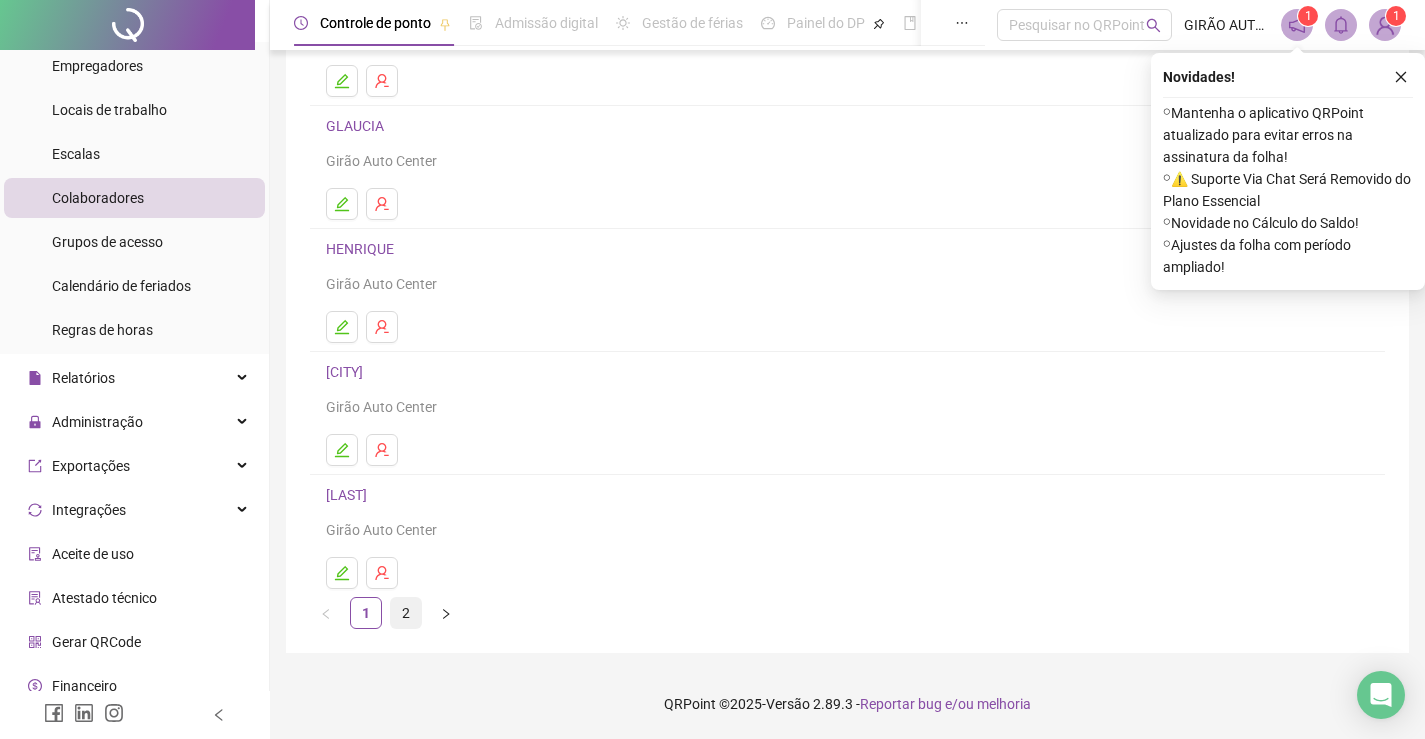 click on "2" at bounding box center [406, 613] 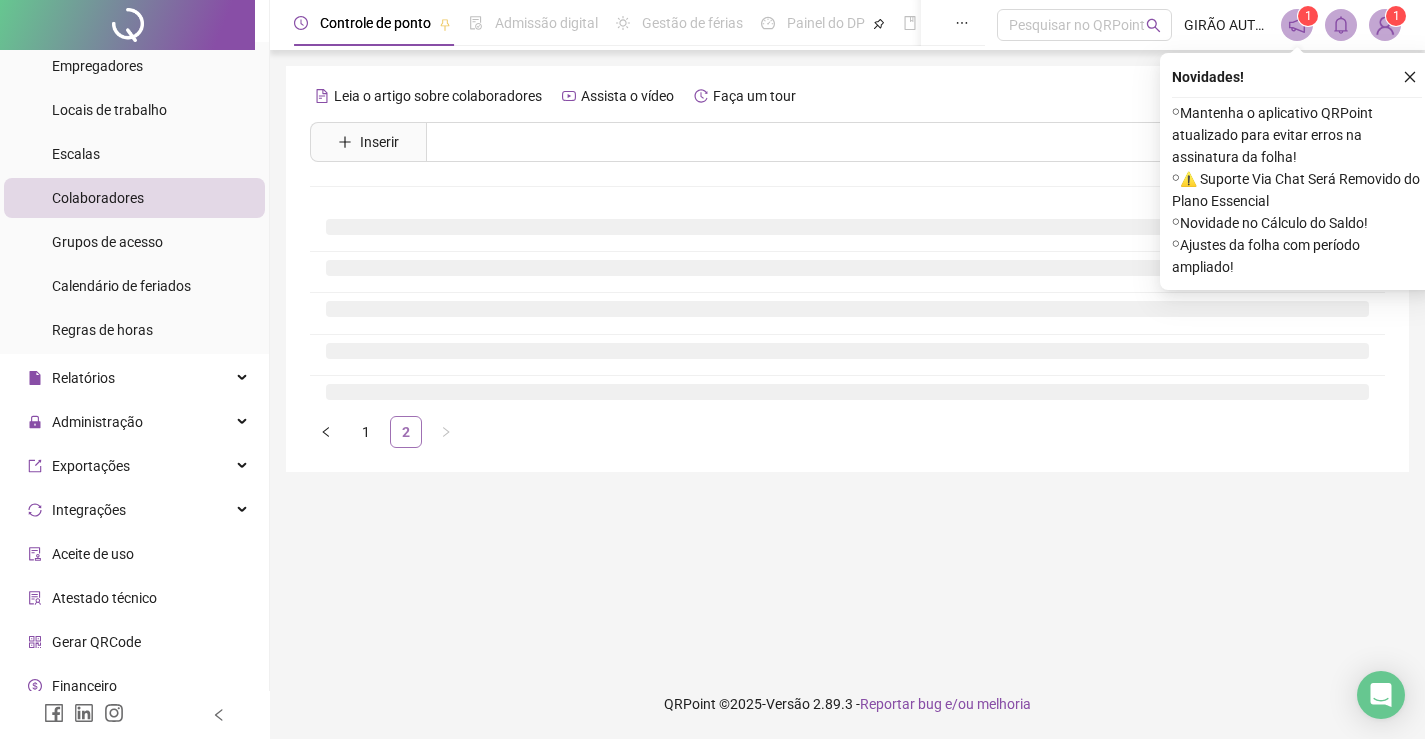 scroll, scrollTop: 0, scrollLeft: 0, axis: both 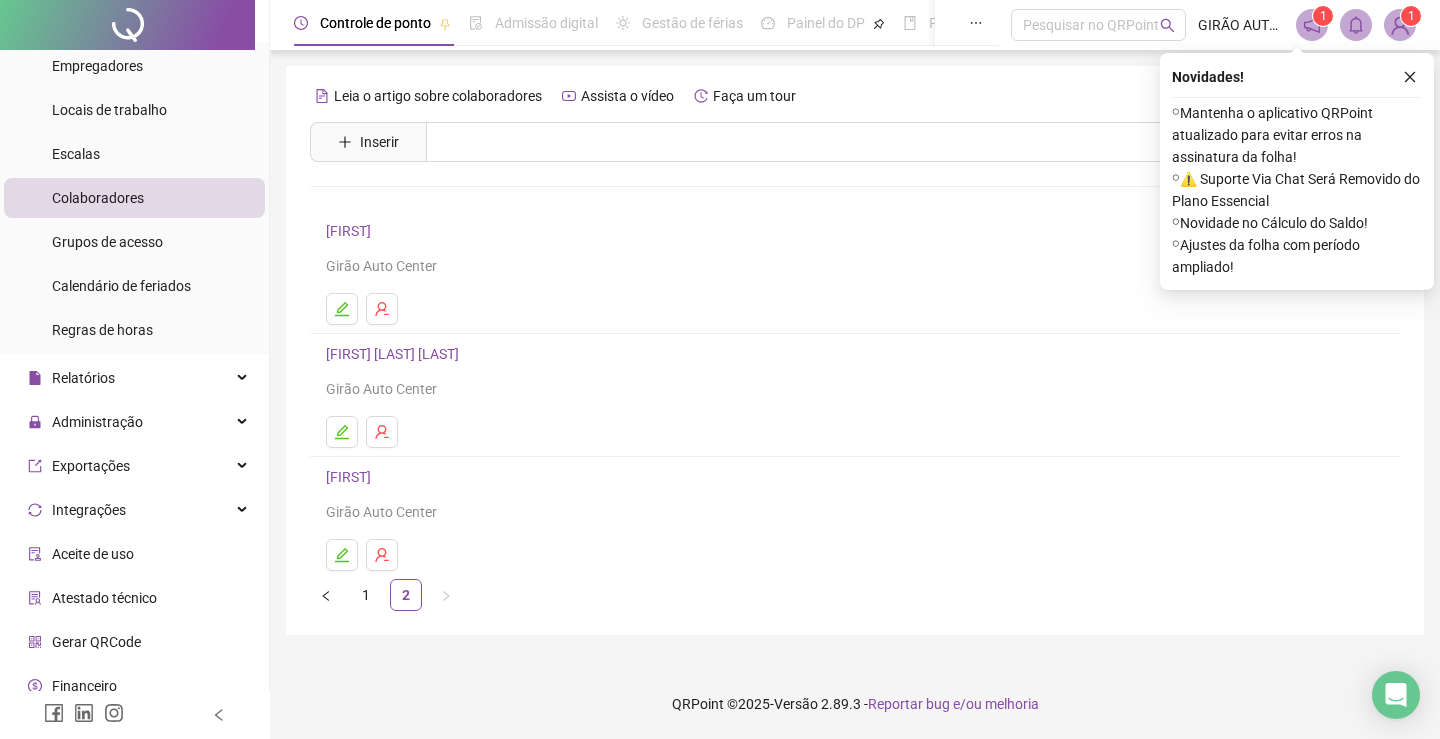 click on "[FIRST] [LAST] [LAST]" at bounding box center [395, 354] 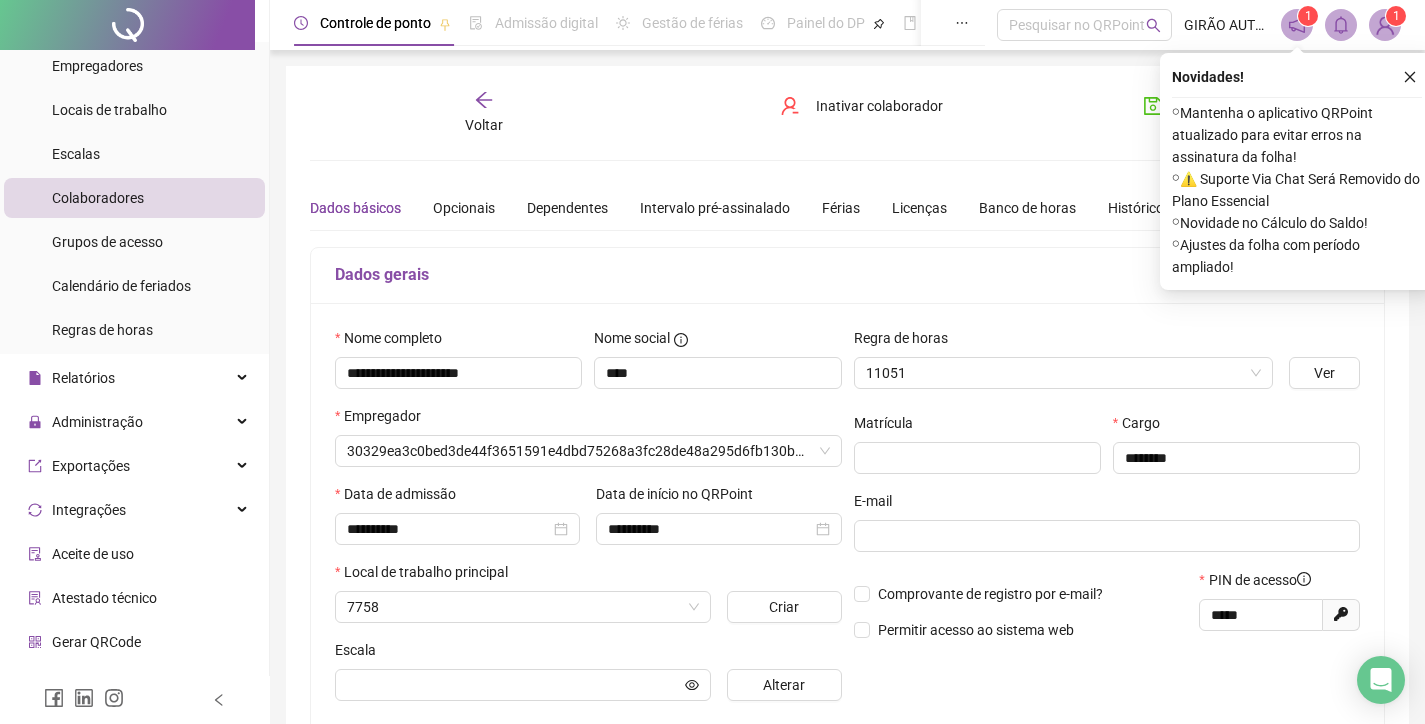 type on "**********" 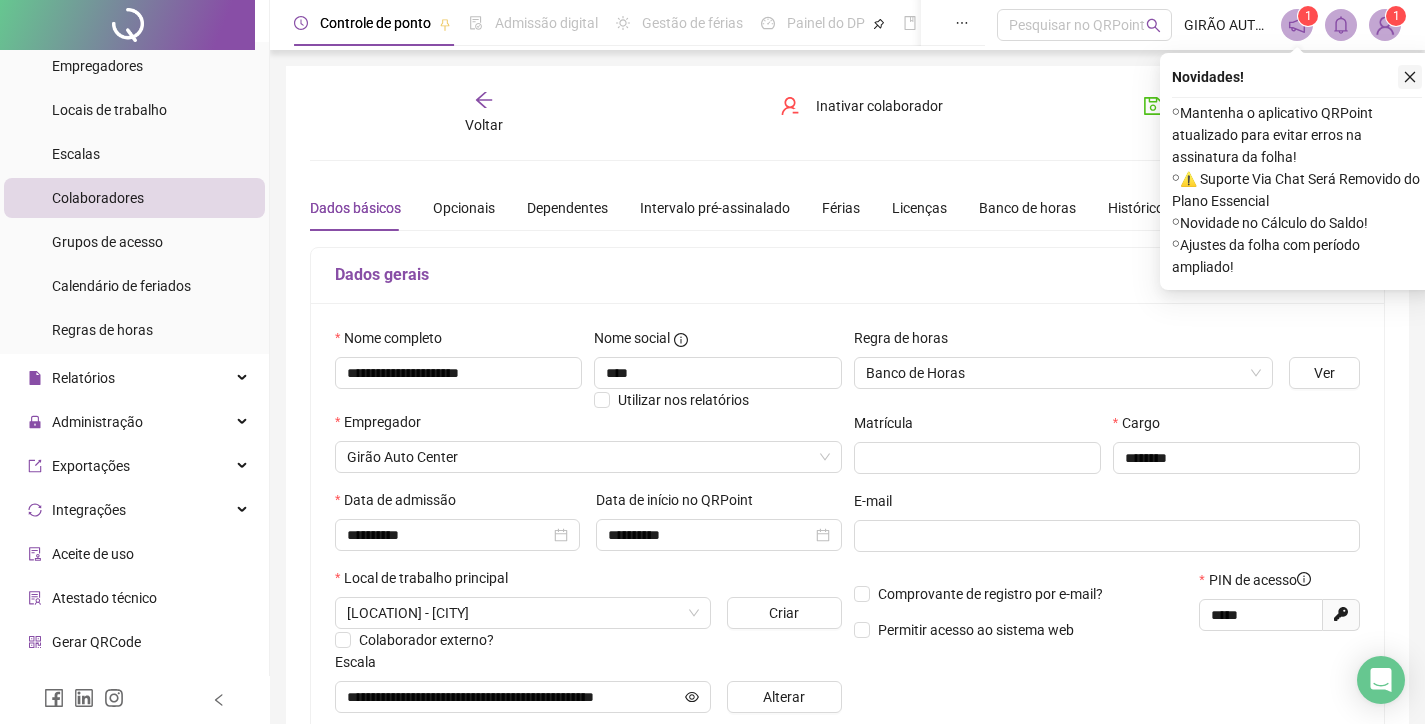 click at bounding box center [1410, 77] 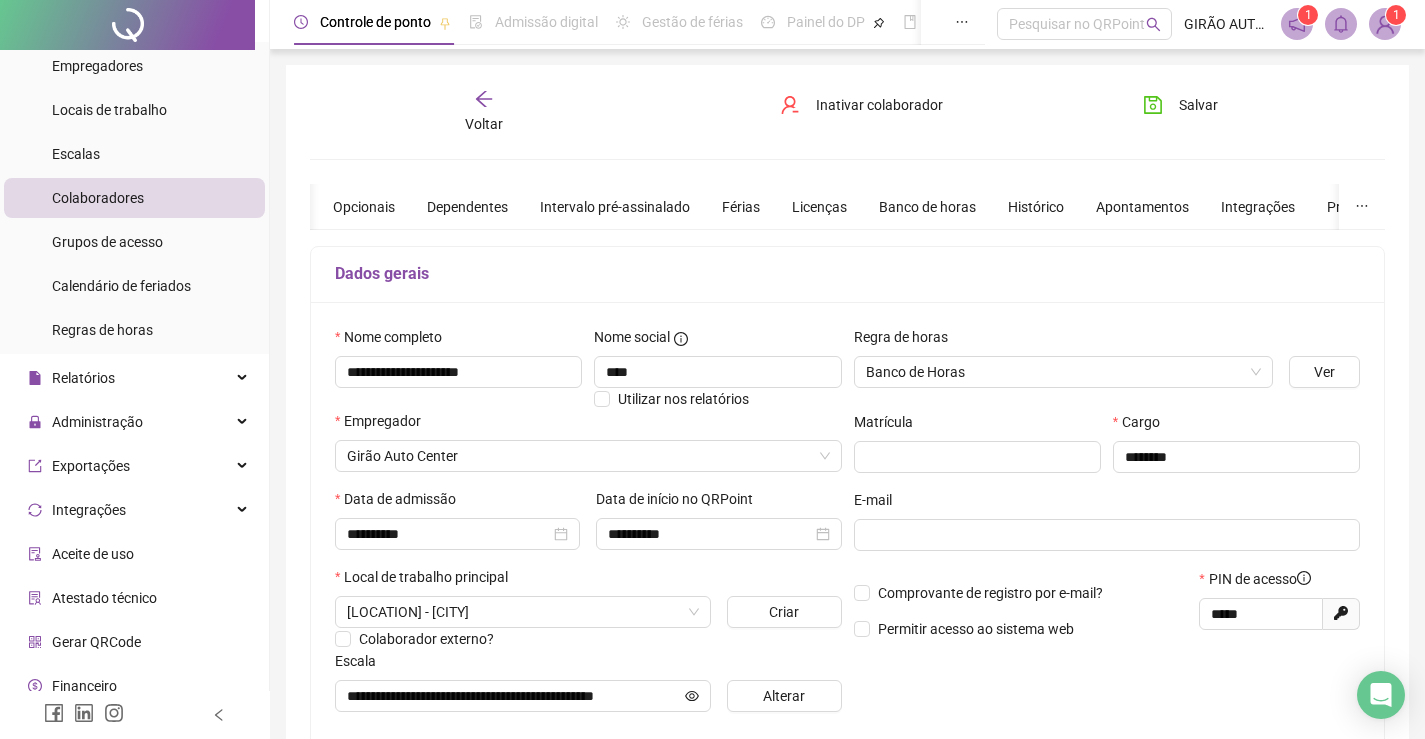 scroll, scrollTop: 0, scrollLeft: 0, axis: both 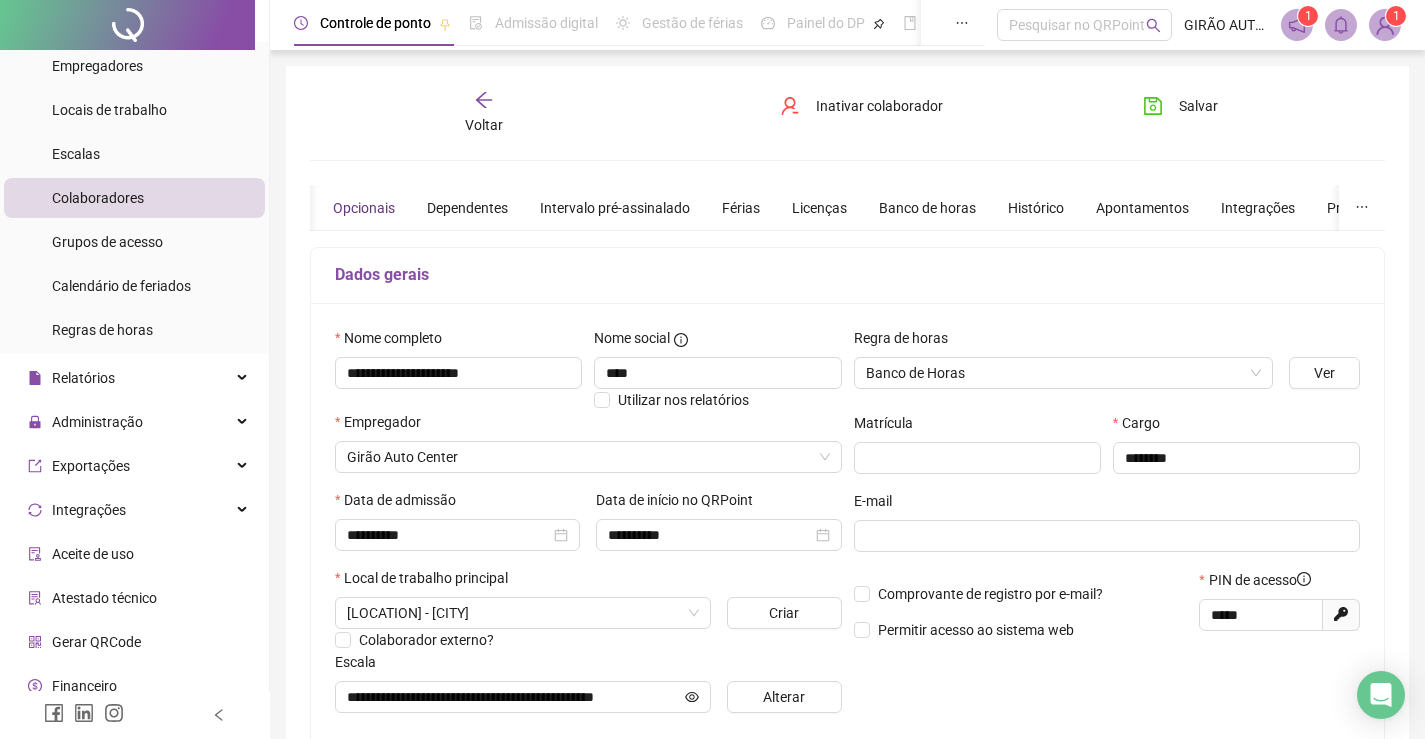 click on "Opcionais" at bounding box center [364, 208] 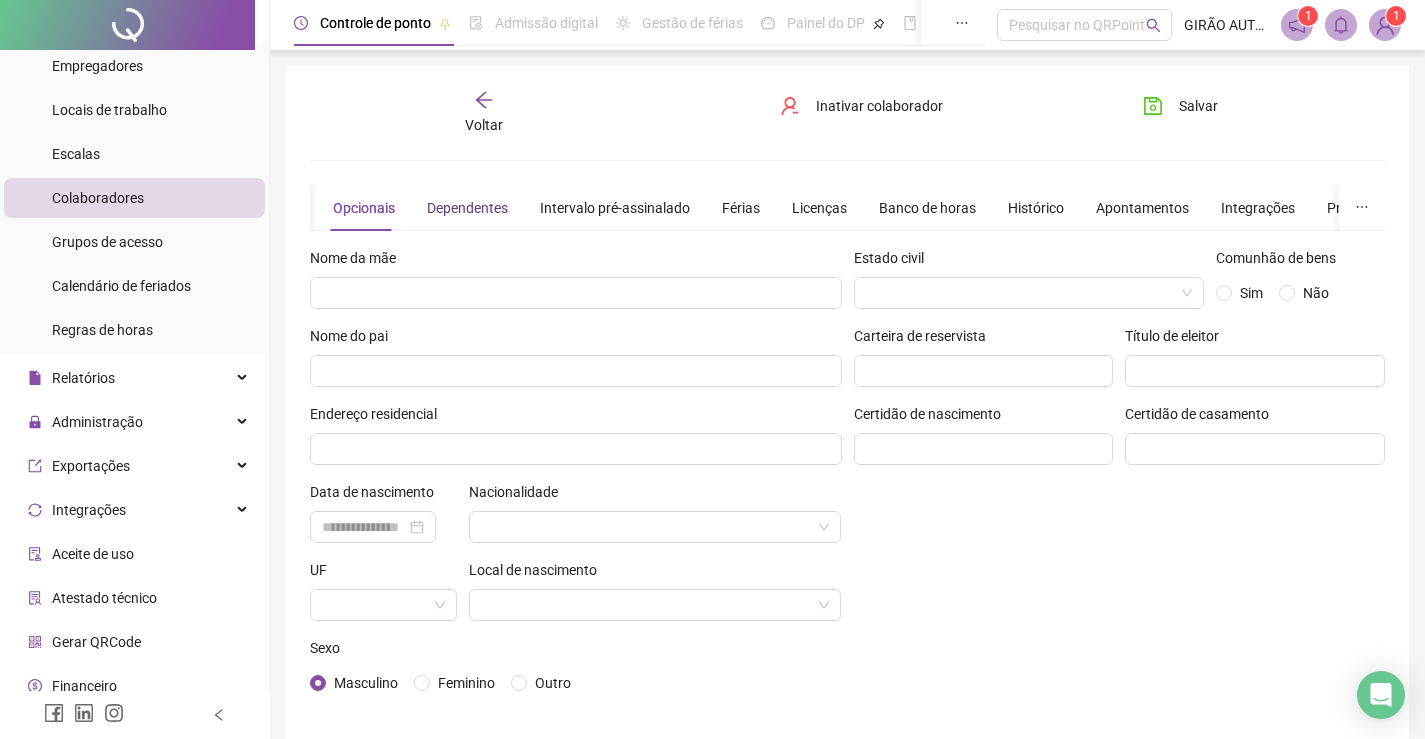 click on "Dependentes" at bounding box center [467, 208] 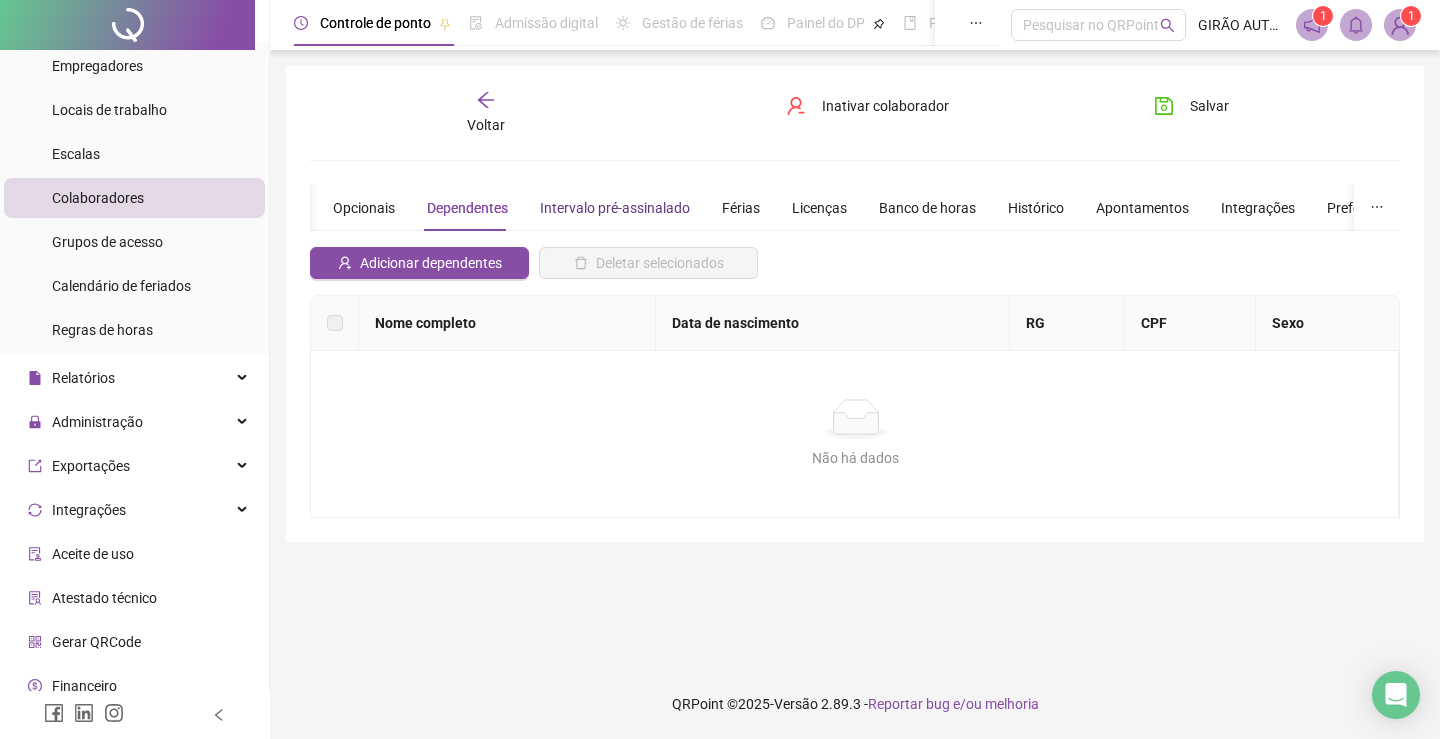 click on "Intervalo pré-assinalado" at bounding box center [615, 208] 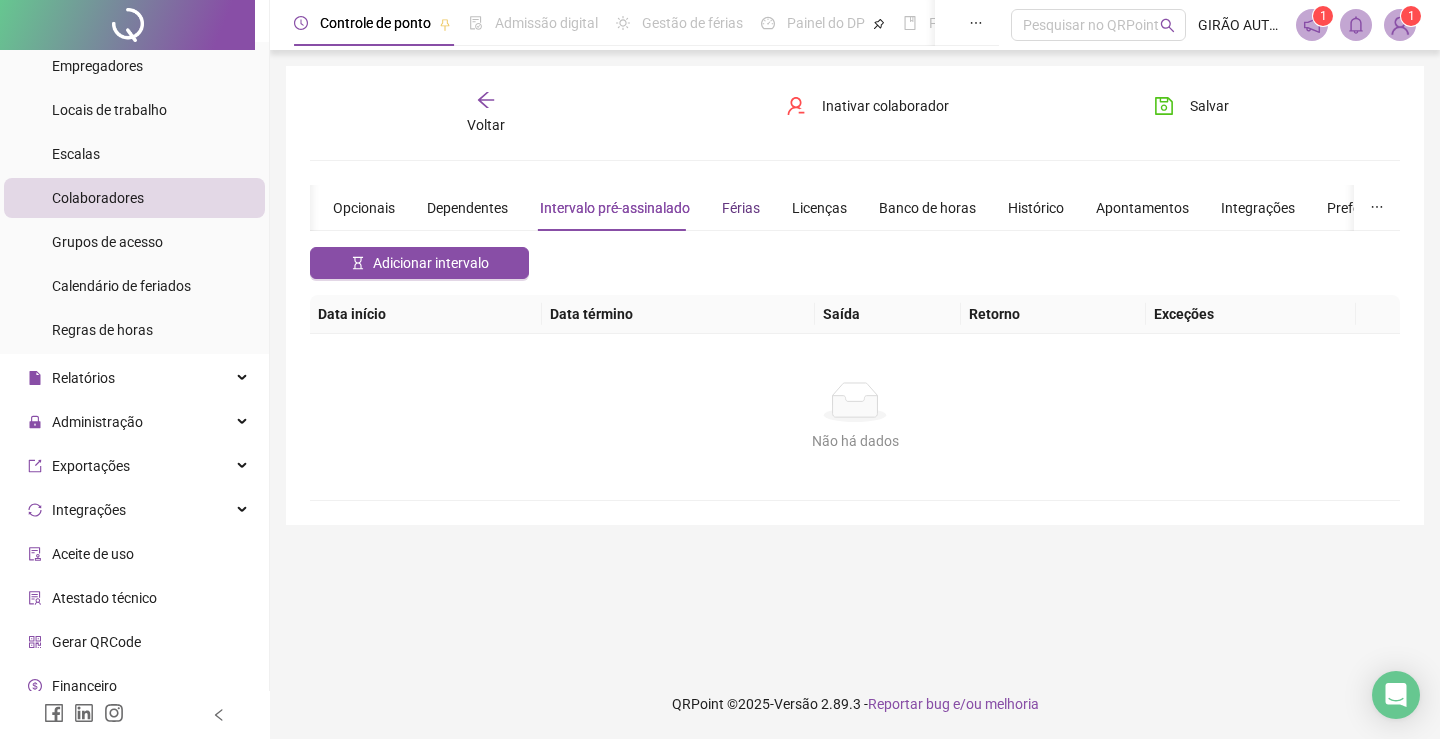 click on "Férias" at bounding box center [741, 208] 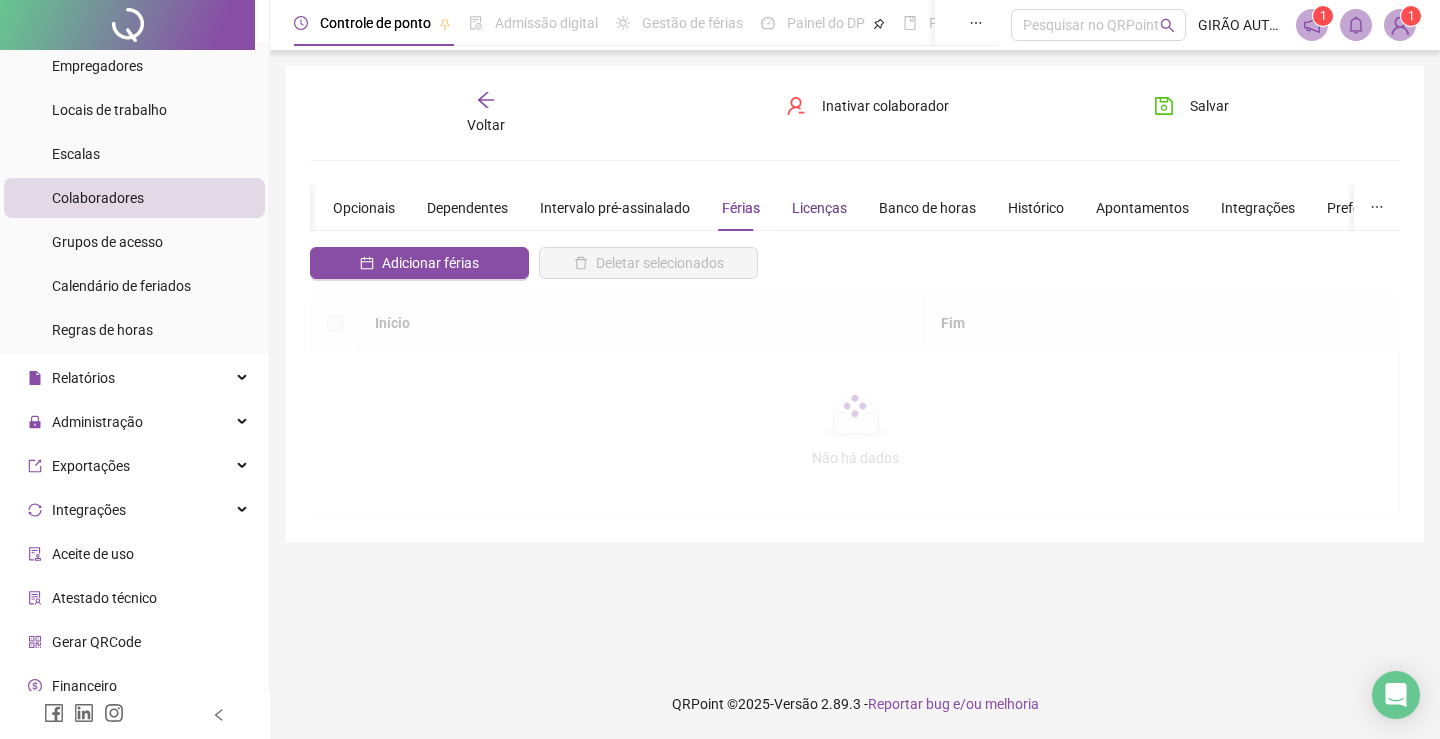 click on "Licenças" at bounding box center [819, 208] 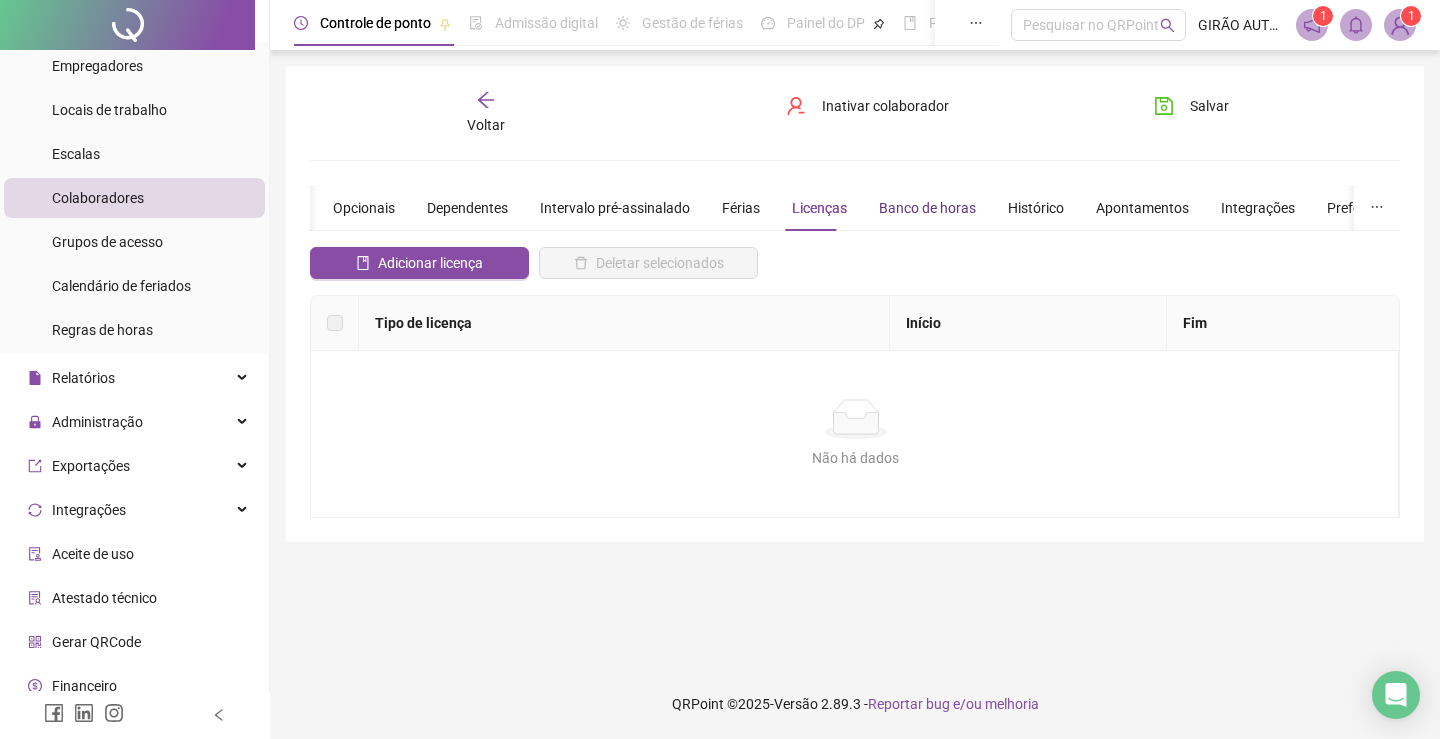 click on "Banco de horas" at bounding box center [927, 208] 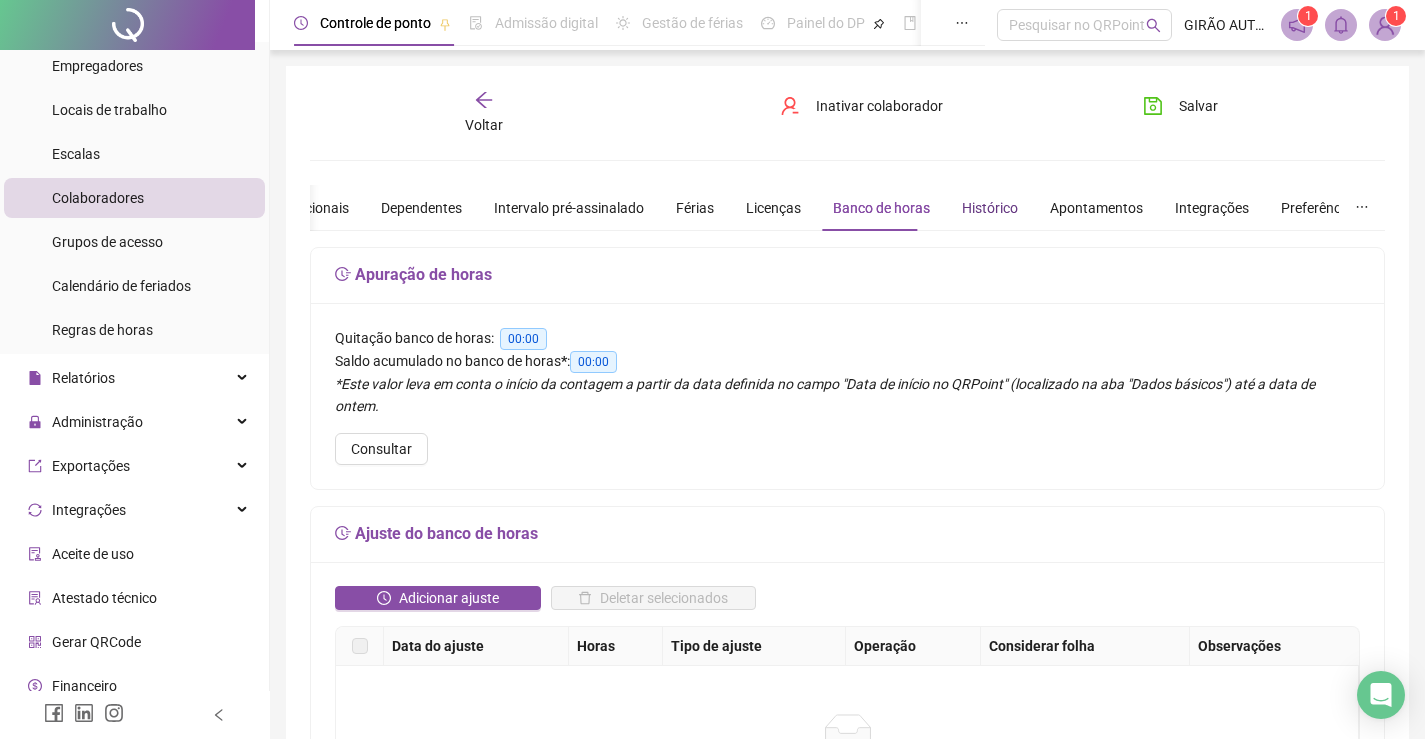 click on "Histórico" at bounding box center (990, 208) 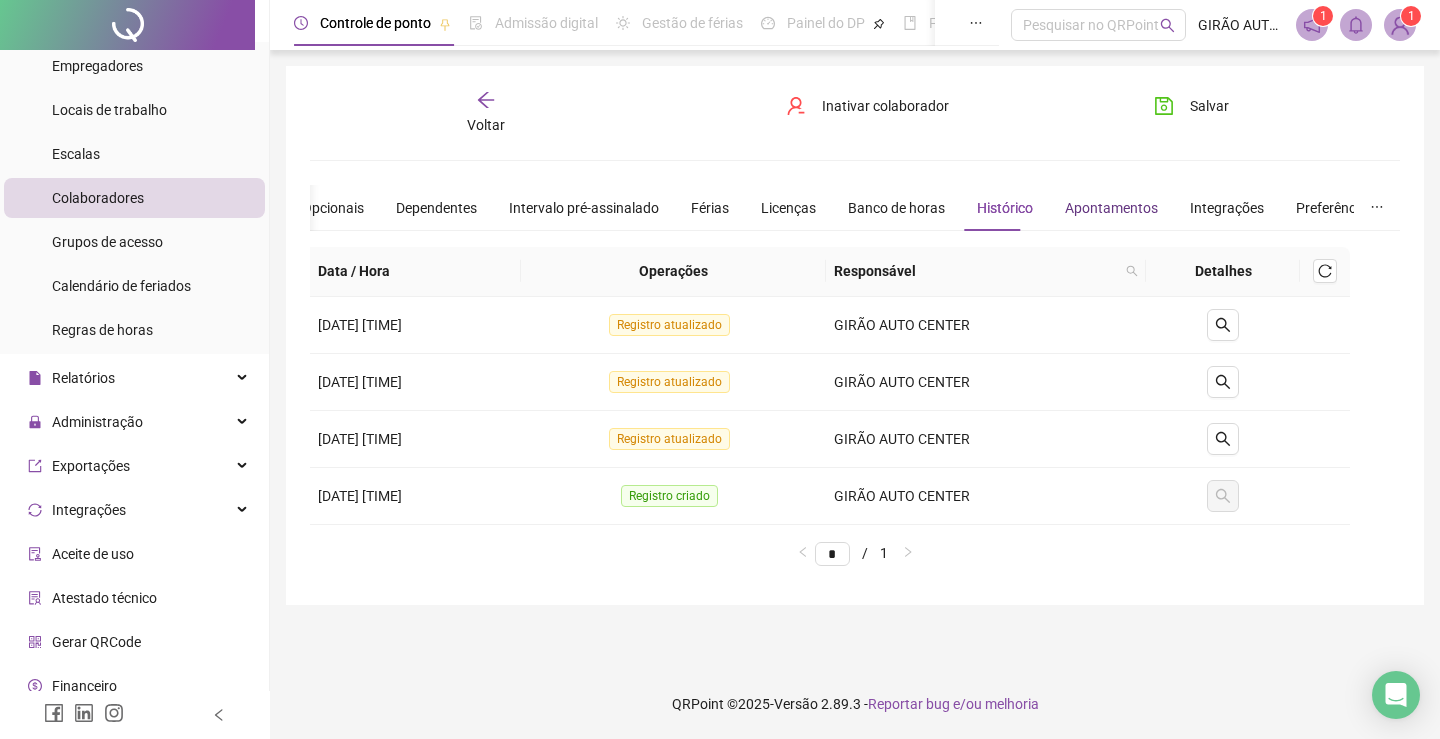 click on "Apontamentos" at bounding box center [1111, 208] 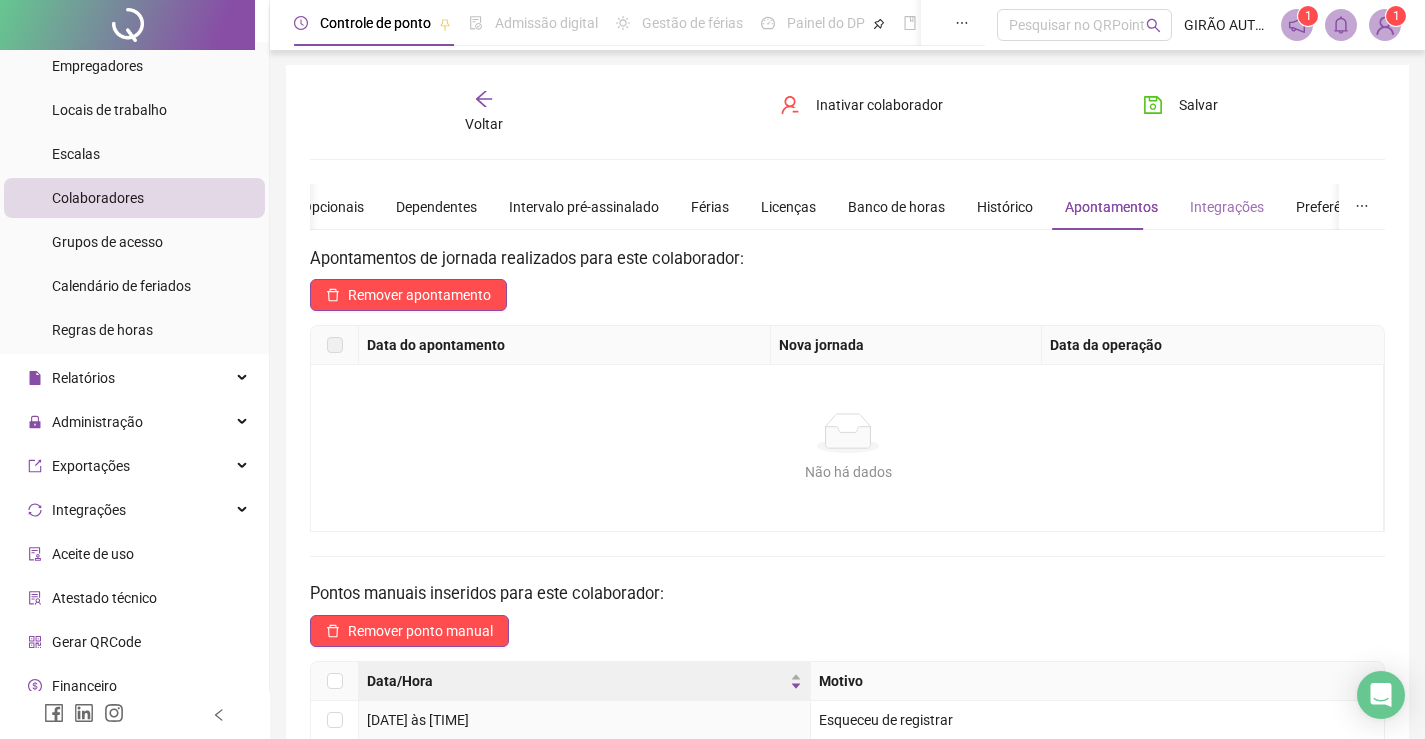scroll, scrollTop: 0, scrollLeft: 0, axis: both 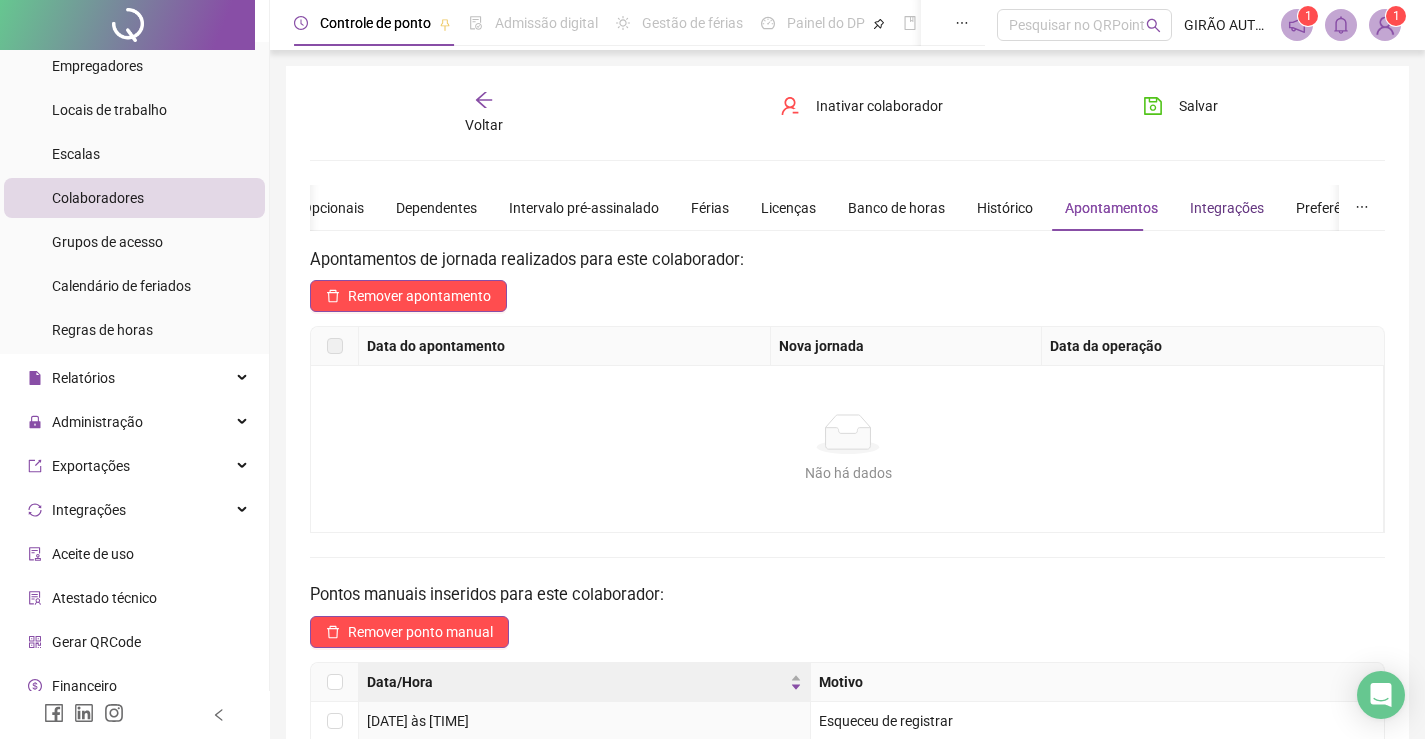 click on "Integrações" at bounding box center [1227, 208] 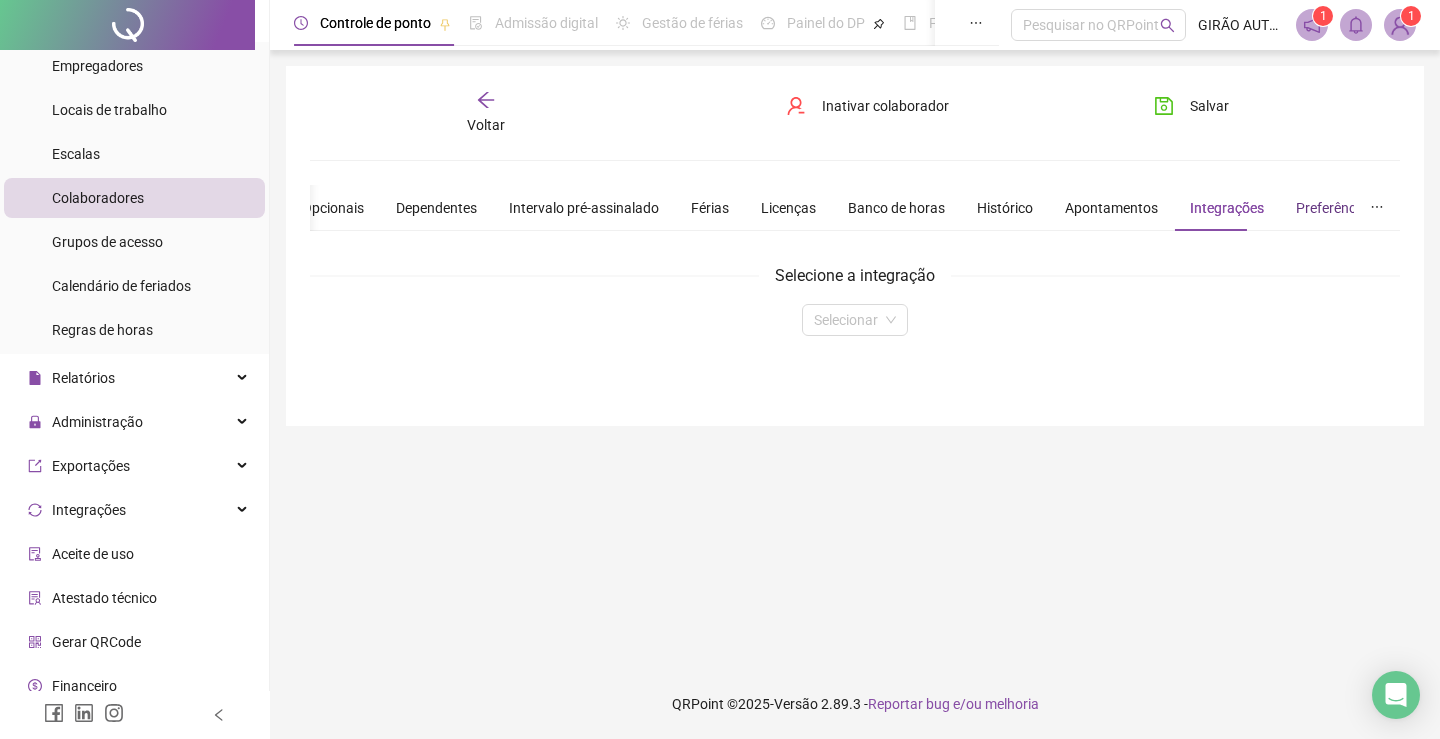 click on "Preferências" at bounding box center (1335, 208) 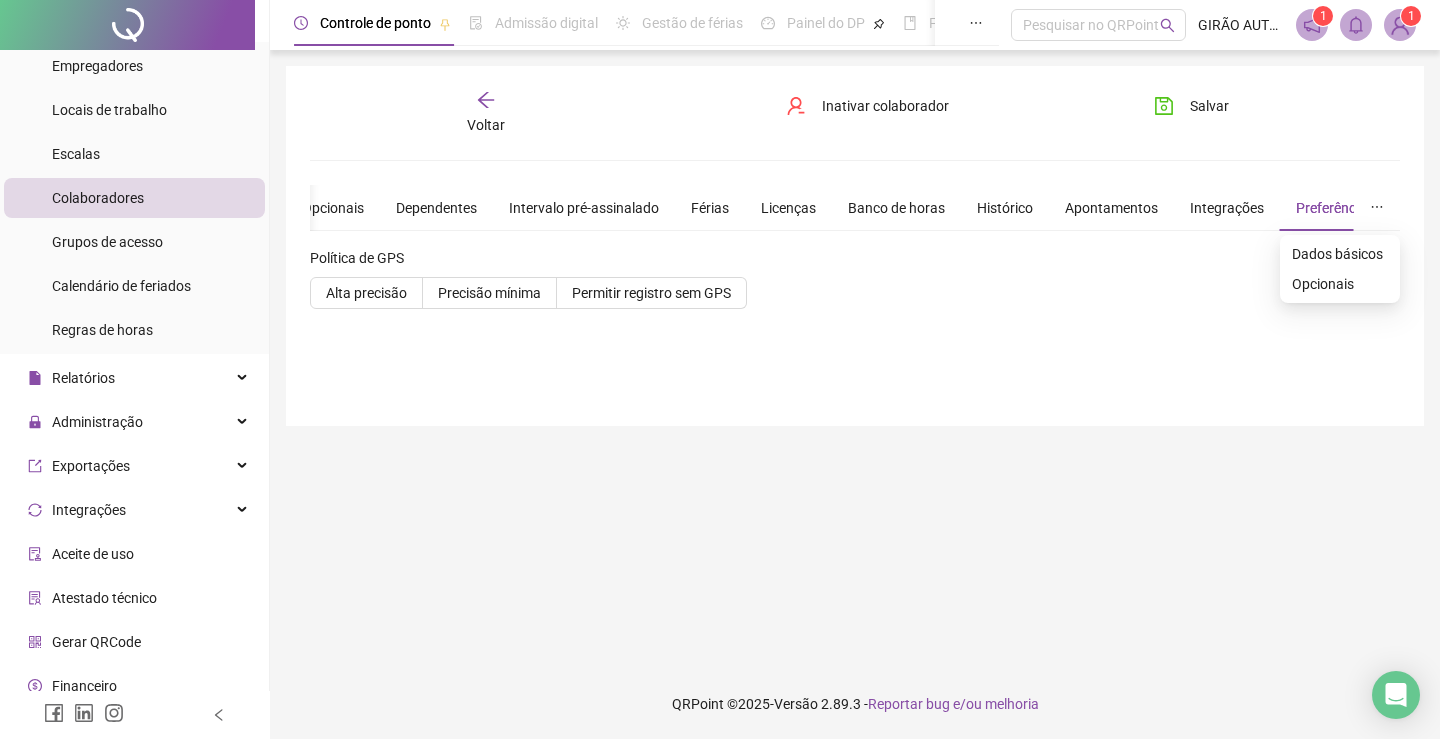 click 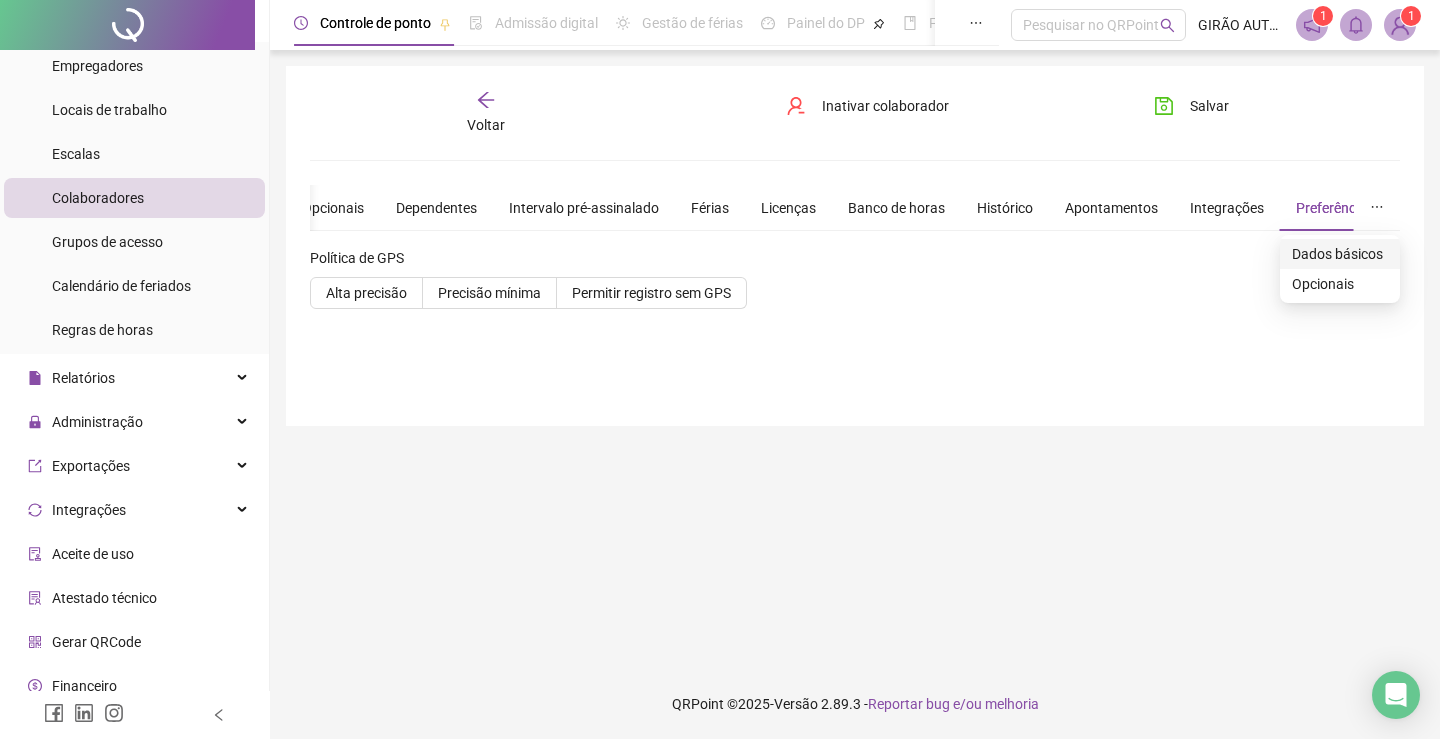 click on "Dados básicos" at bounding box center [1340, 254] 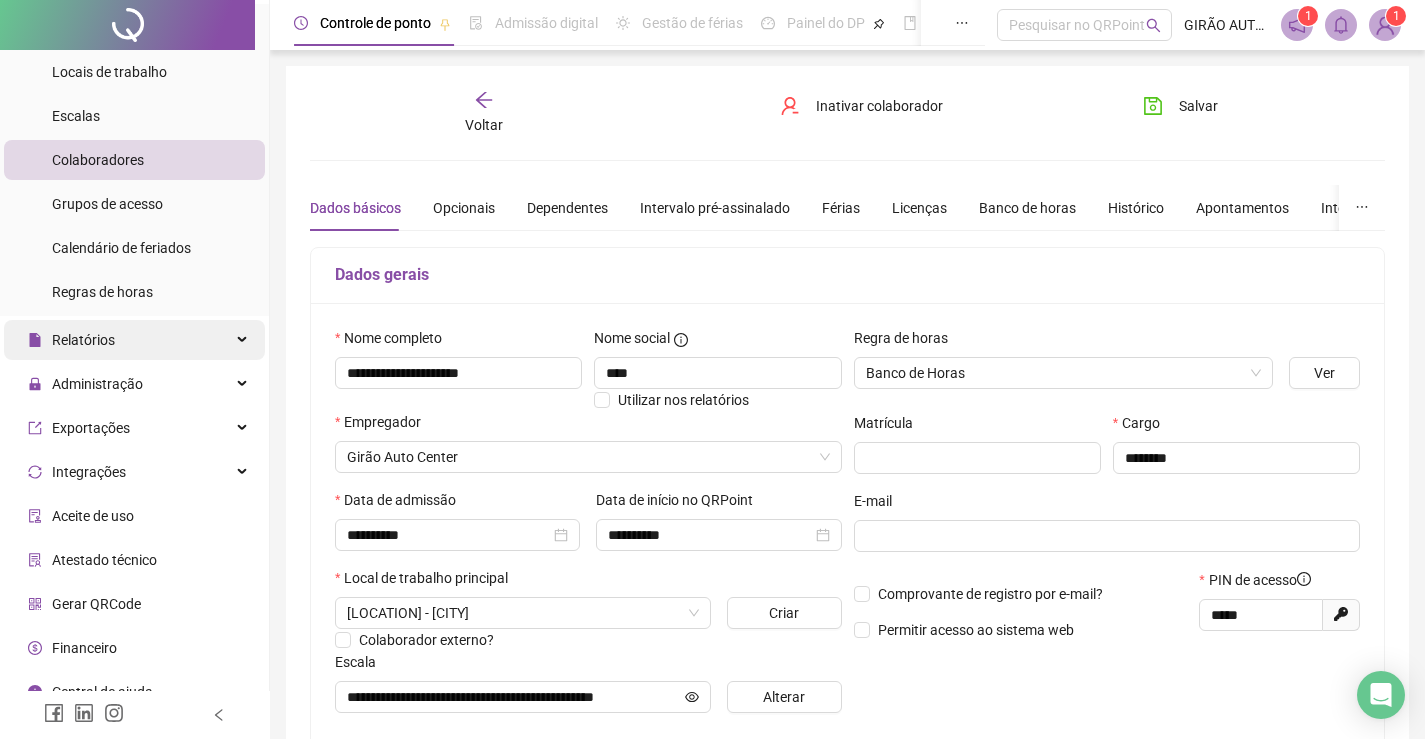 scroll, scrollTop: 159, scrollLeft: 0, axis: vertical 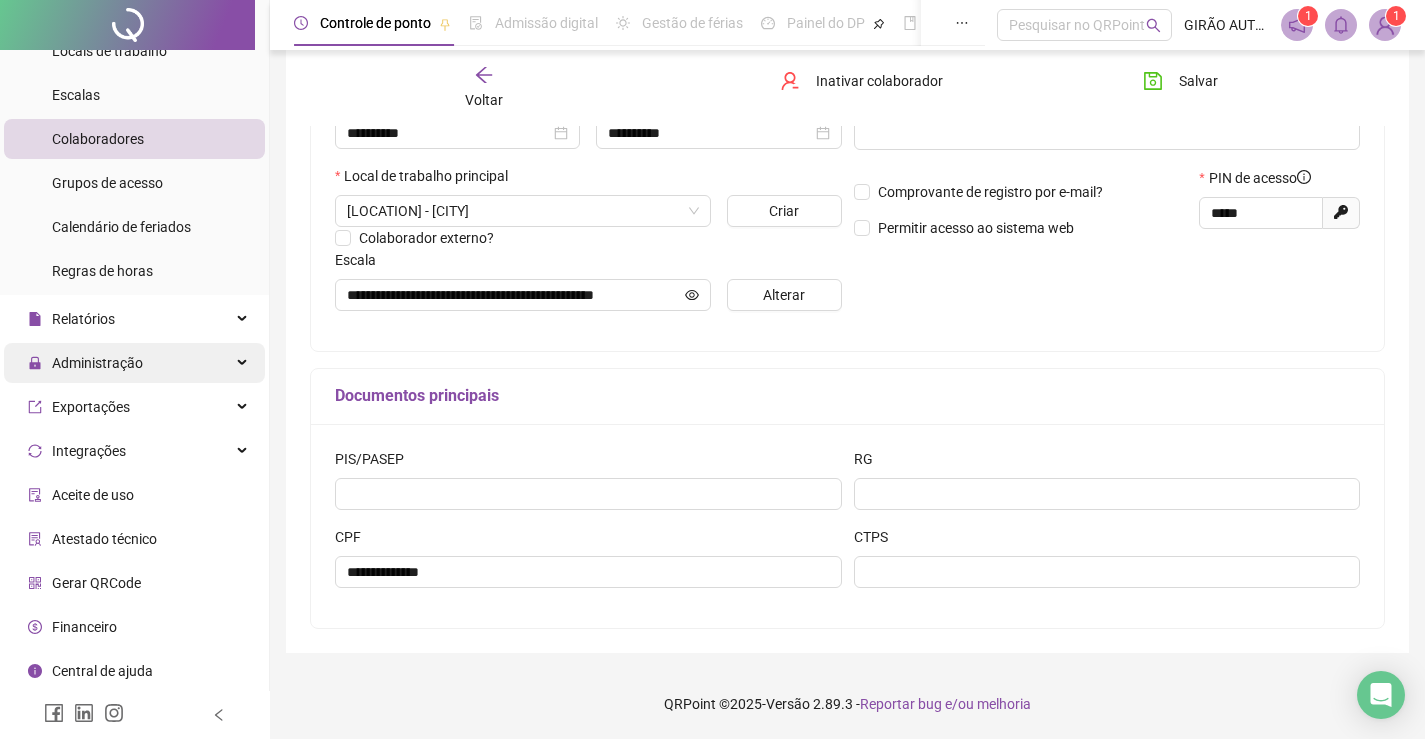click on "Administração" at bounding box center (134, 363) 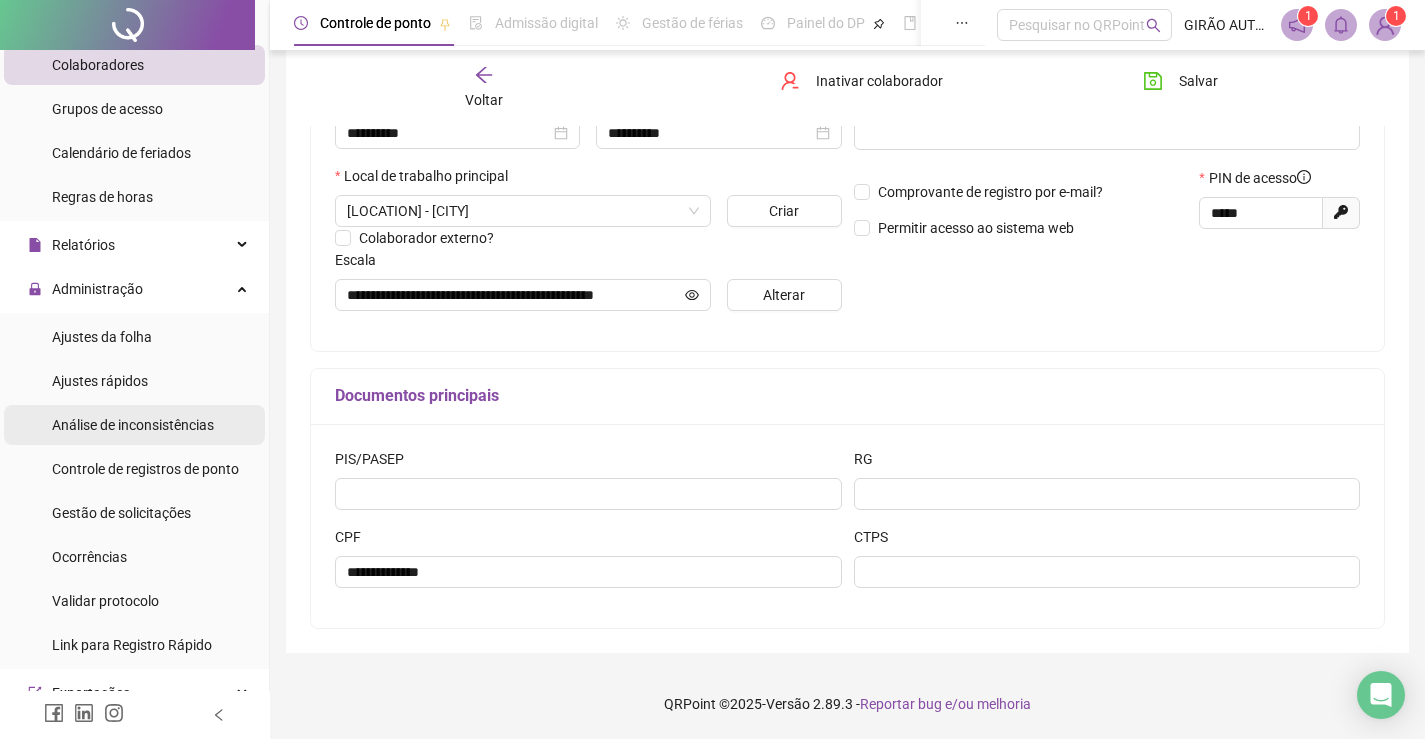 scroll, scrollTop: 359, scrollLeft: 0, axis: vertical 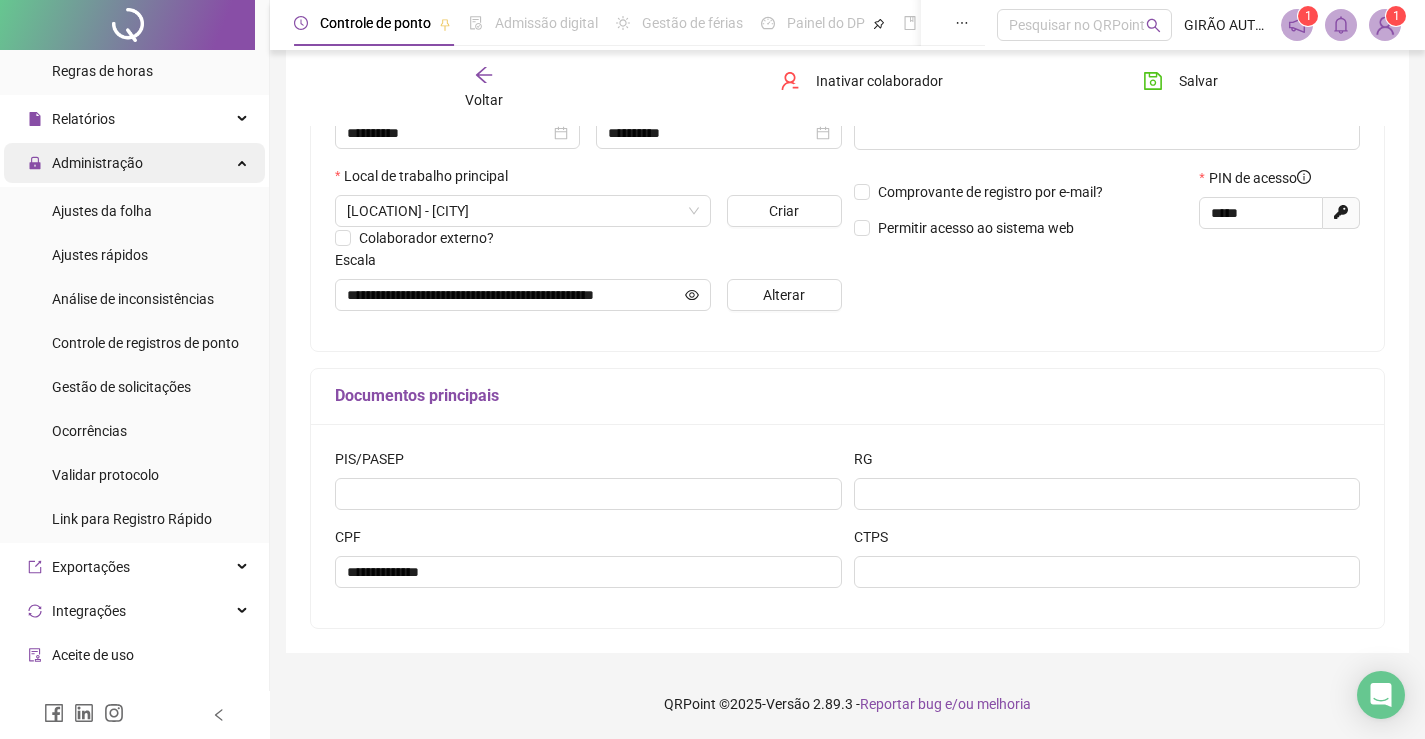 click on "Administração" at bounding box center (134, 163) 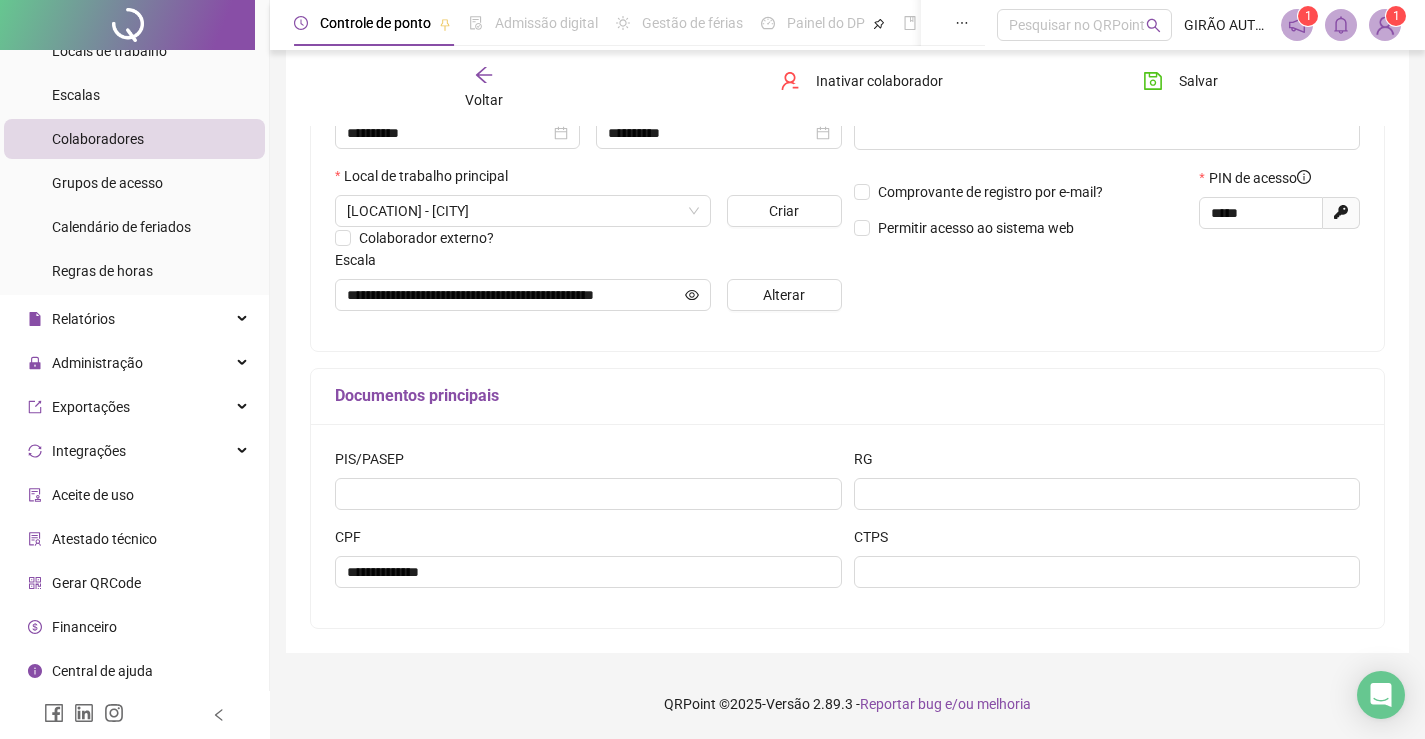 scroll, scrollTop: 159, scrollLeft: 0, axis: vertical 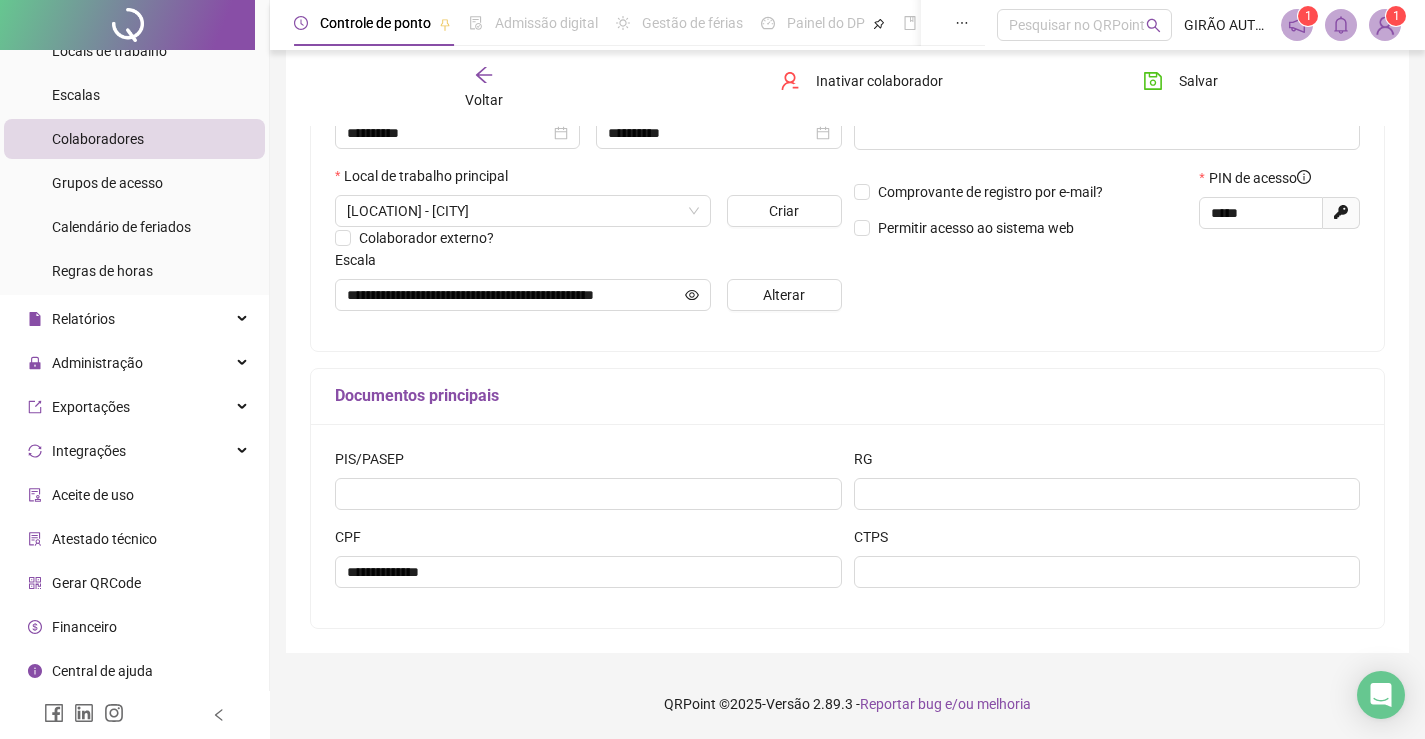 click on "Colaboradores" at bounding box center (98, 139) 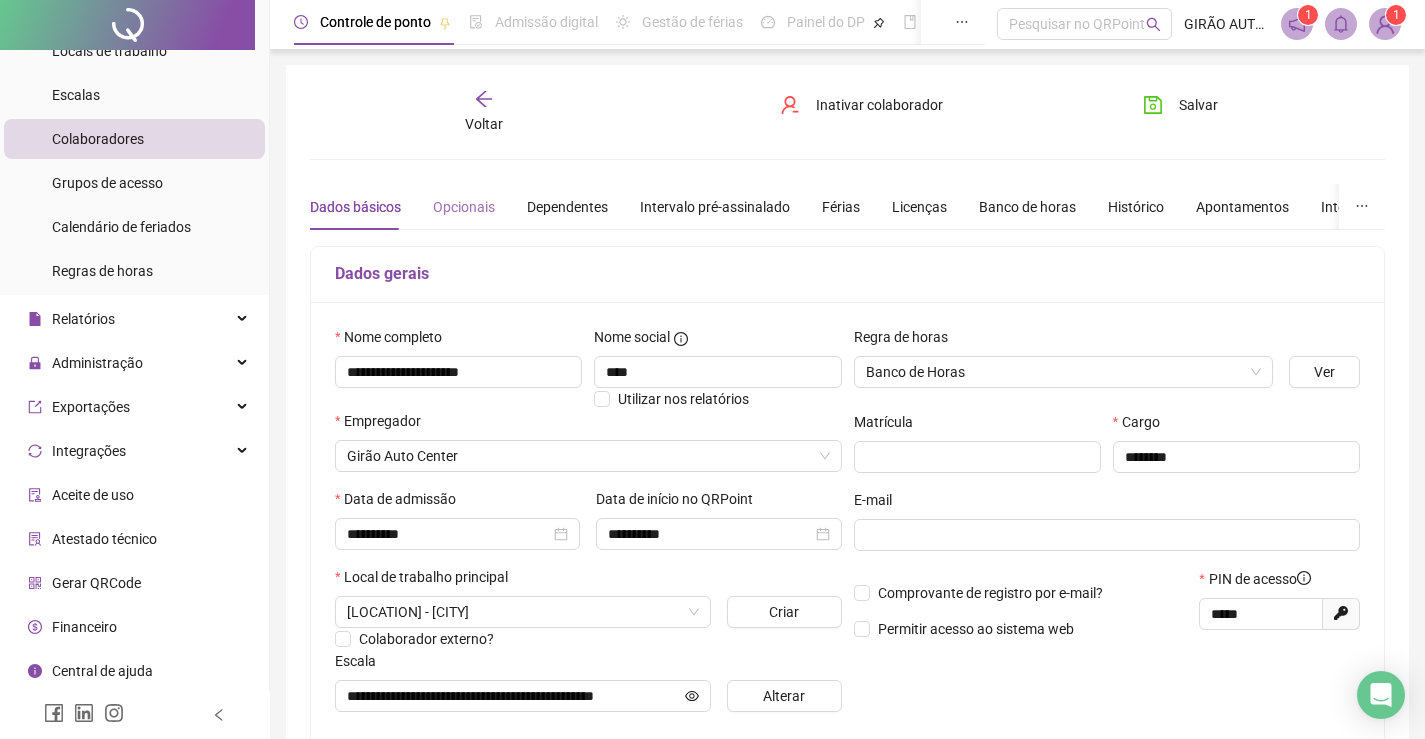 scroll, scrollTop: 0, scrollLeft: 0, axis: both 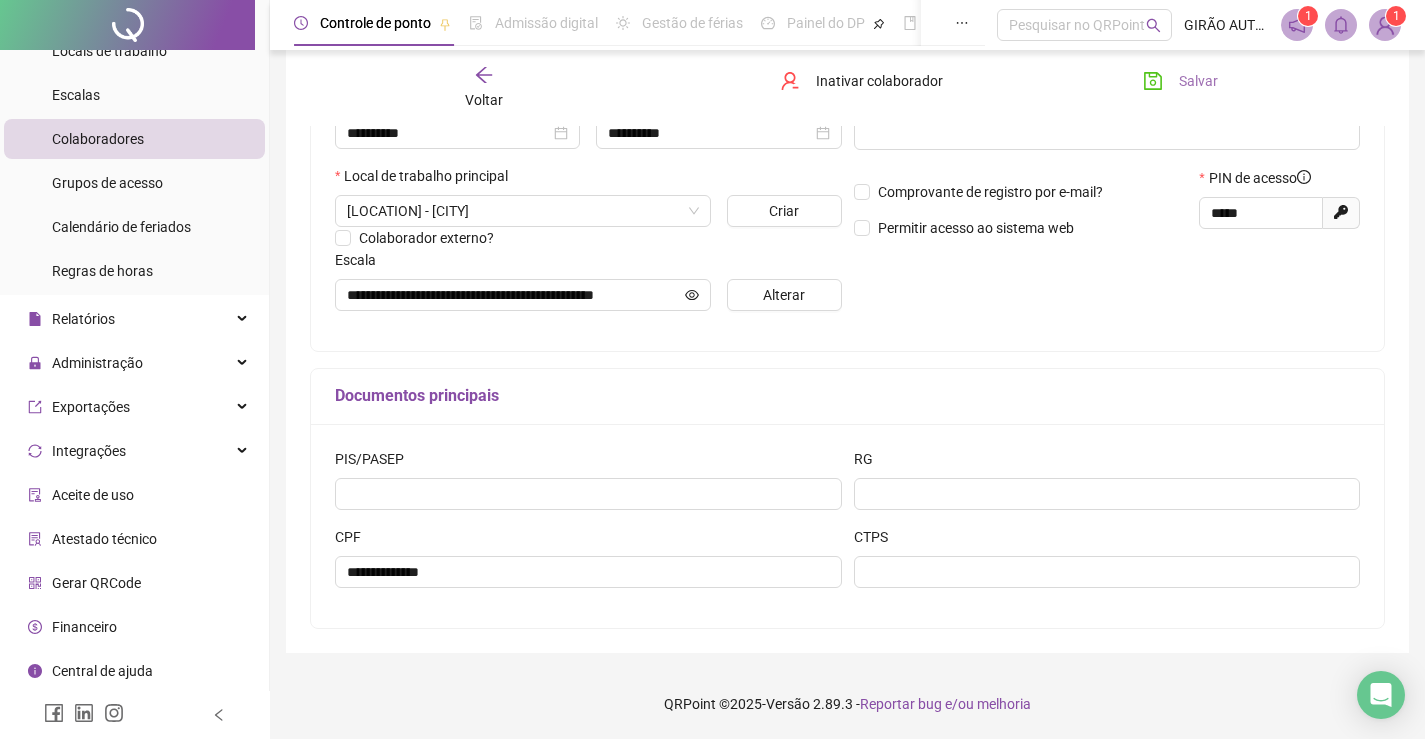 click on "Salvar" at bounding box center [1198, 81] 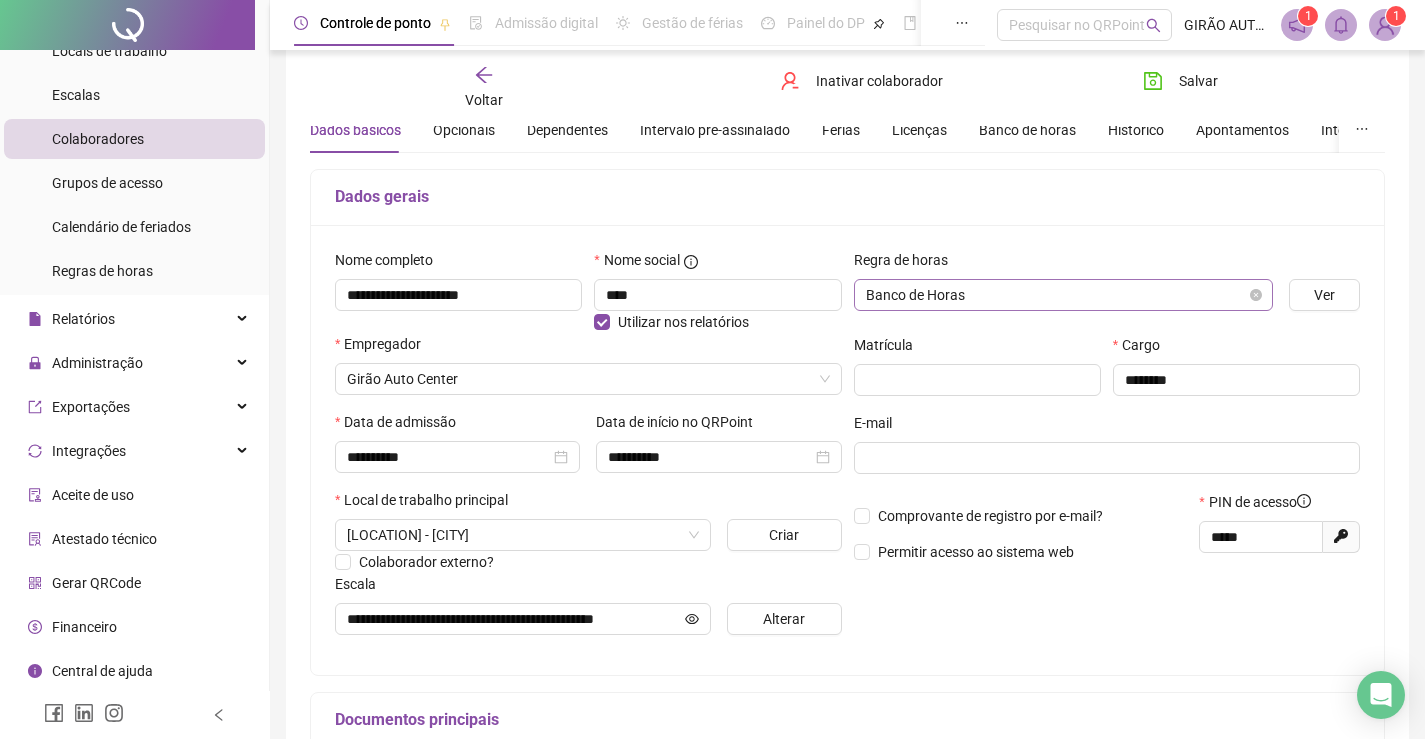 scroll, scrollTop: 0, scrollLeft: 0, axis: both 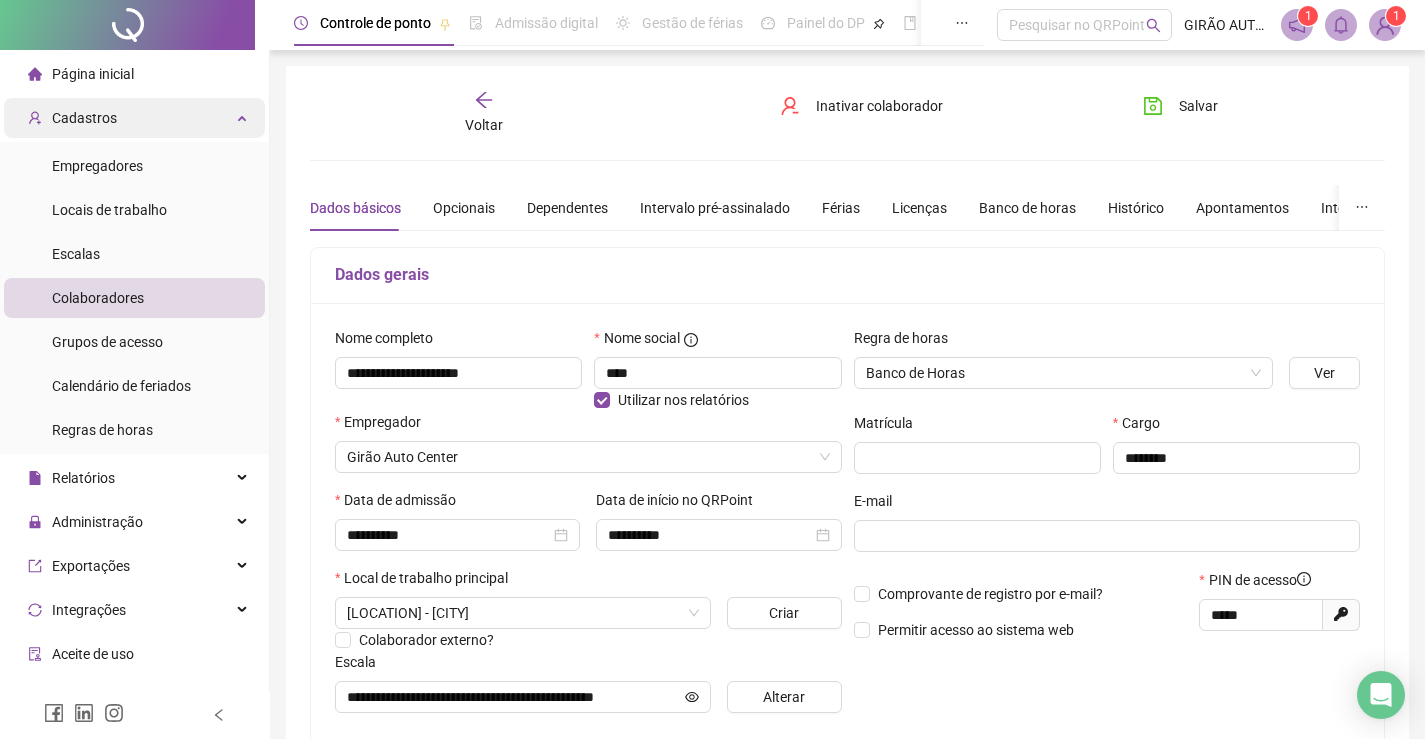 click on "Cadastros" at bounding box center (134, 118) 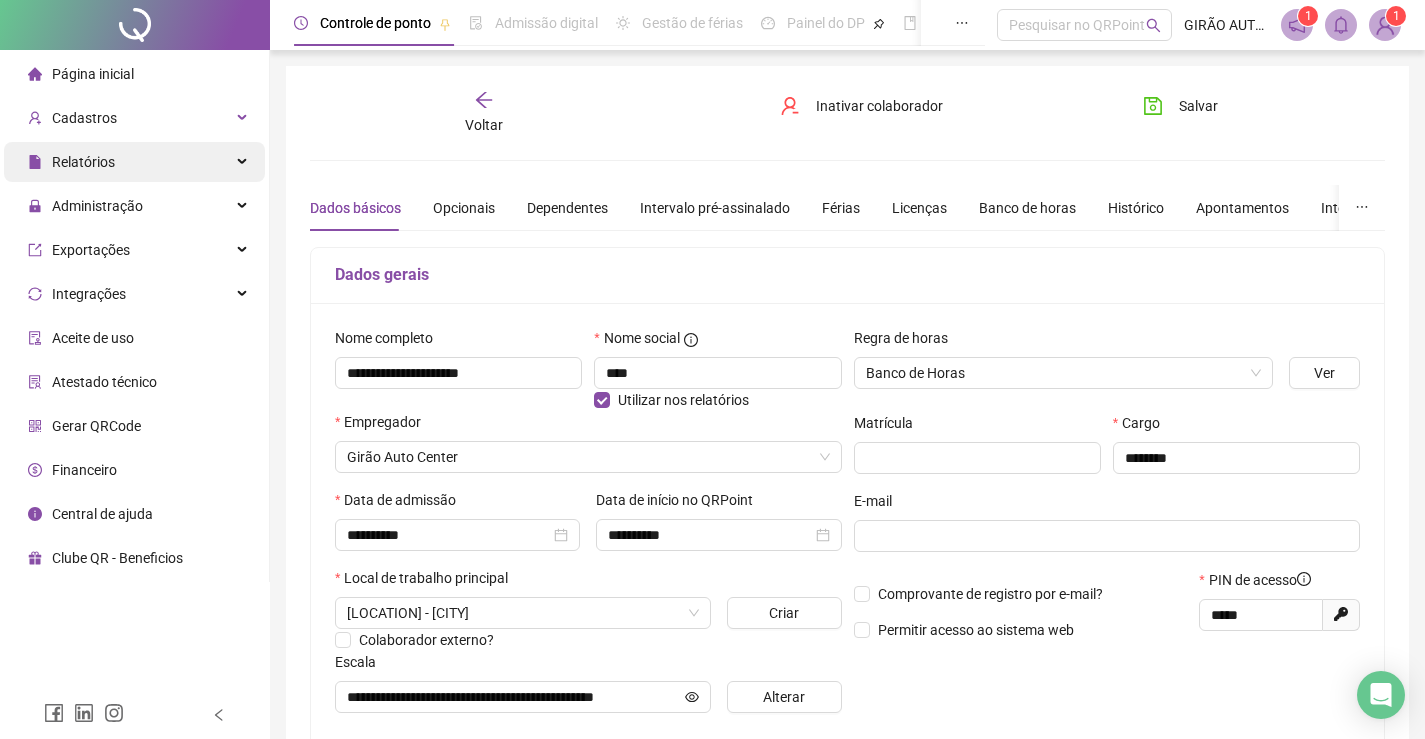 click on "Relatórios" at bounding box center (134, 162) 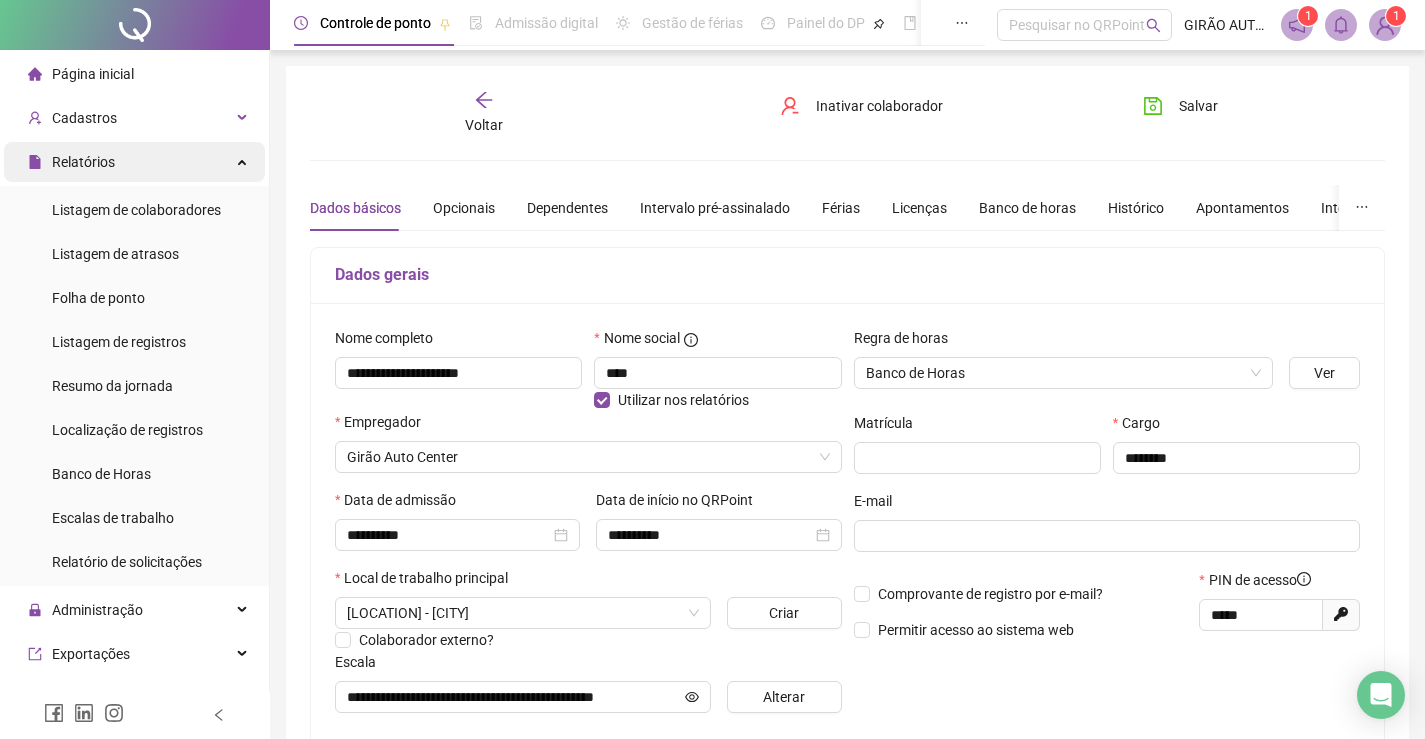 click on "Relatórios" at bounding box center [134, 162] 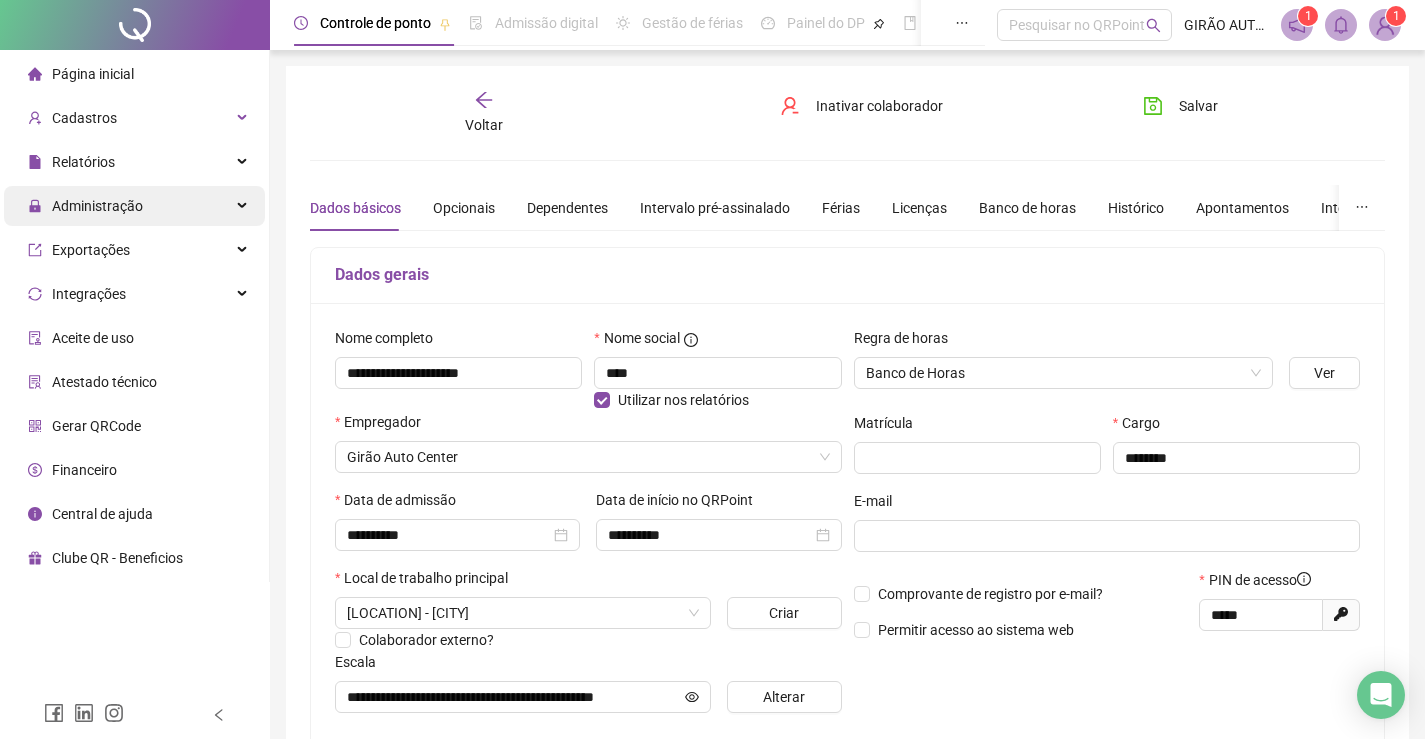 click on "Administração" at bounding box center [134, 206] 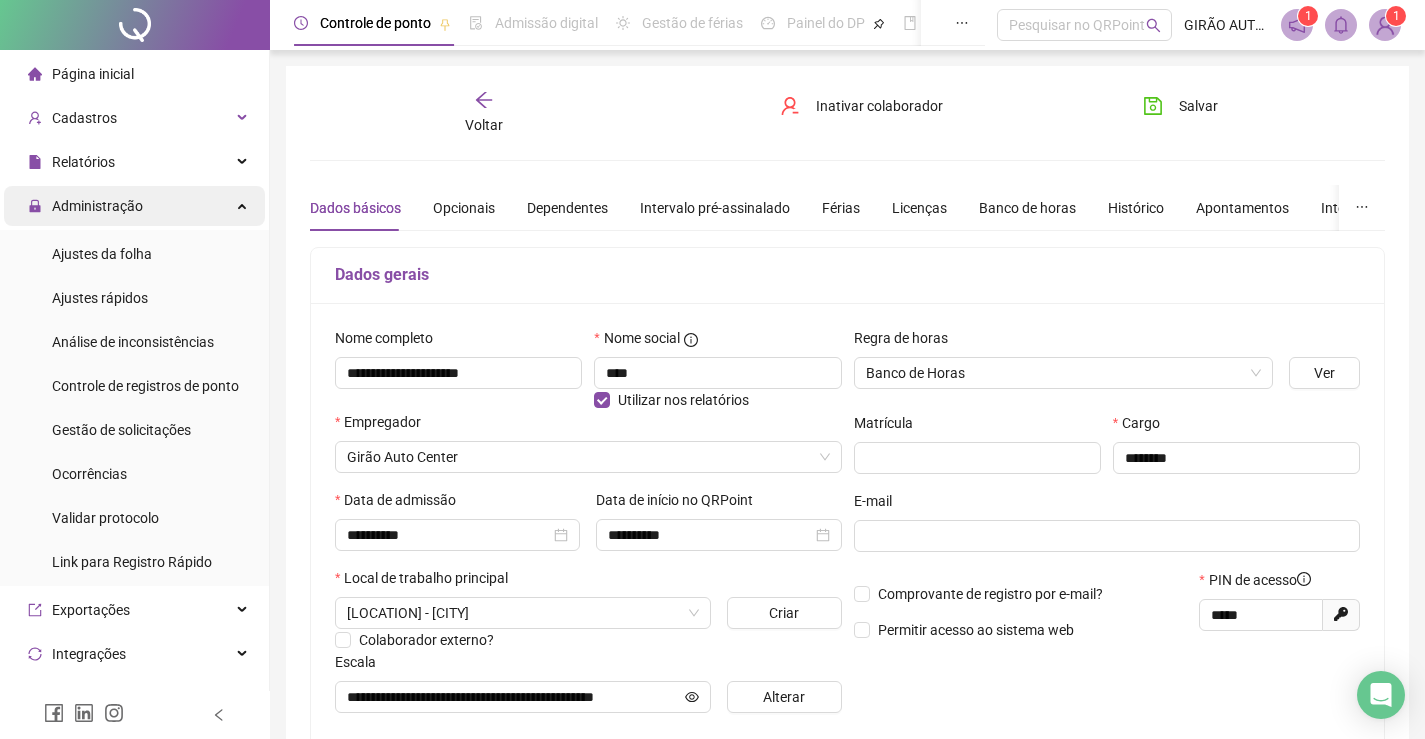 click on "Administração" at bounding box center (134, 206) 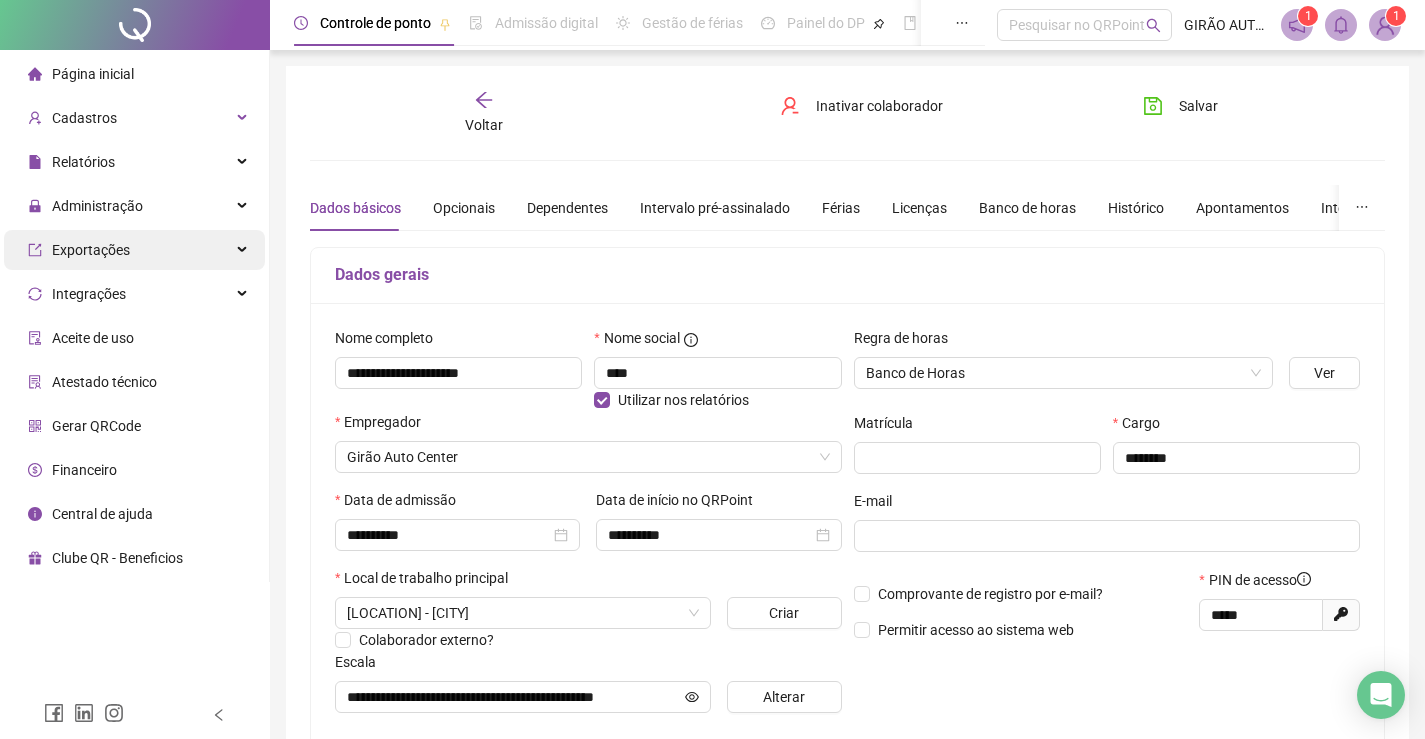 click on "Exportações" at bounding box center [134, 250] 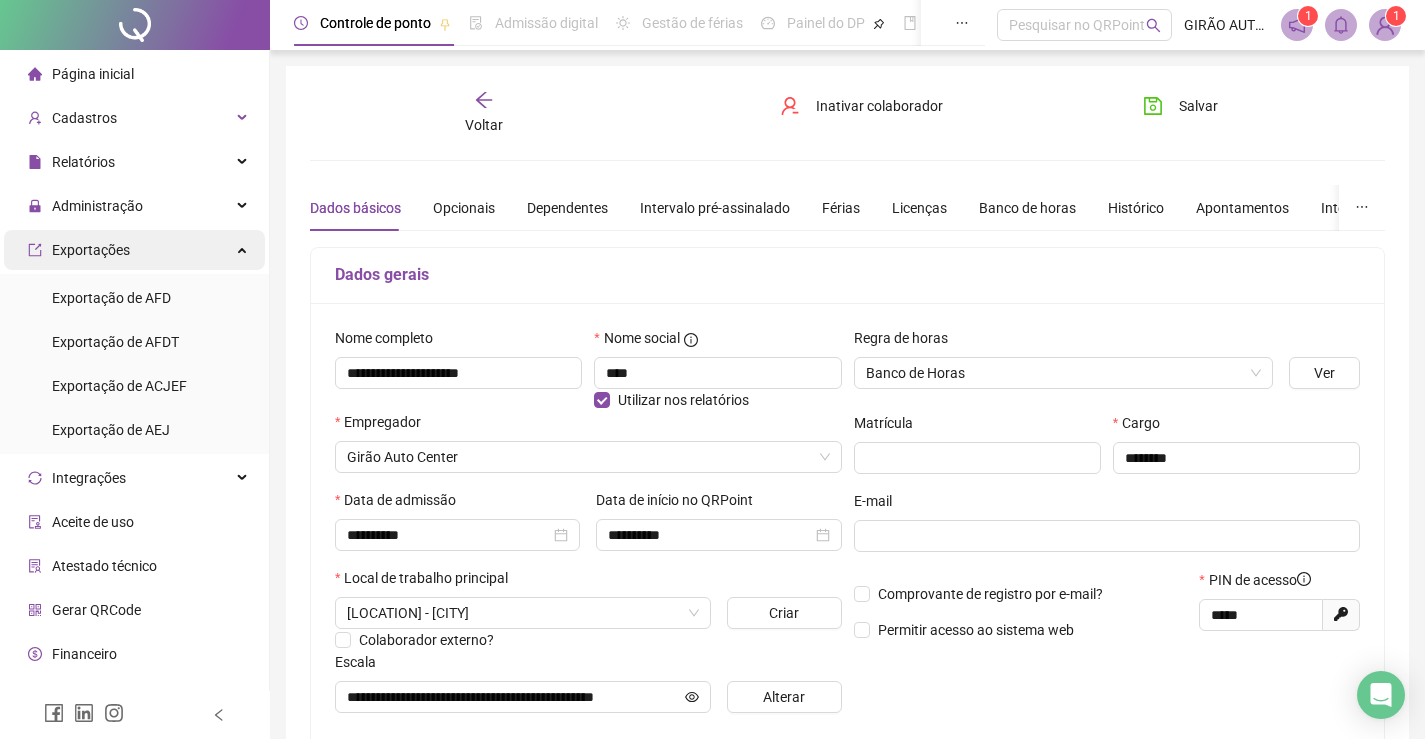 click on "Exportações" at bounding box center [134, 250] 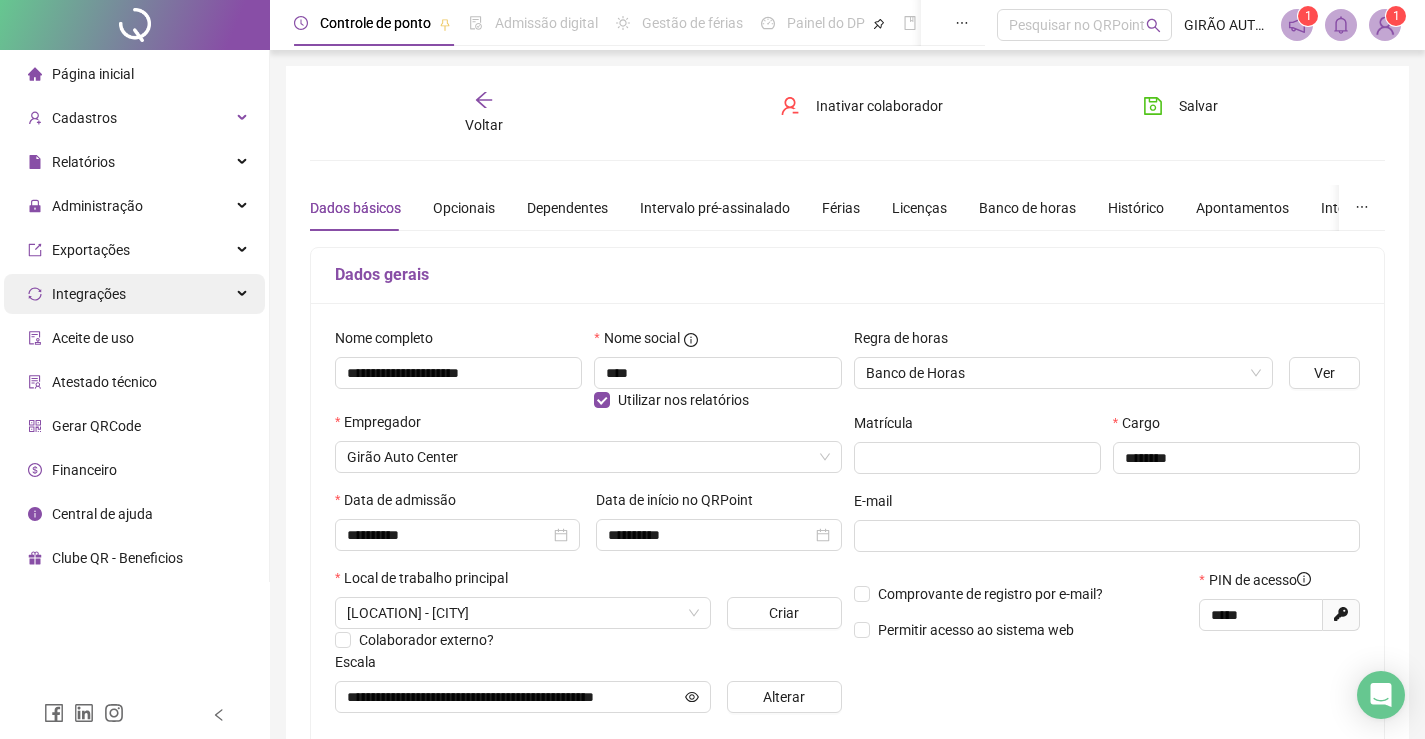 click on "Integrações" at bounding box center [134, 294] 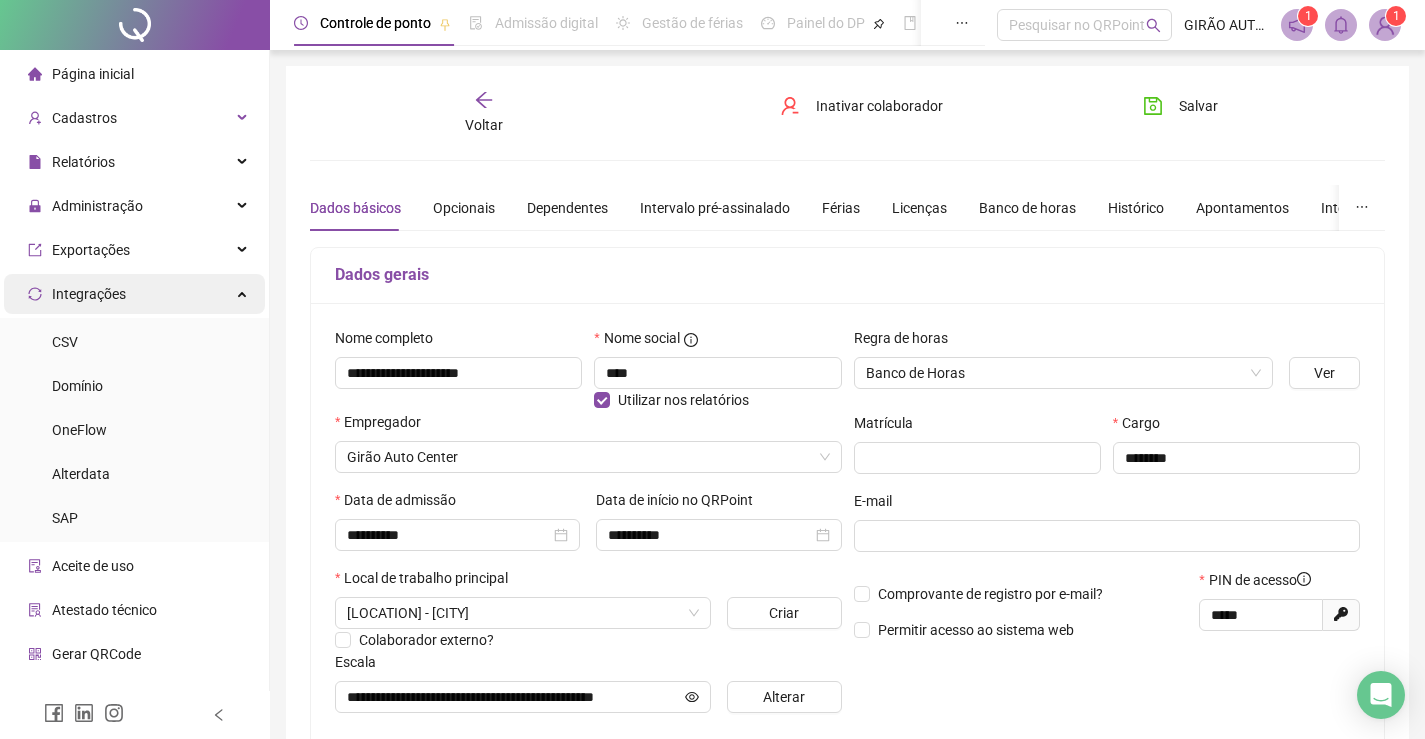 click on "Integrações" at bounding box center [134, 294] 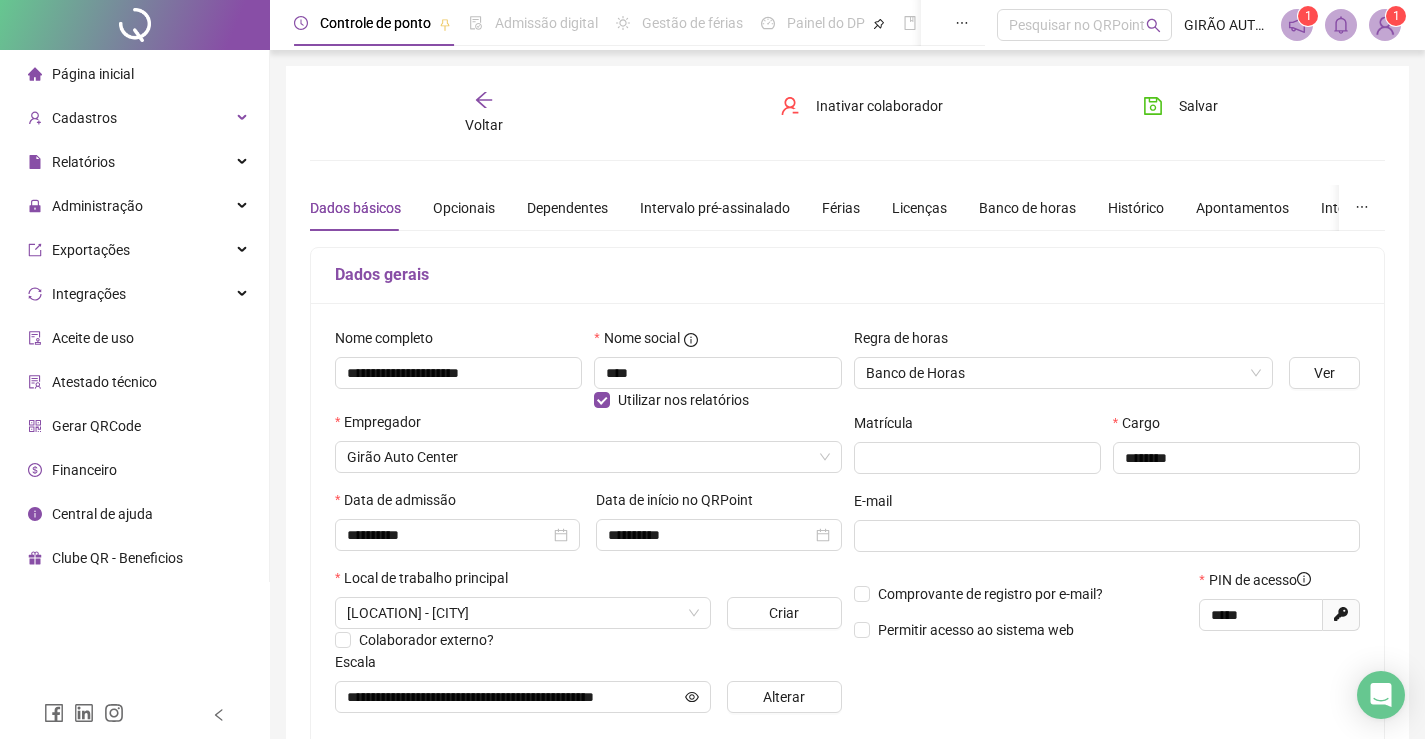 click on "Gerar QRCode" at bounding box center (96, 426) 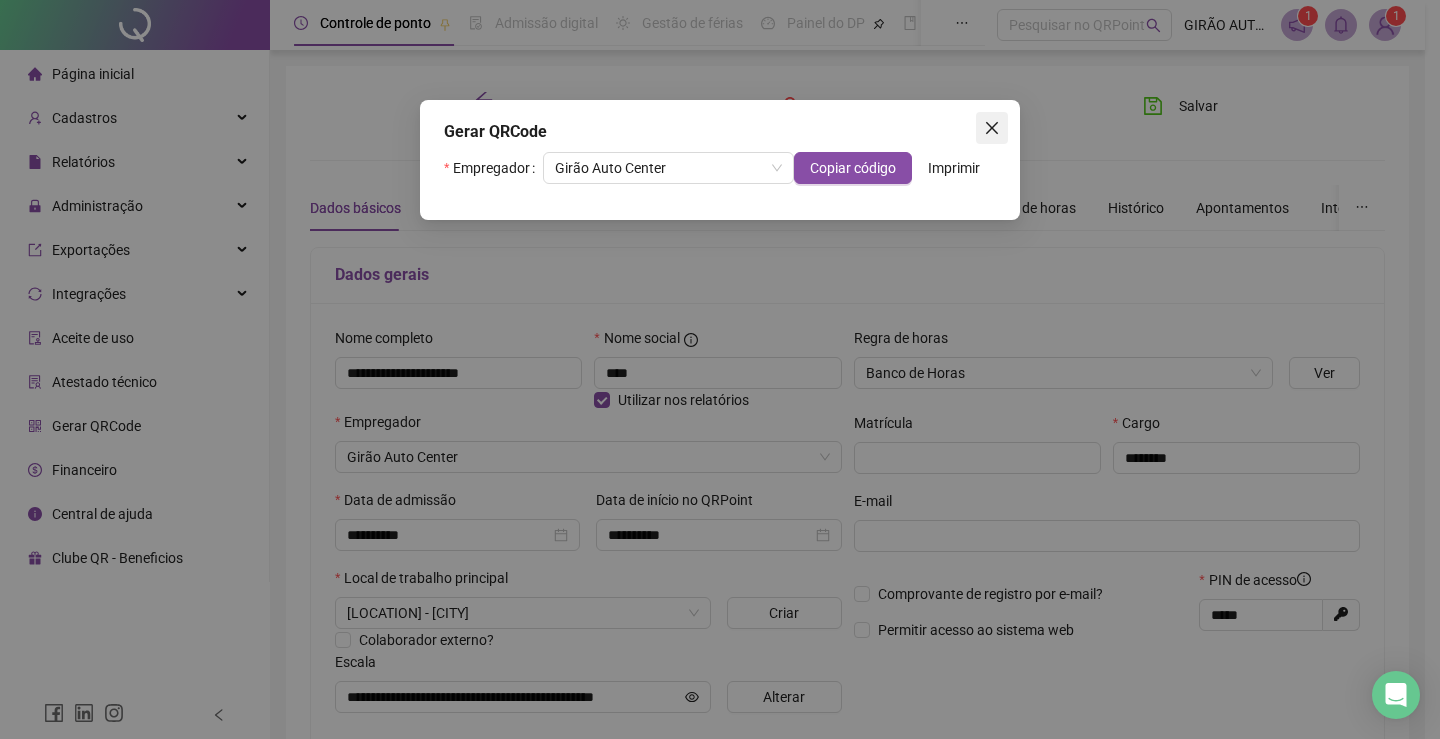 click 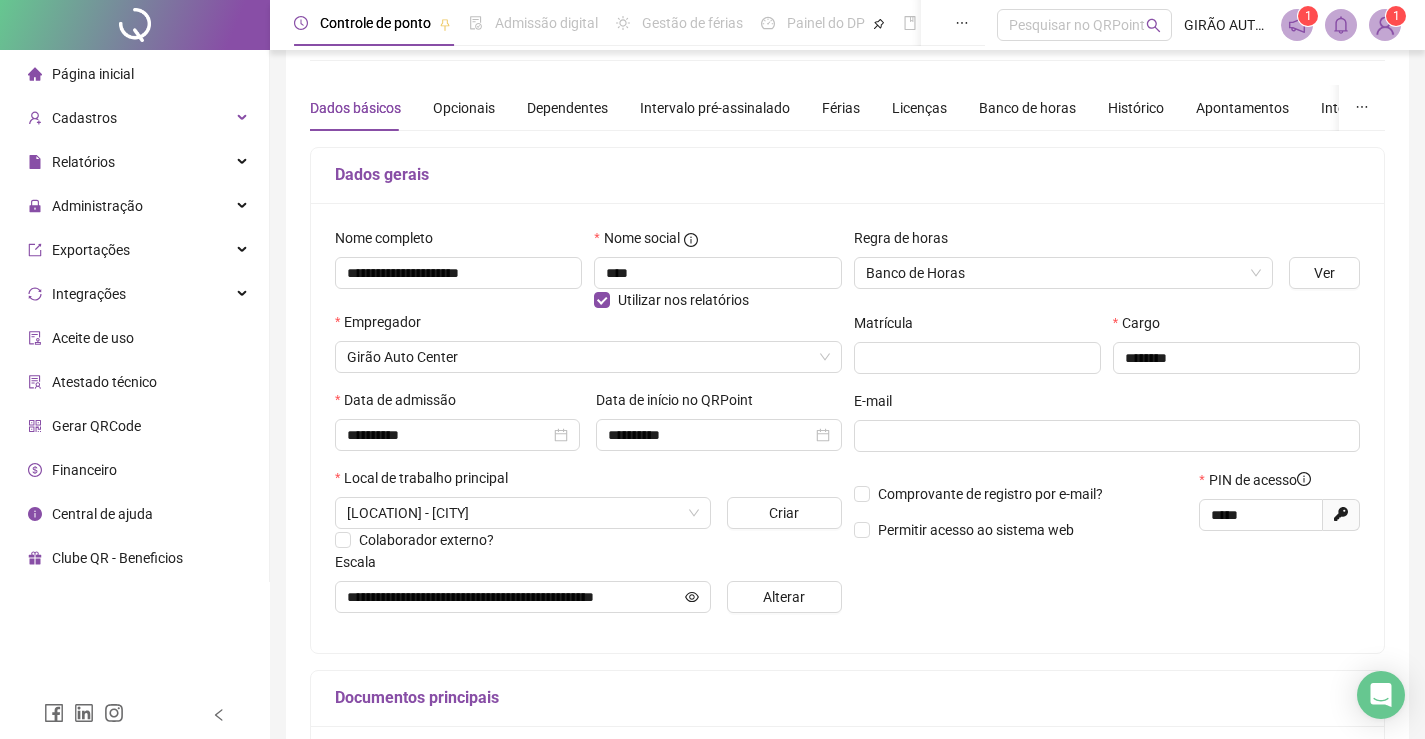 scroll, scrollTop: 0, scrollLeft: 0, axis: both 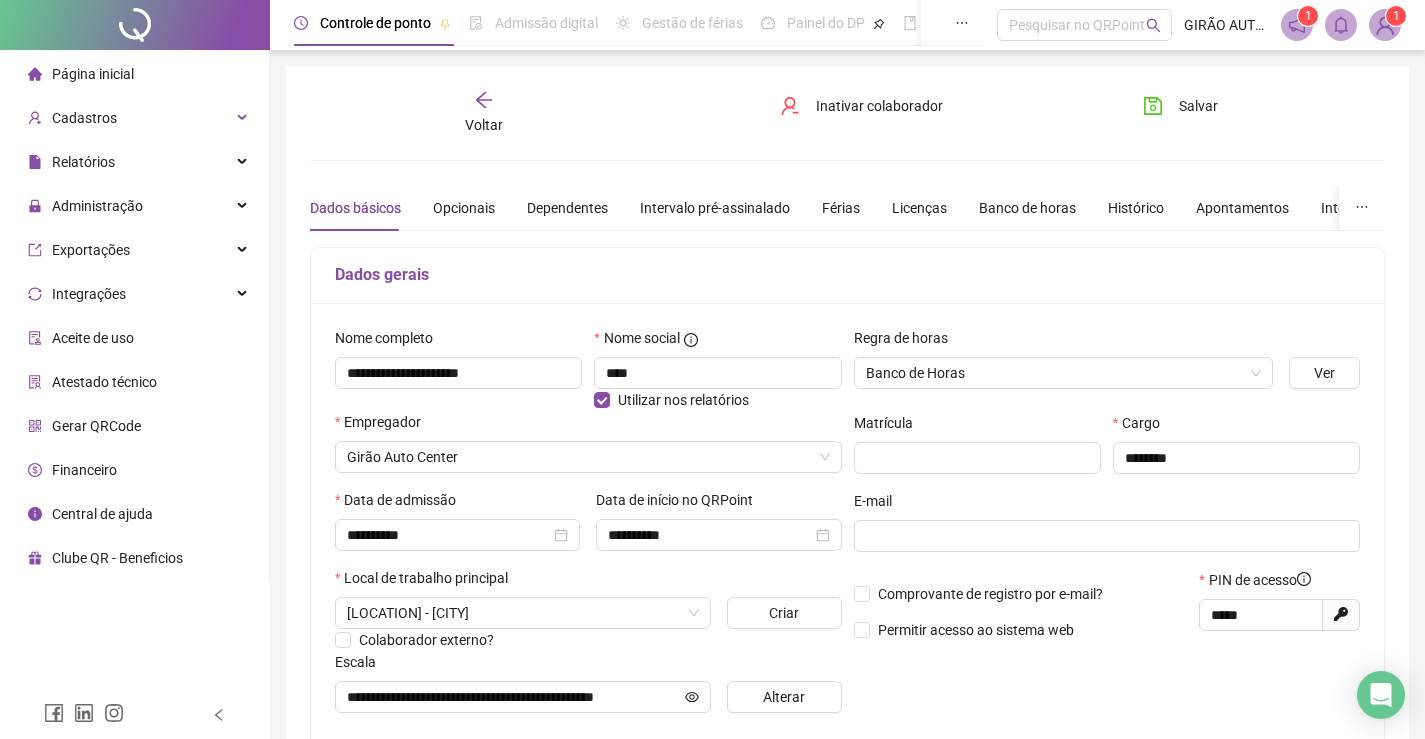 click on "Página inicial" at bounding box center (81, 74) 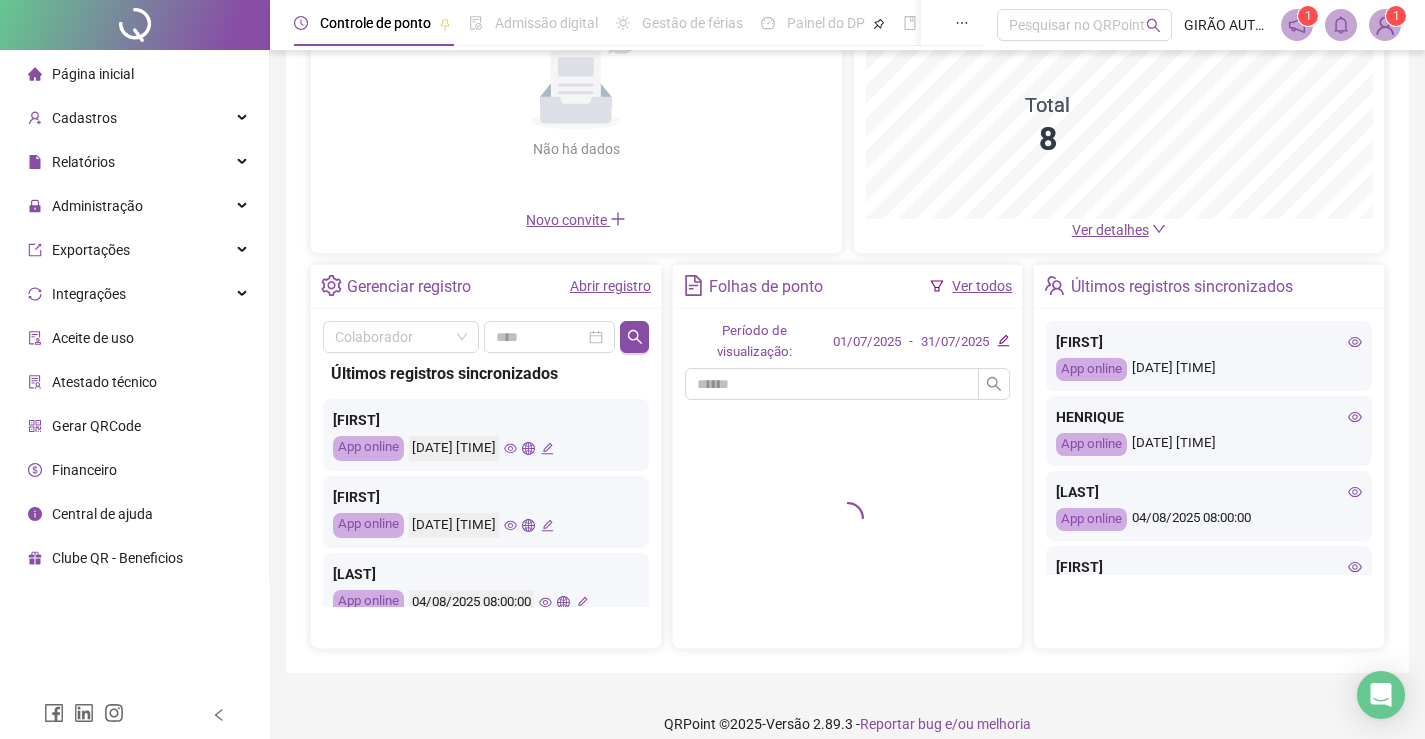 scroll, scrollTop: 244, scrollLeft: 0, axis: vertical 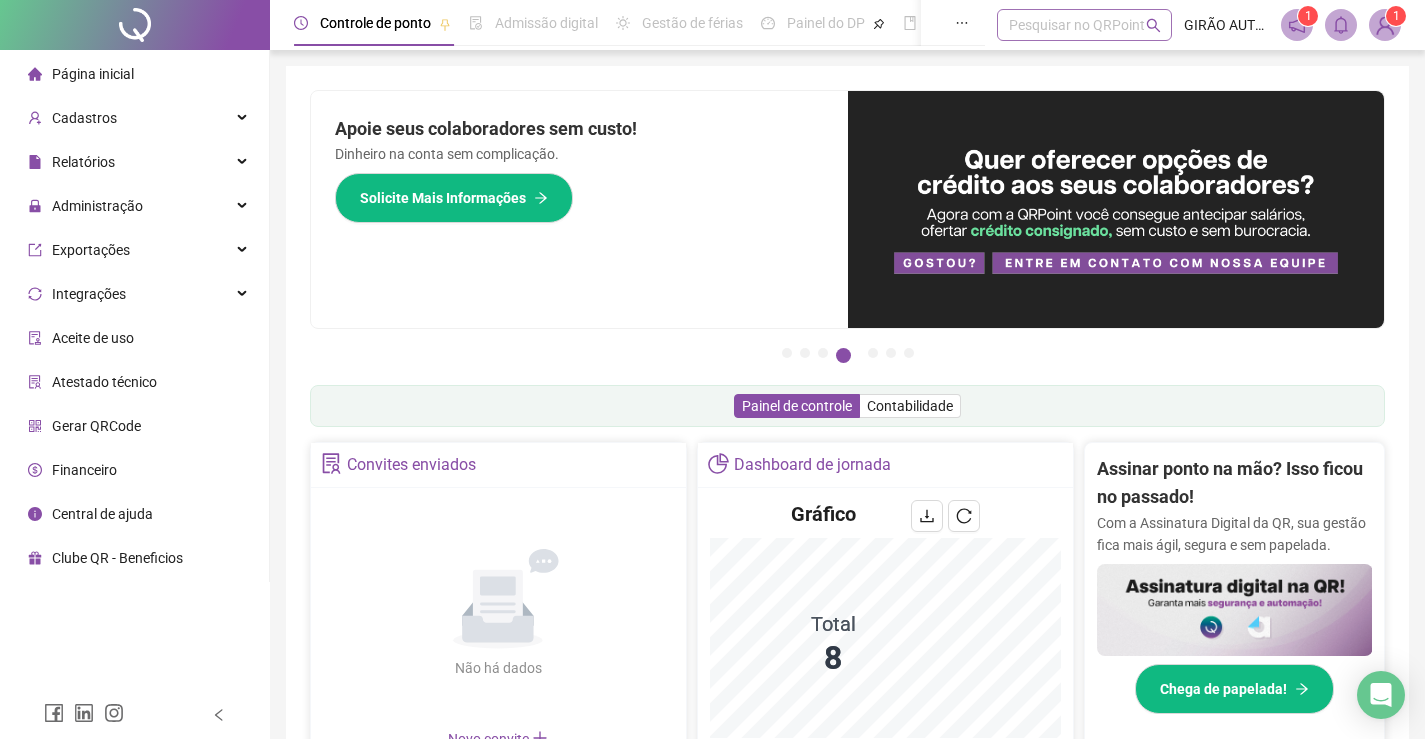 click on "Pesquisar no QRPoint" at bounding box center (1084, 25) 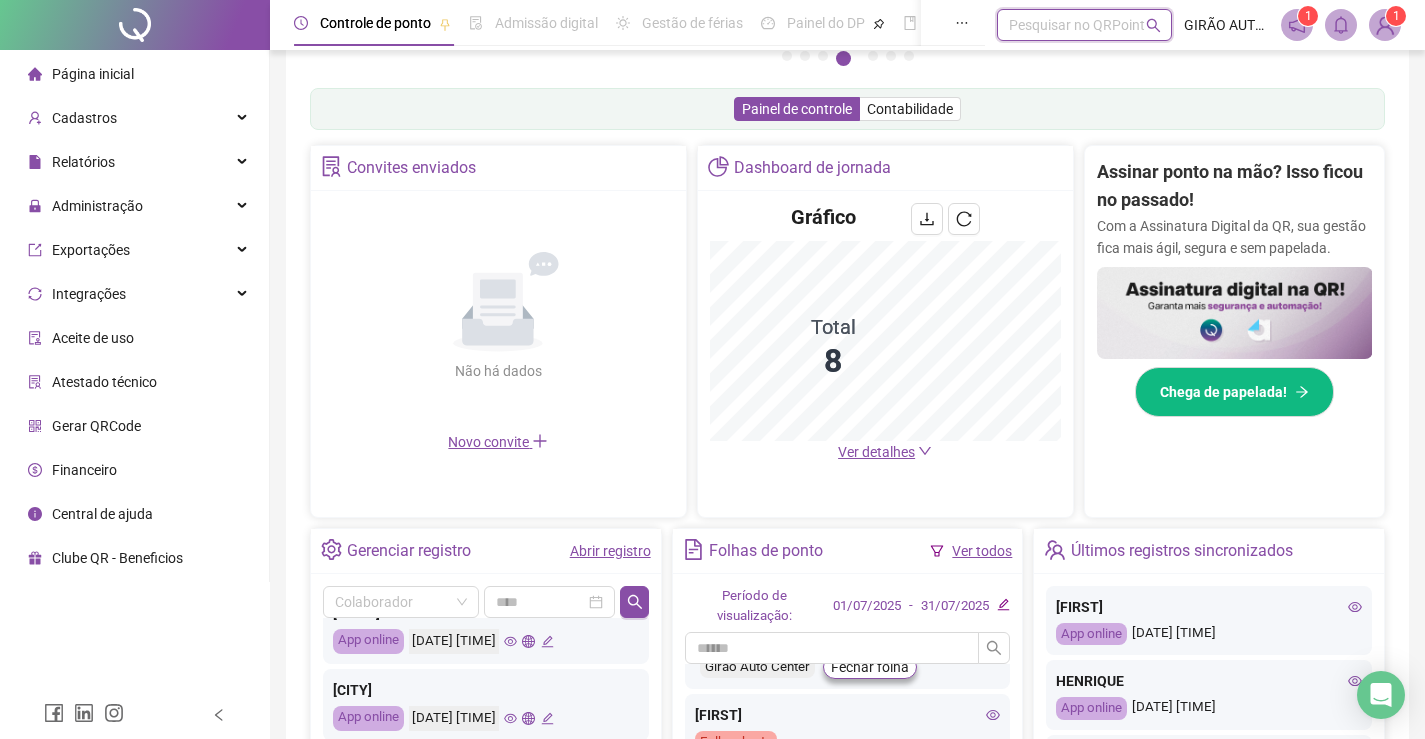 scroll, scrollTop: 583, scrollLeft: 0, axis: vertical 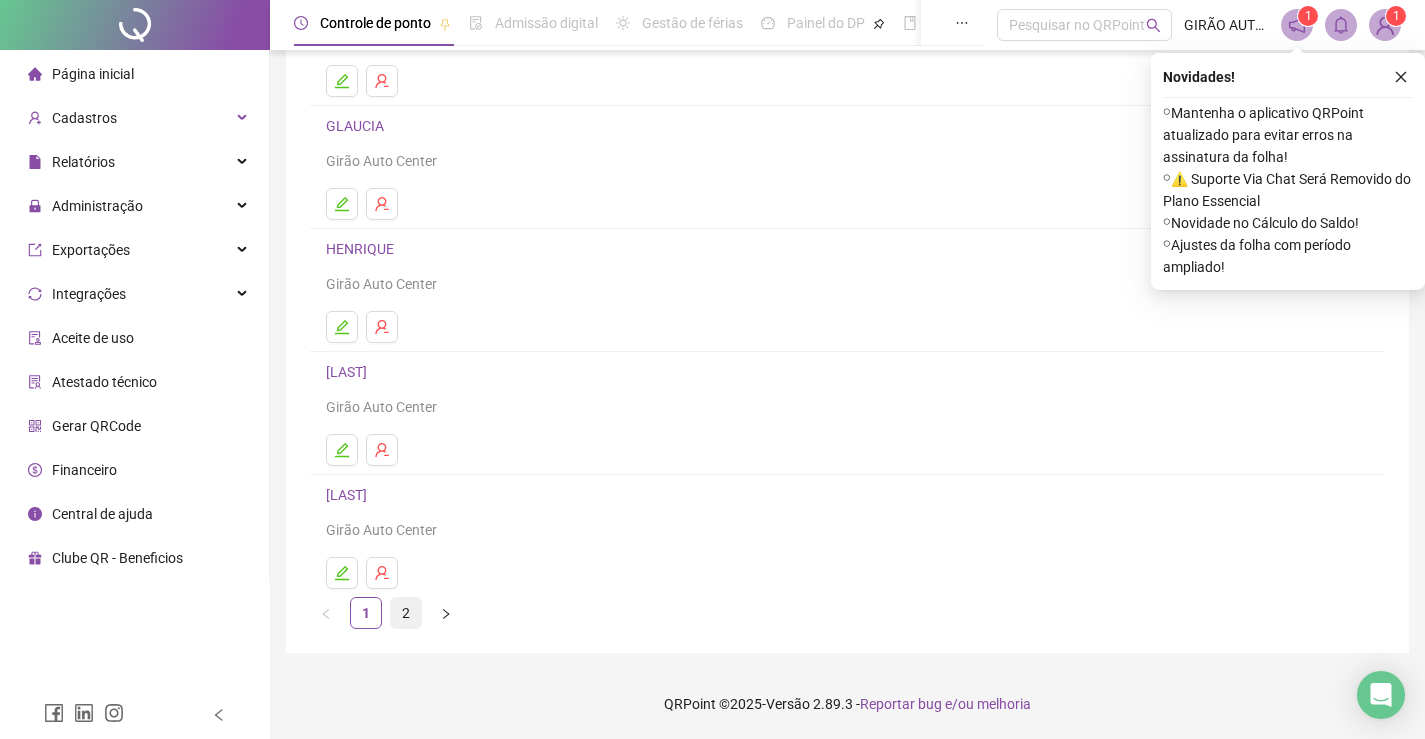 click on "2" at bounding box center [406, 613] 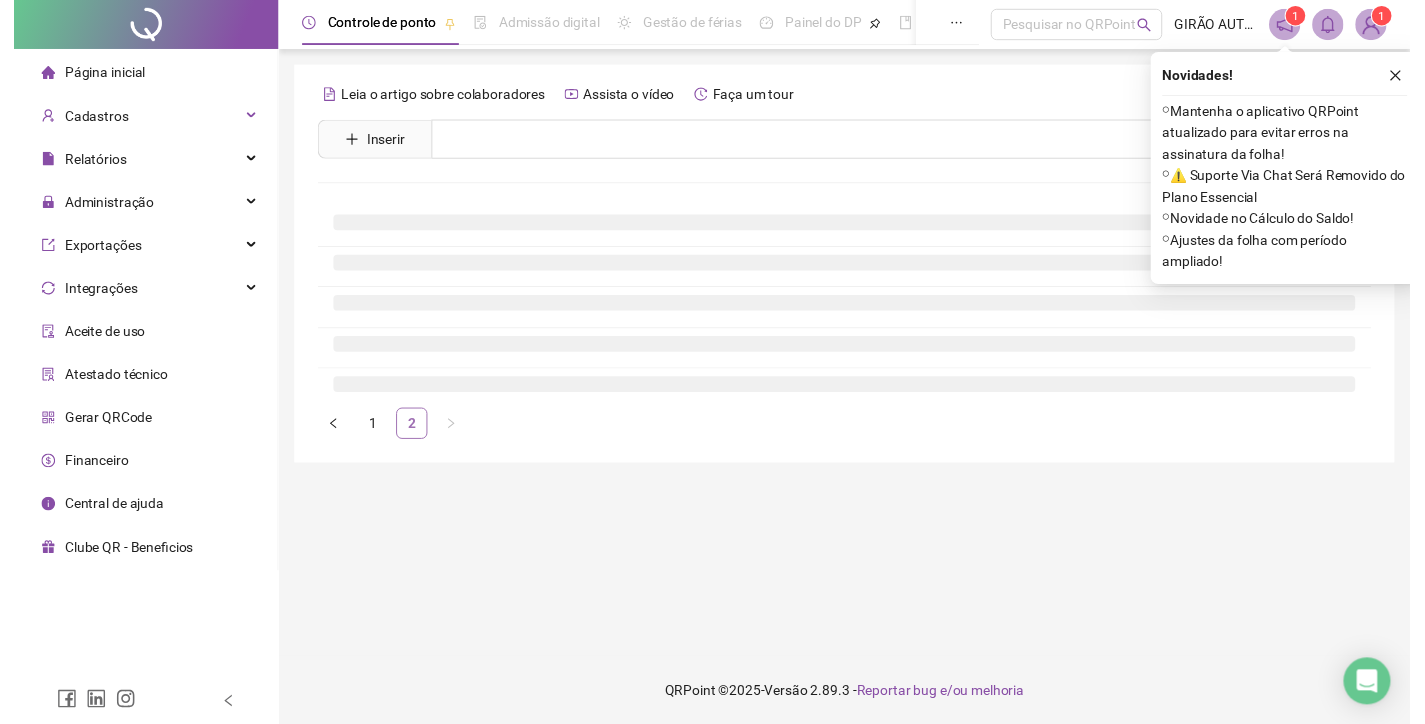 scroll, scrollTop: 0, scrollLeft: 0, axis: both 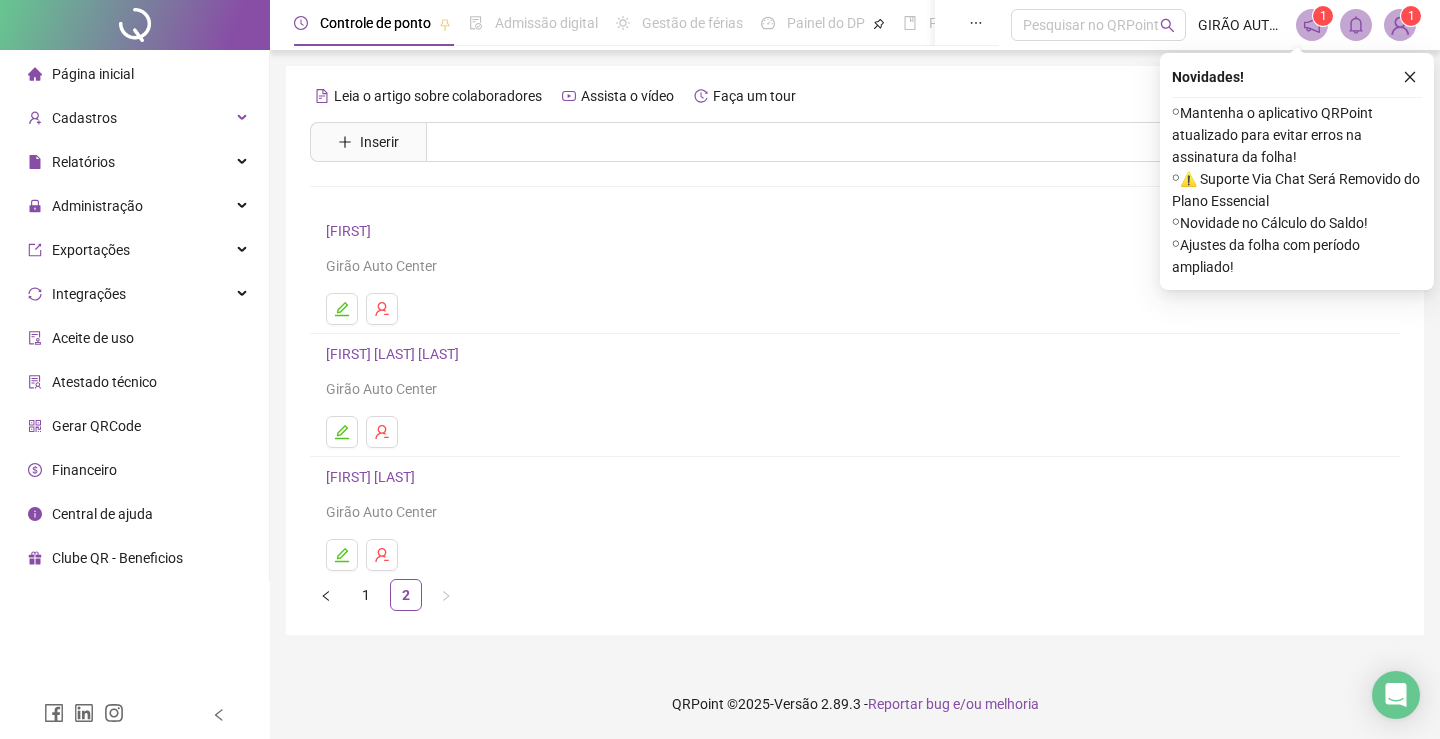 click on "[FIRST]" at bounding box center (351, 231) 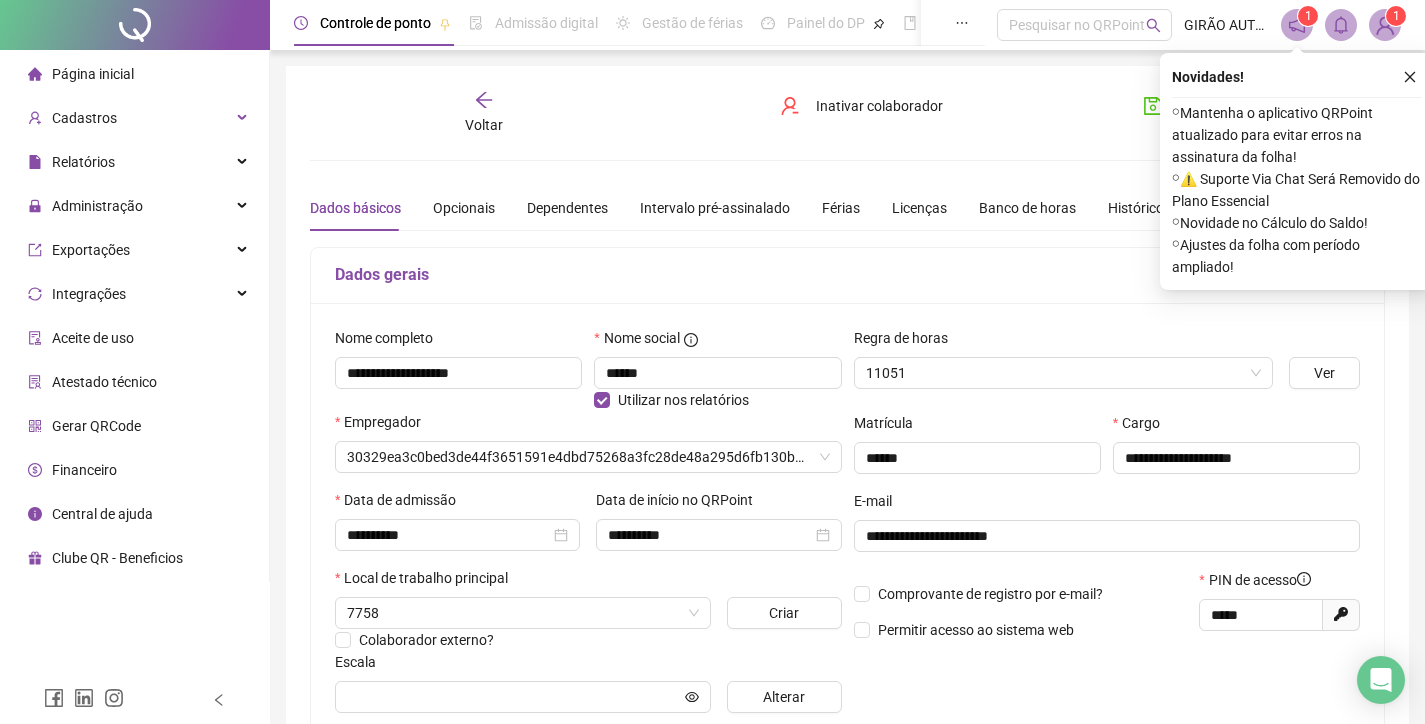type on "**********" 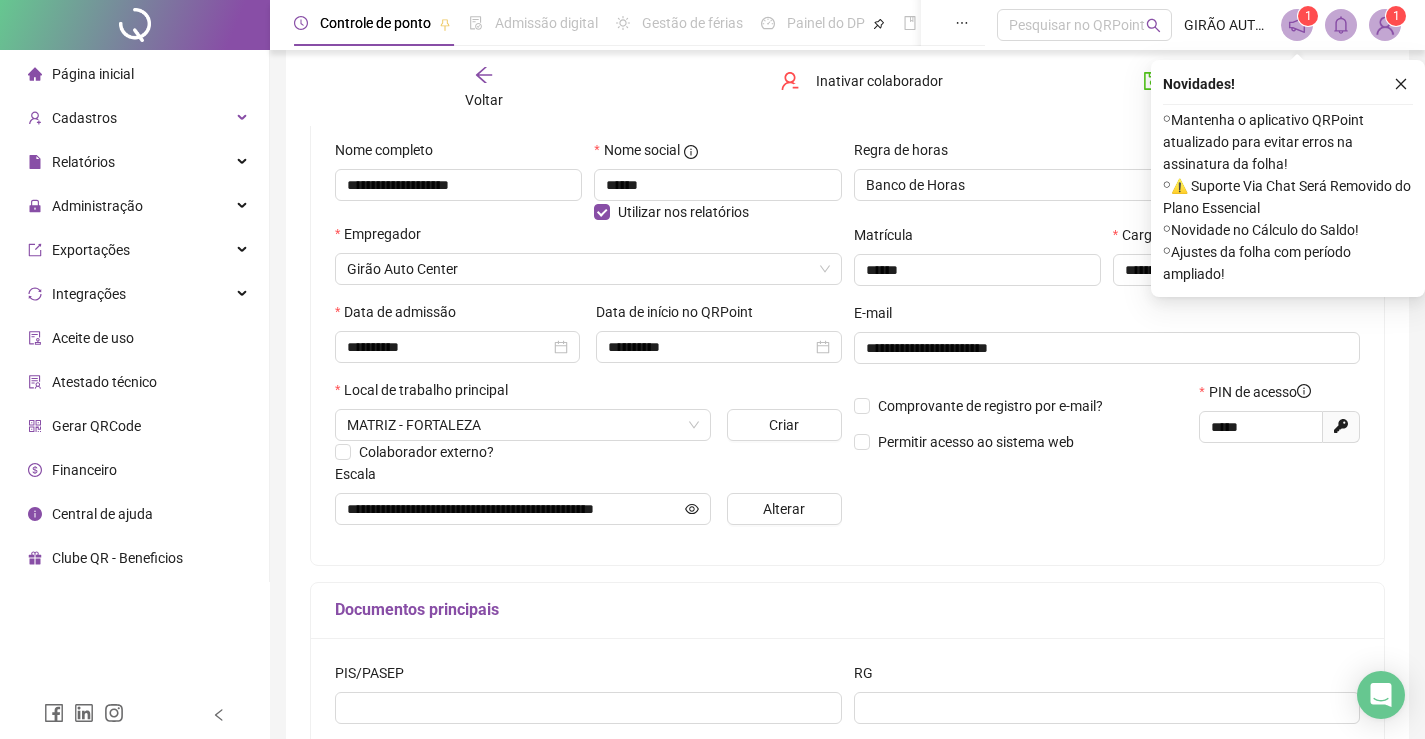 scroll, scrollTop: 200, scrollLeft: 0, axis: vertical 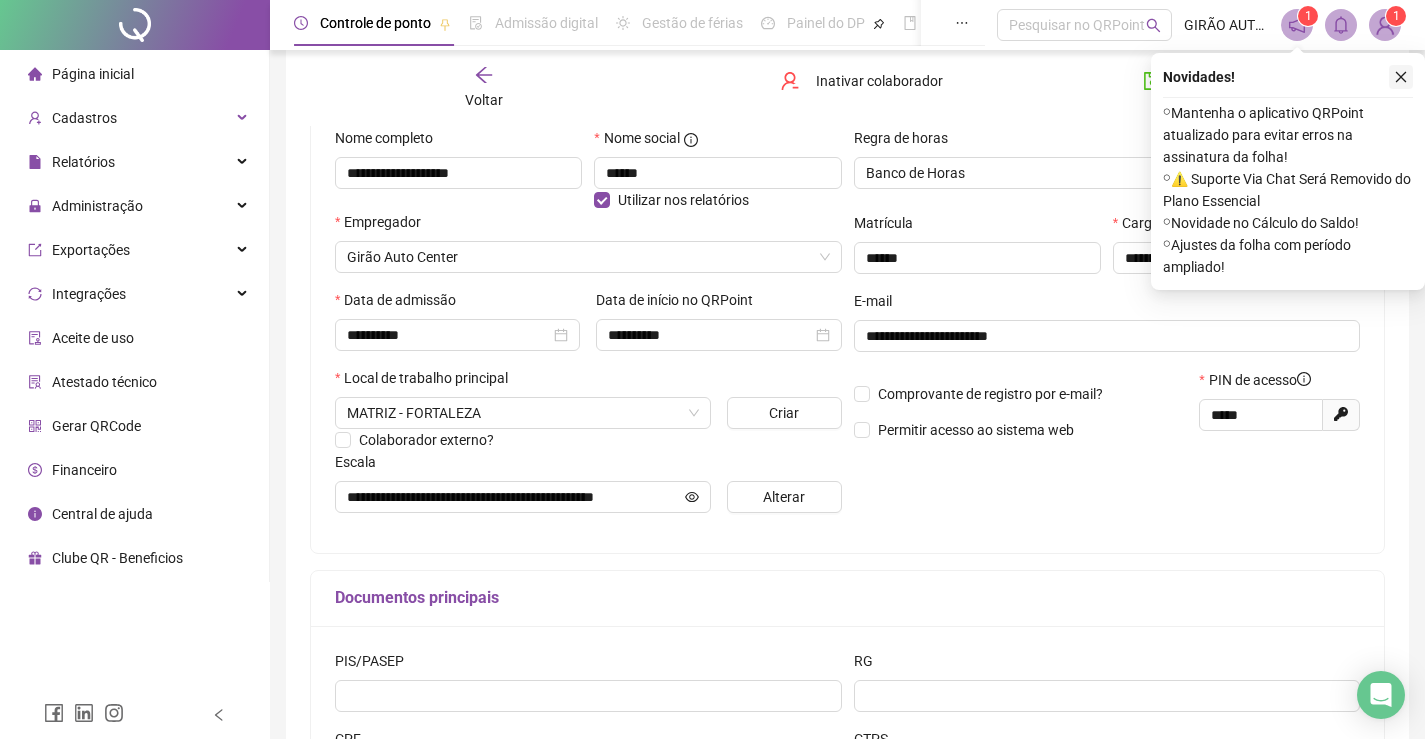 click 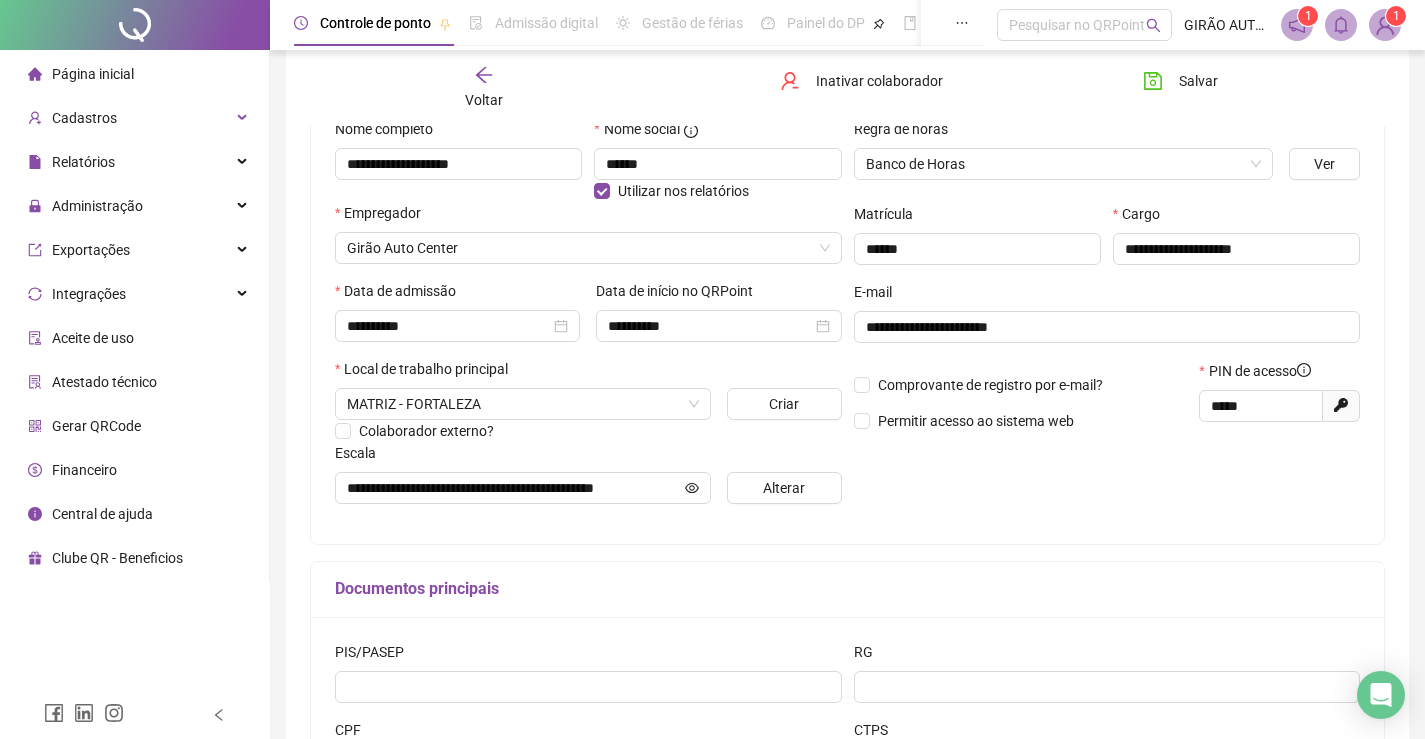 scroll, scrollTop: 0, scrollLeft: 0, axis: both 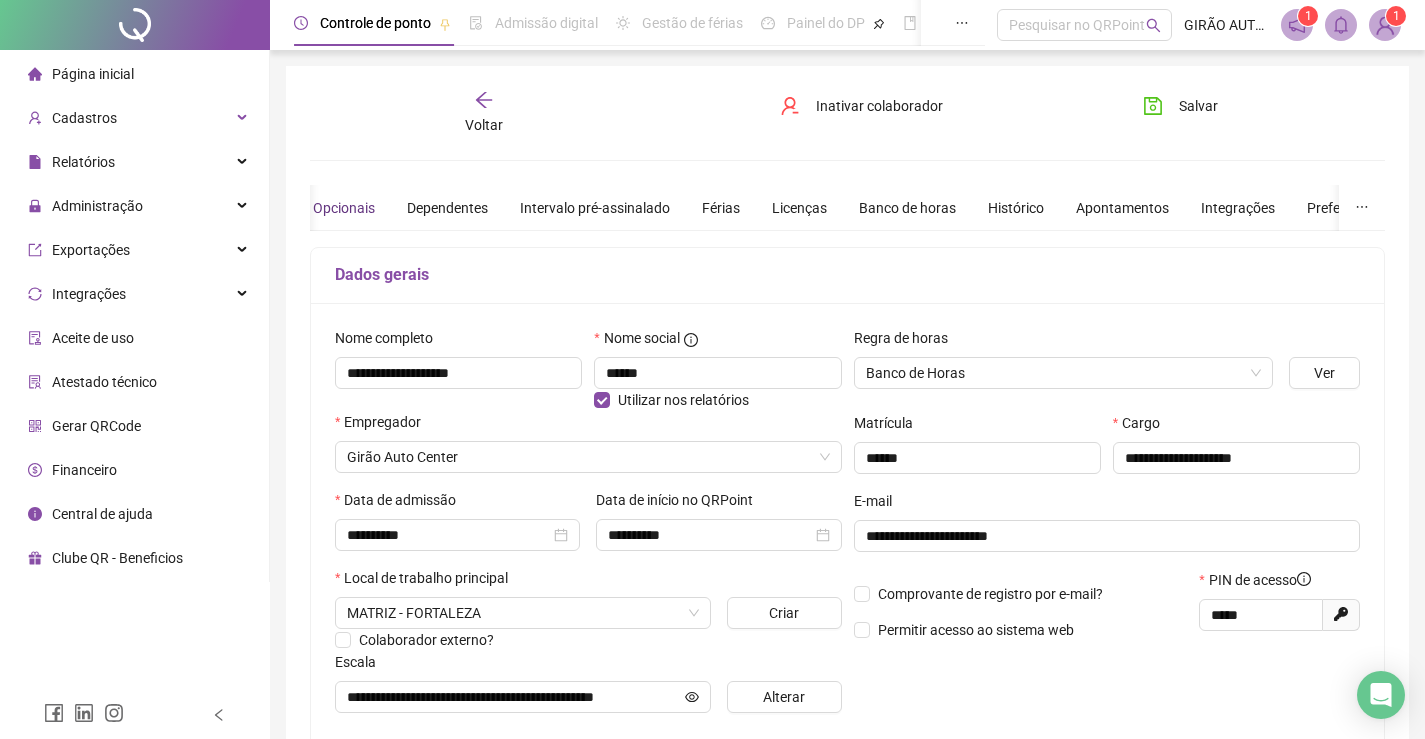 click on "Opcionais" at bounding box center (344, 208) 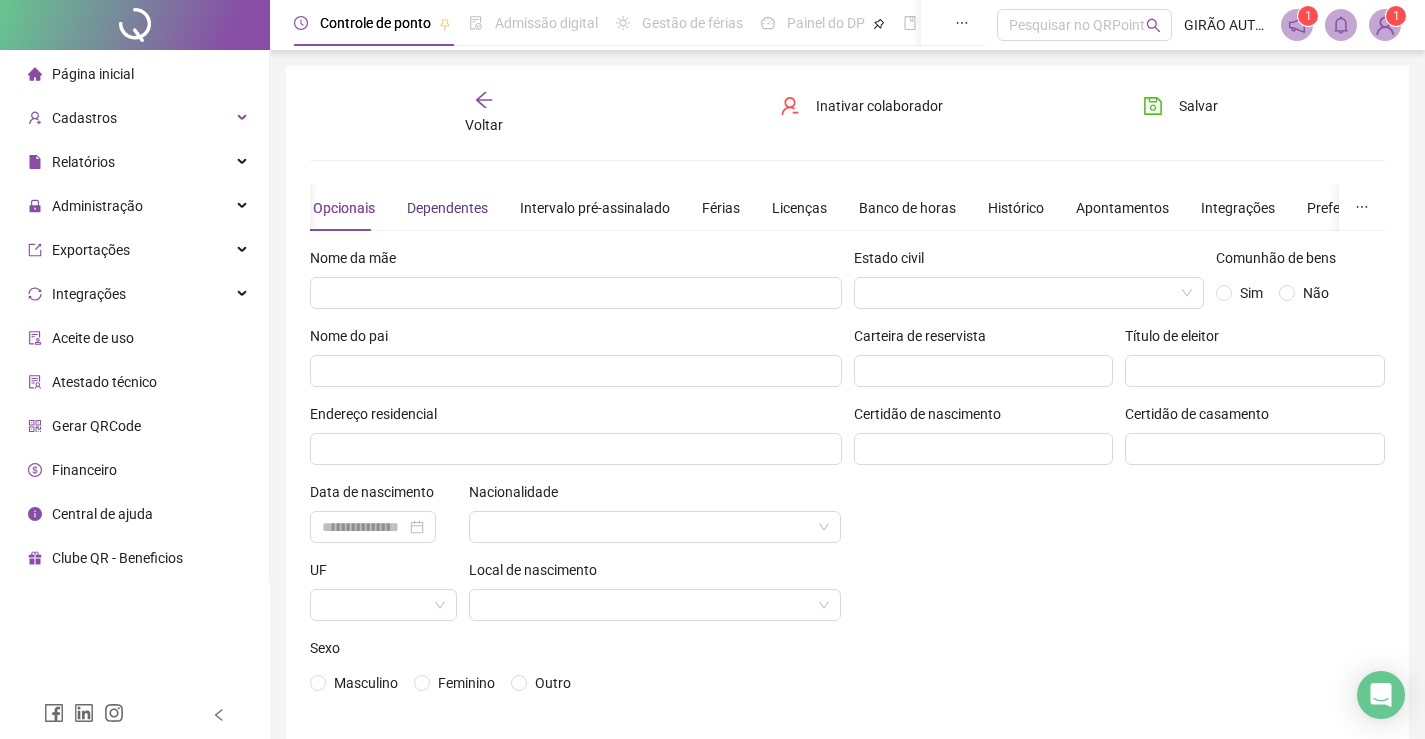 click on "Dependentes" at bounding box center [447, 208] 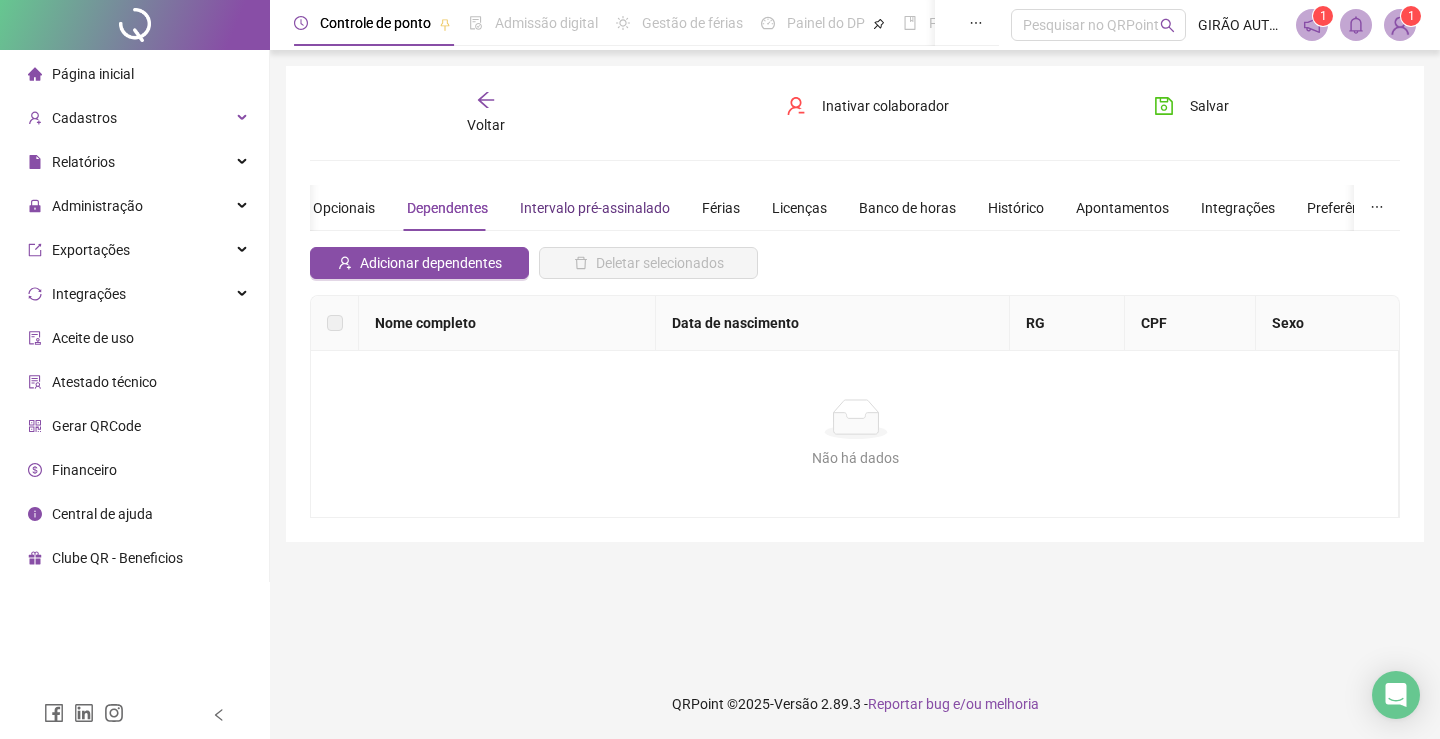 click on "Intervalo pré-assinalado" at bounding box center [595, 208] 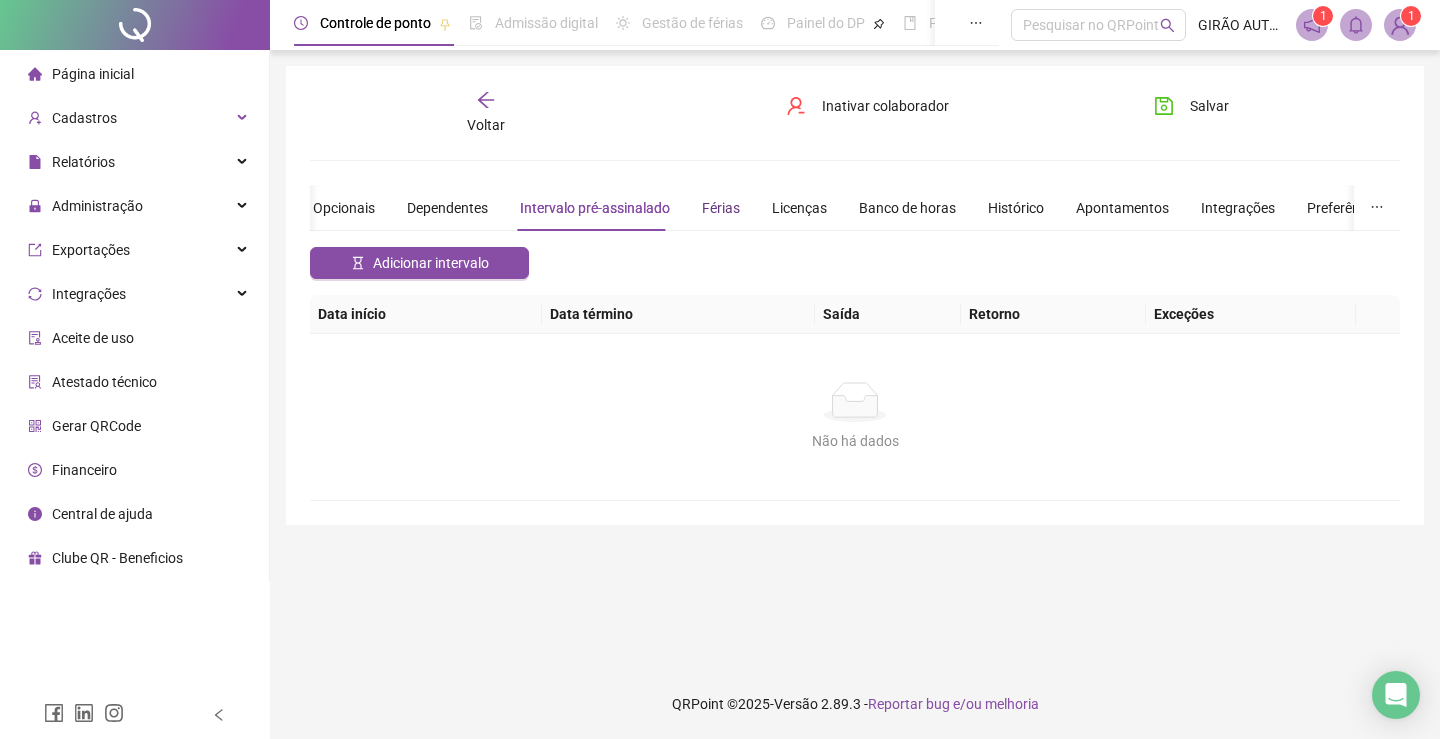 click on "Férias" at bounding box center [721, 208] 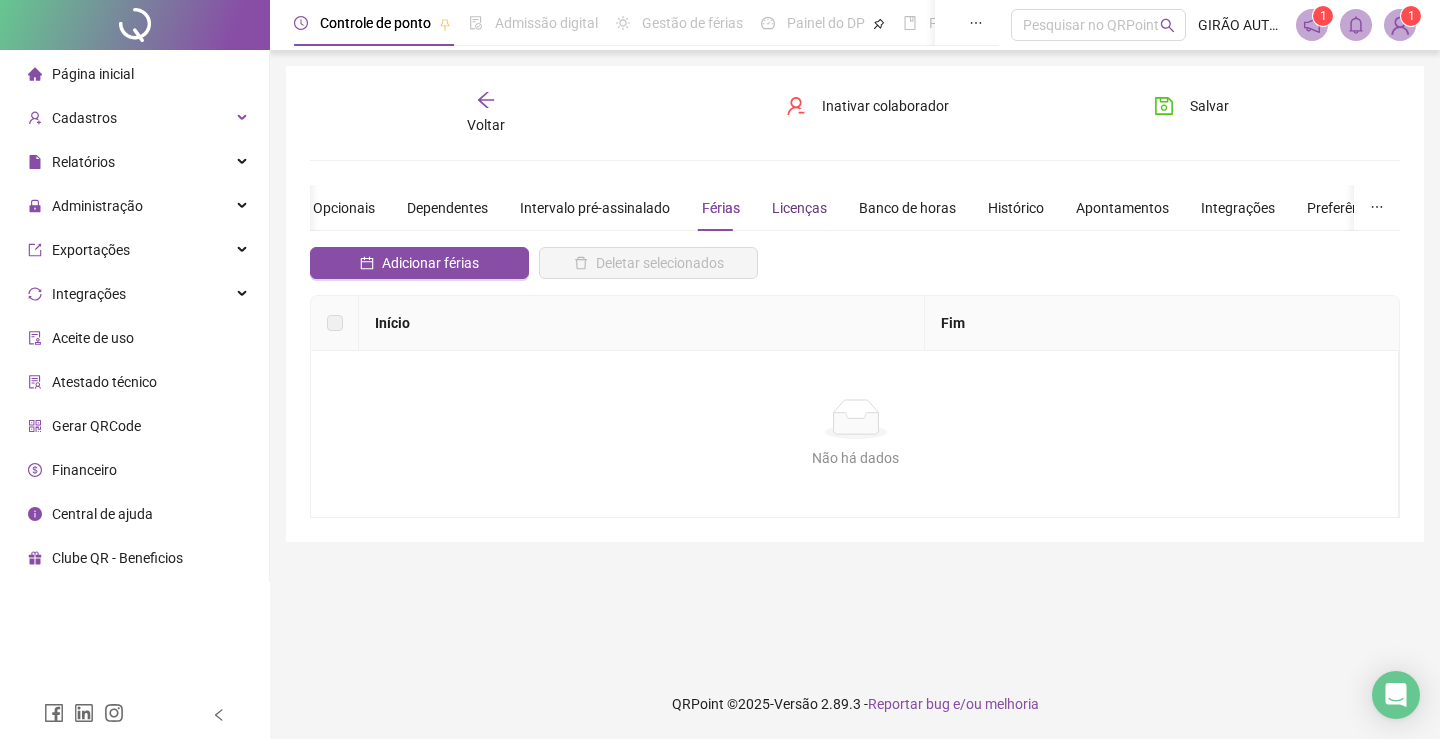 click on "Licenças" at bounding box center [799, 208] 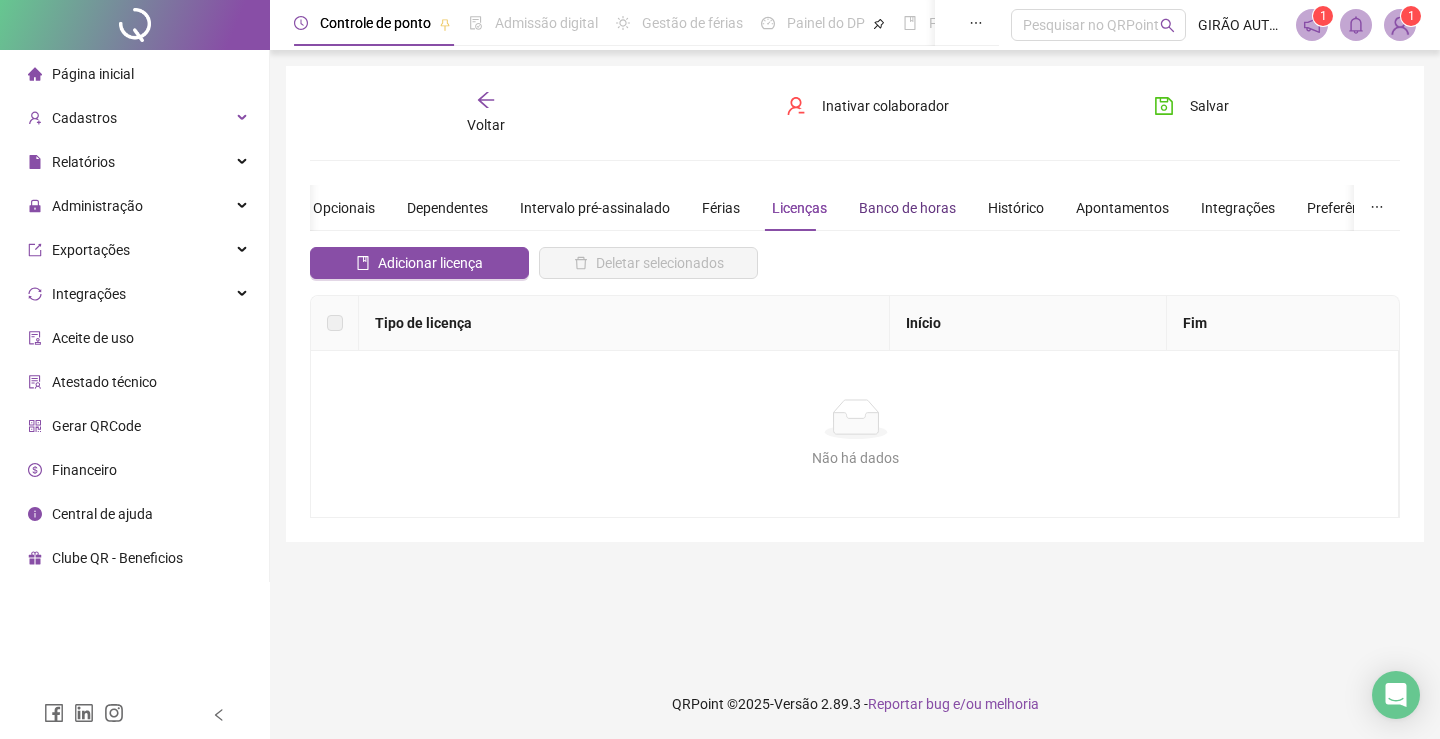 click on "Banco de horas" at bounding box center [907, 208] 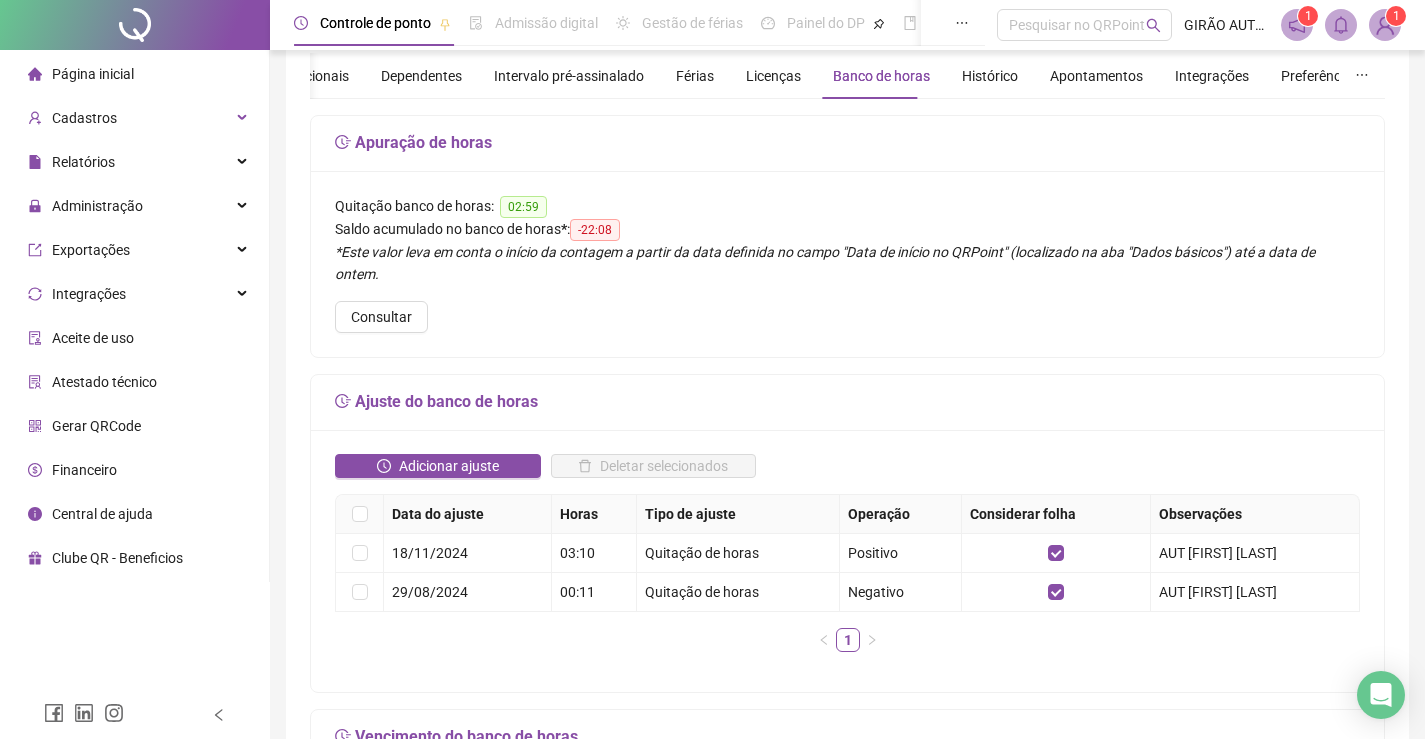 scroll, scrollTop: 0, scrollLeft: 0, axis: both 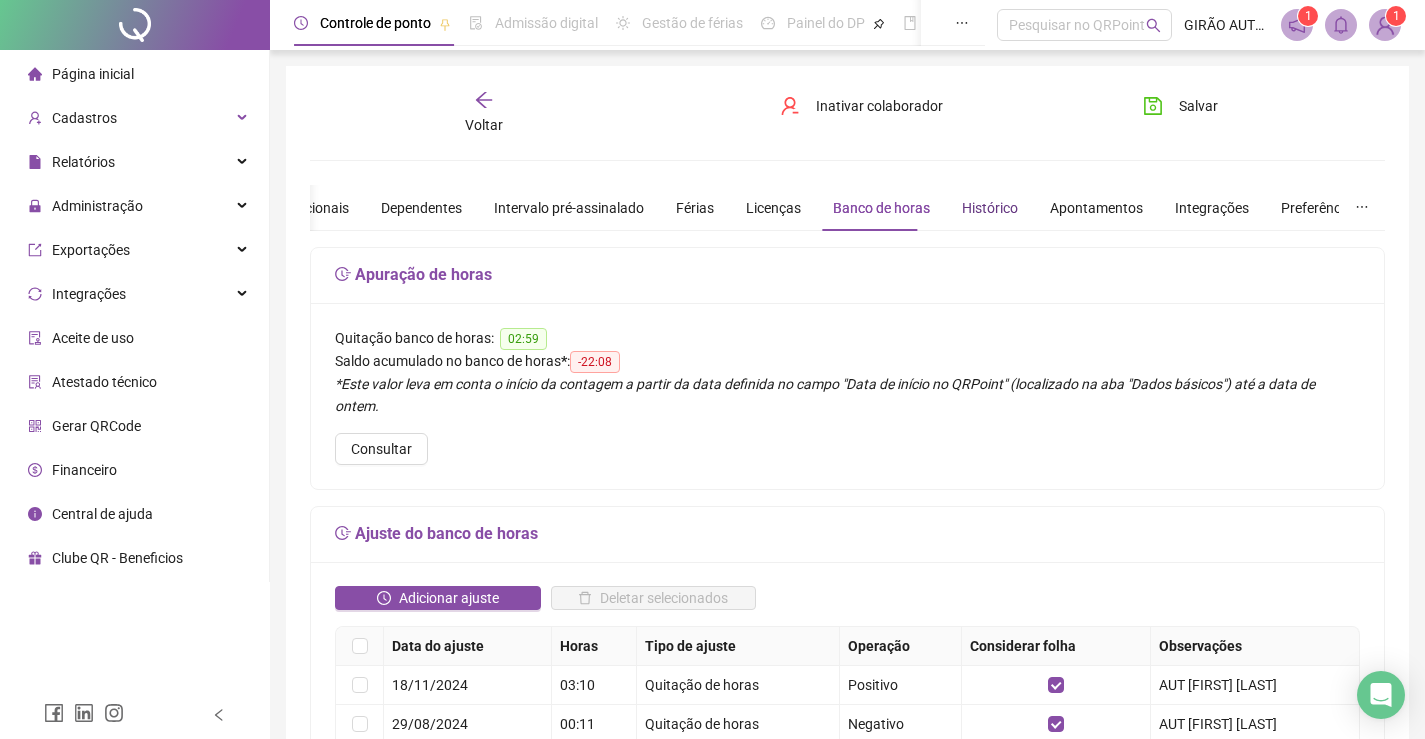 click on "Histórico" at bounding box center (990, 208) 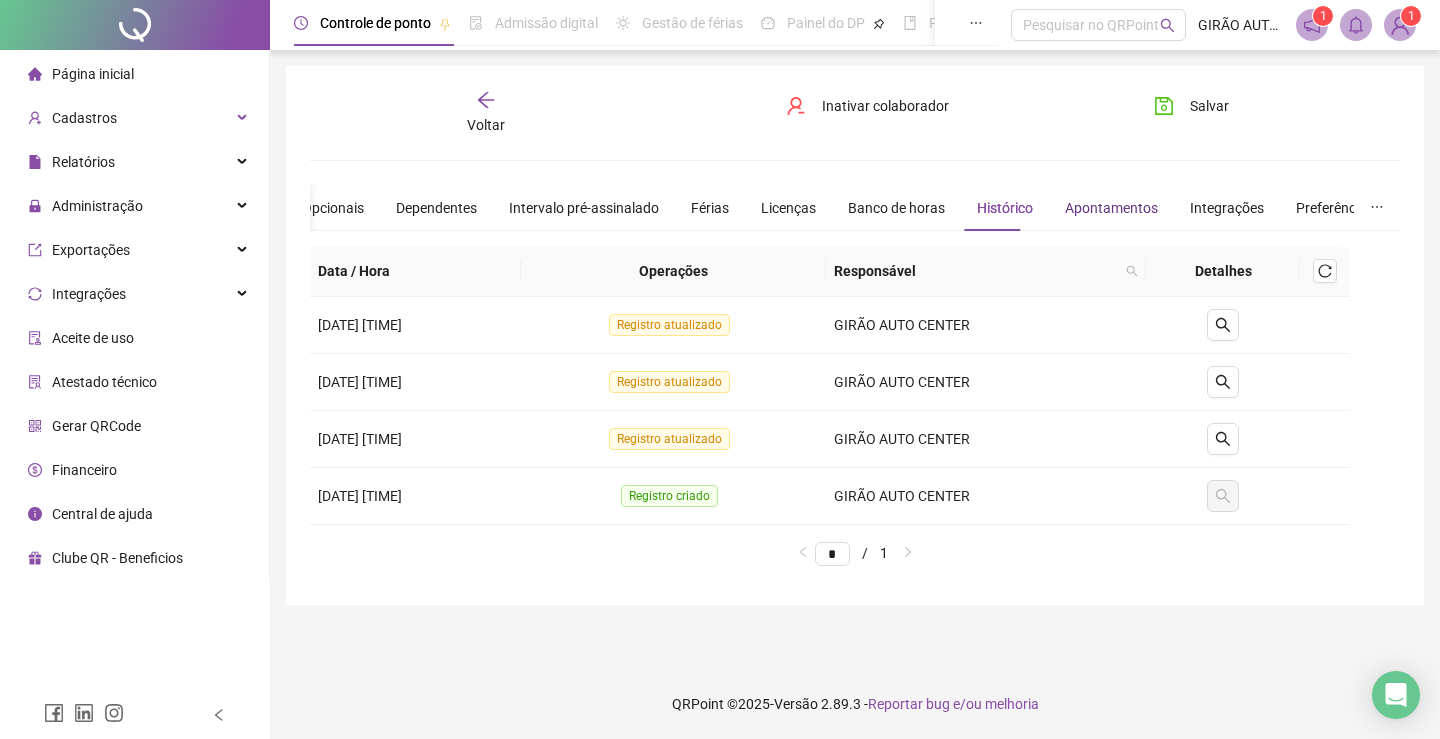click on "Apontamentos" at bounding box center (1111, 208) 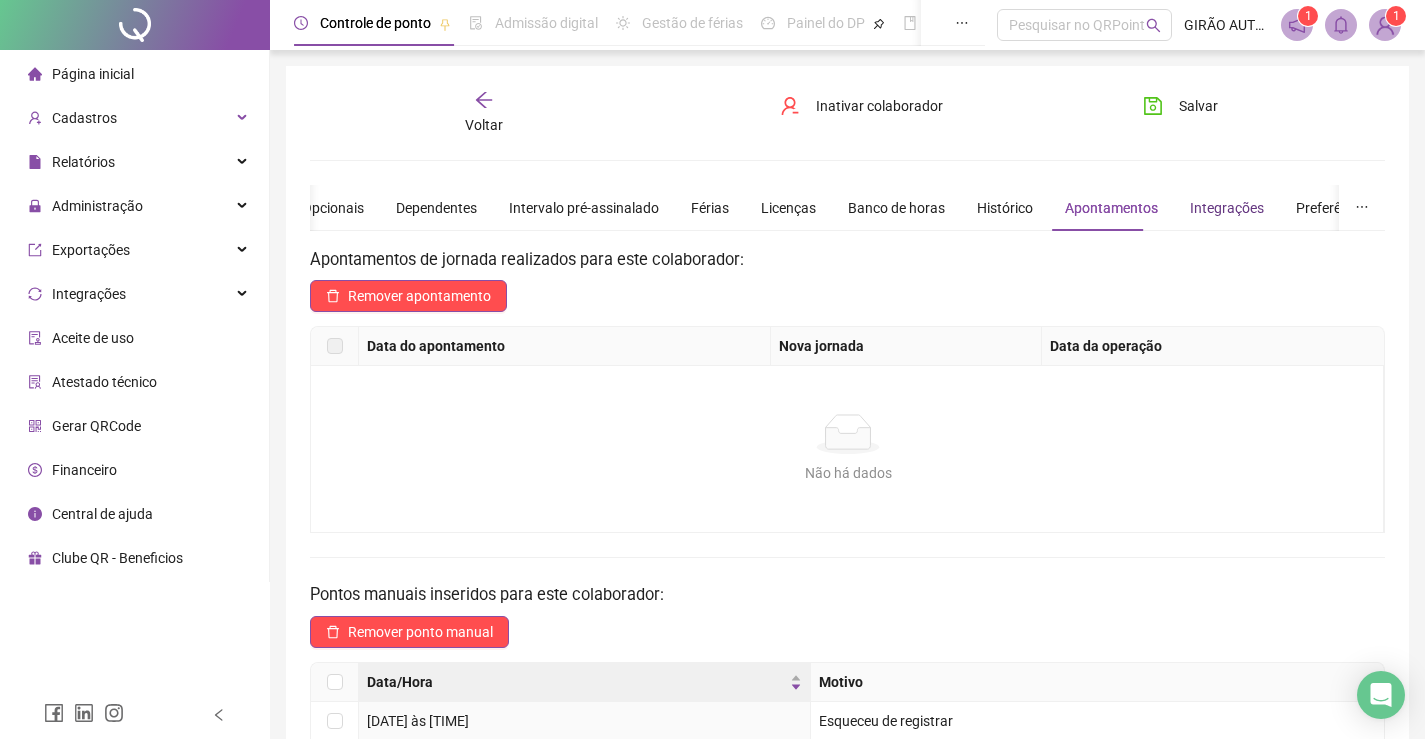 click on "Integrações" at bounding box center (1227, 208) 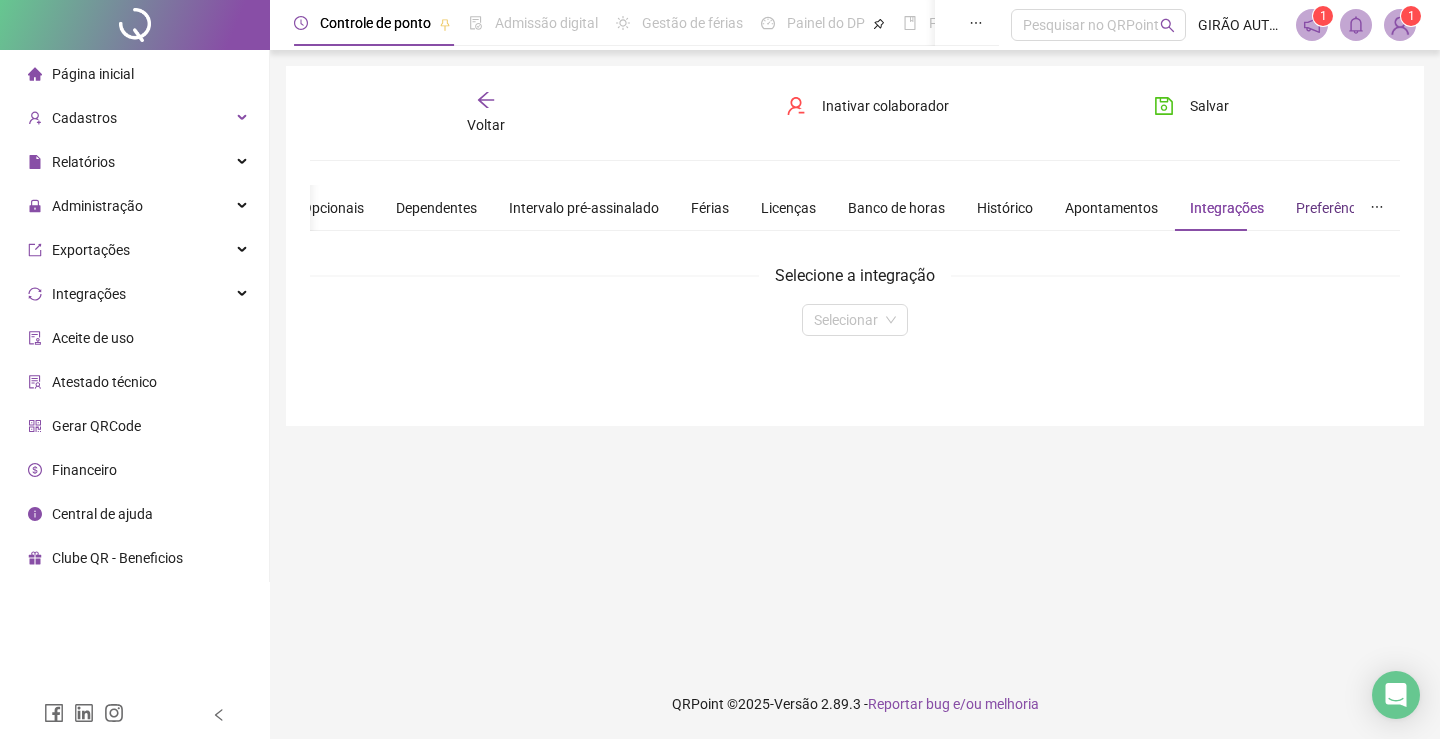 click on "Preferências" at bounding box center [1335, 208] 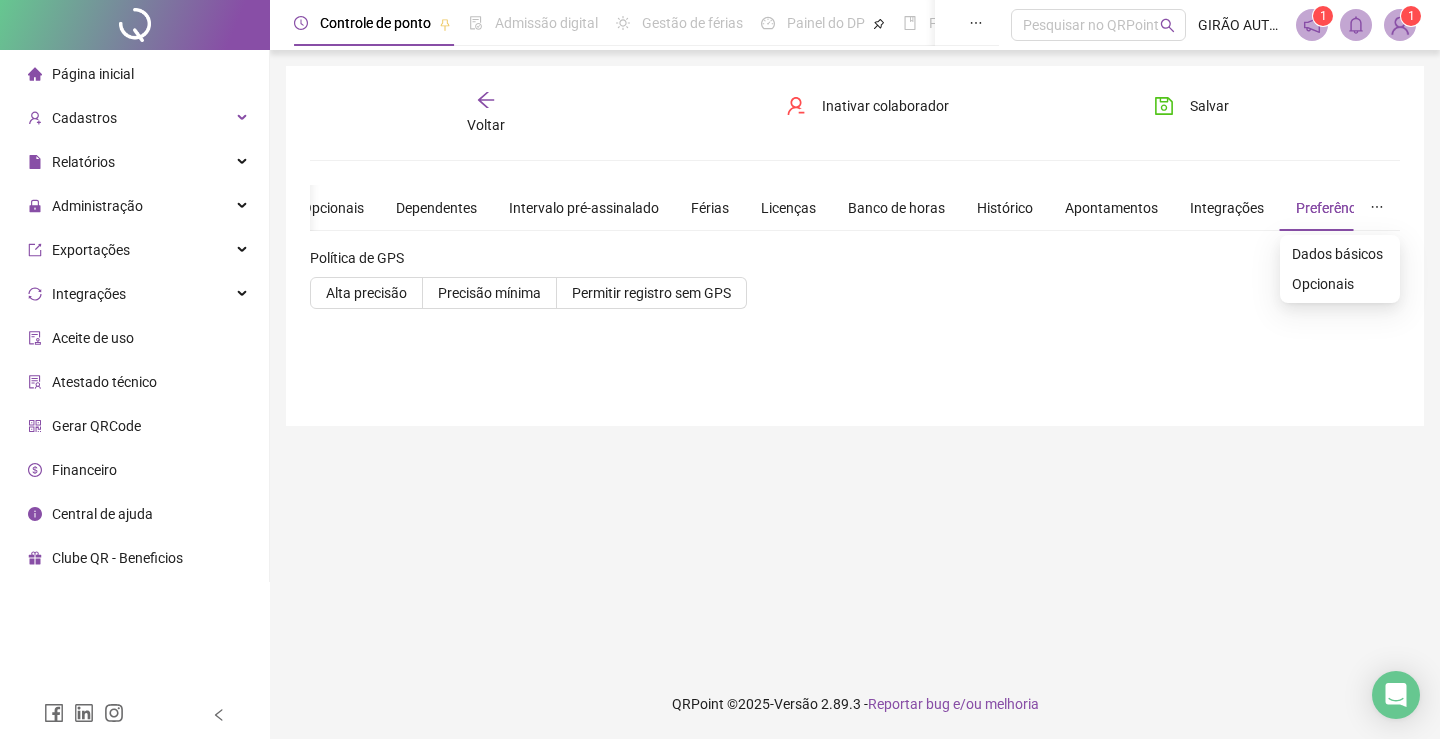 click 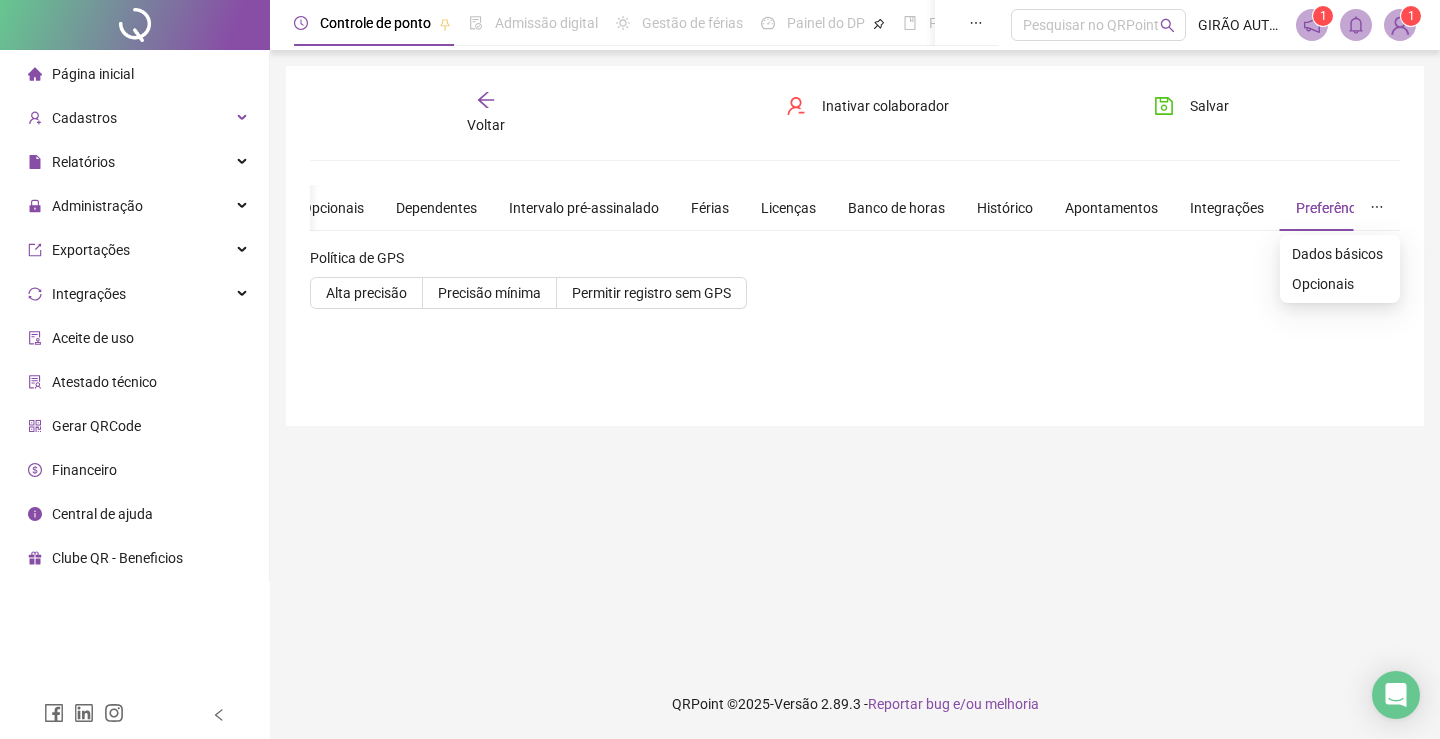 click 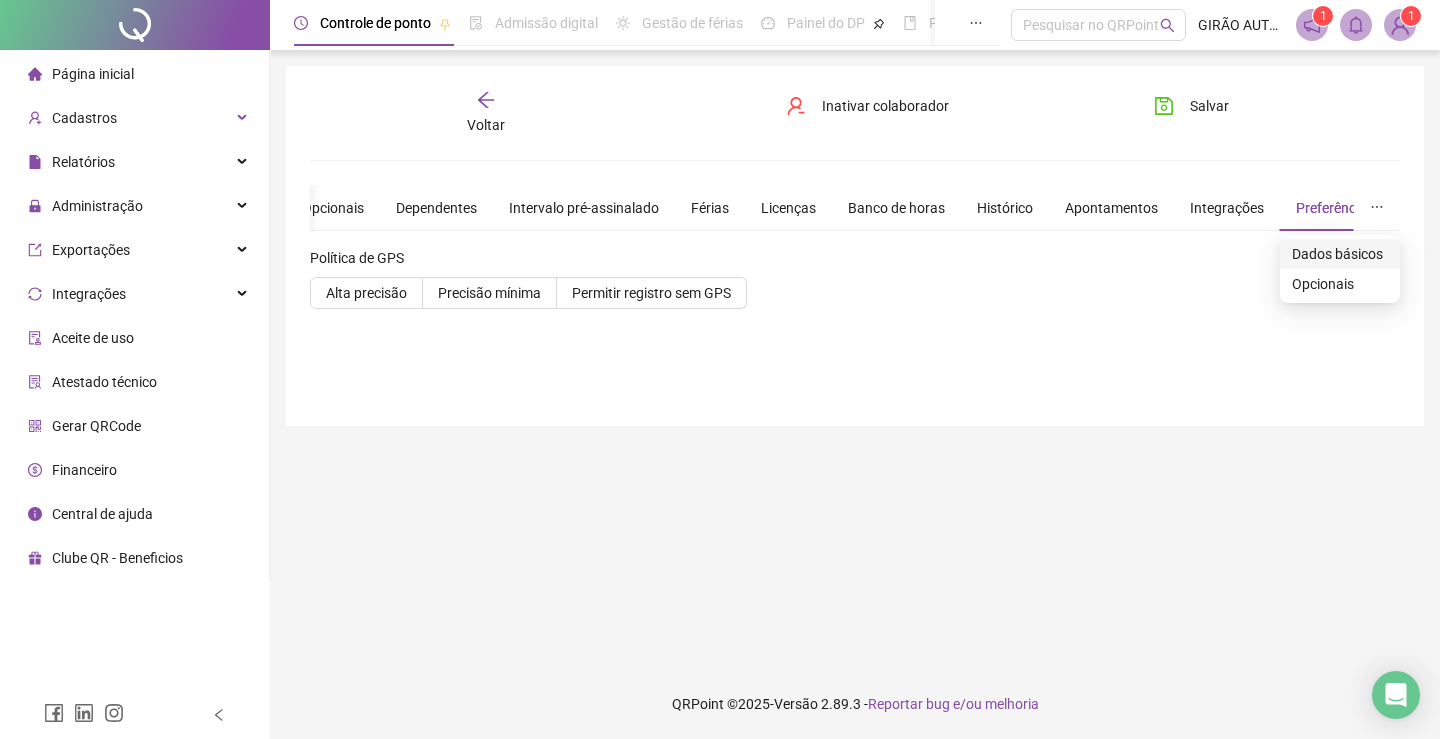 click on "Dados básicos" at bounding box center [1340, 254] 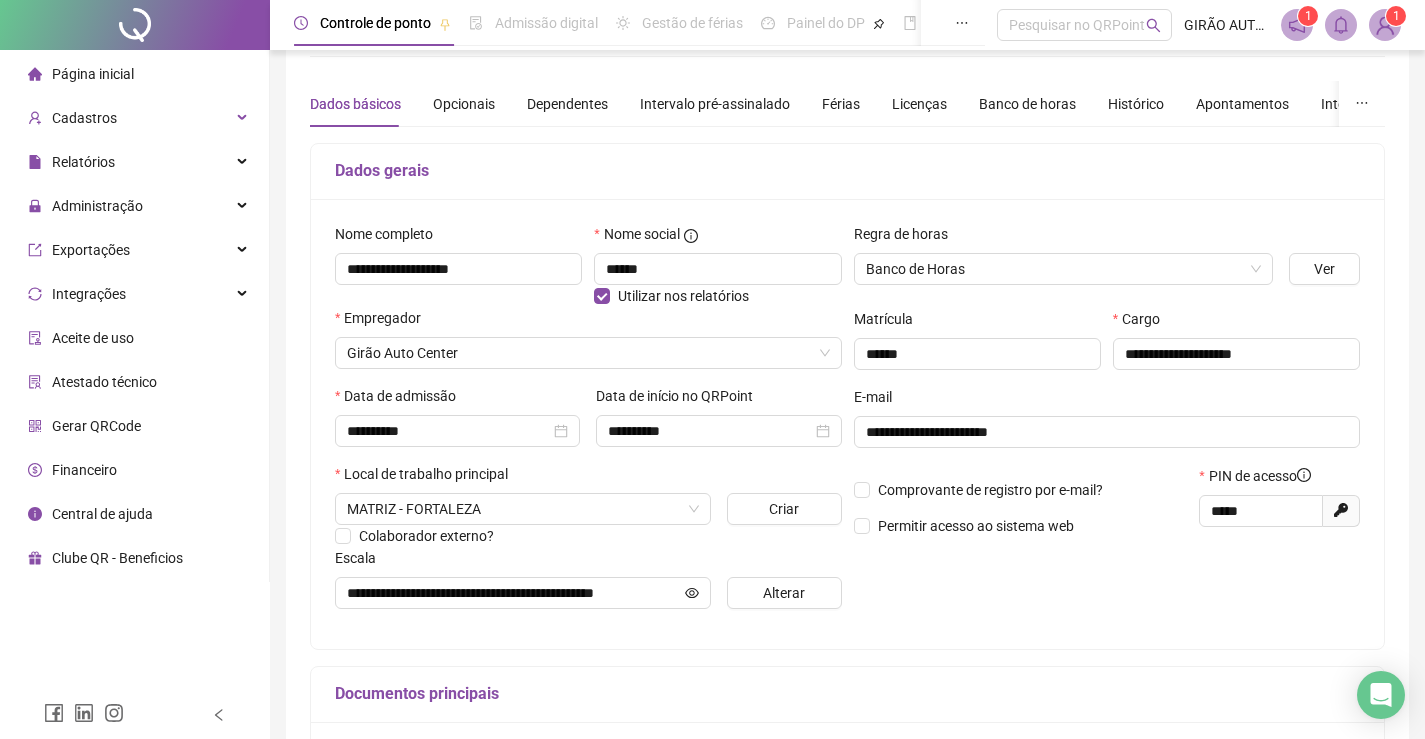 scroll, scrollTop: 0, scrollLeft: 0, axis: both 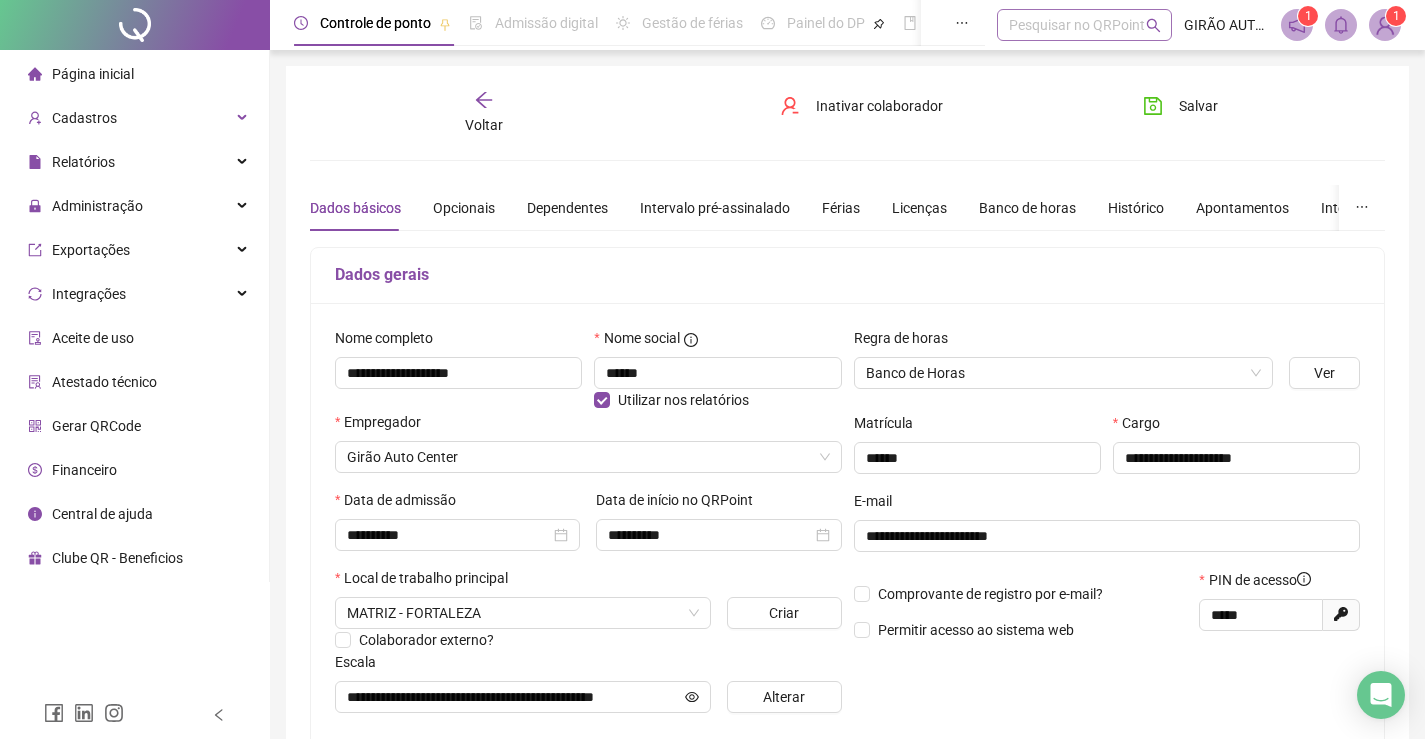 click on "Pesquisar no QRPoint" at bounding box center (1084, 25) 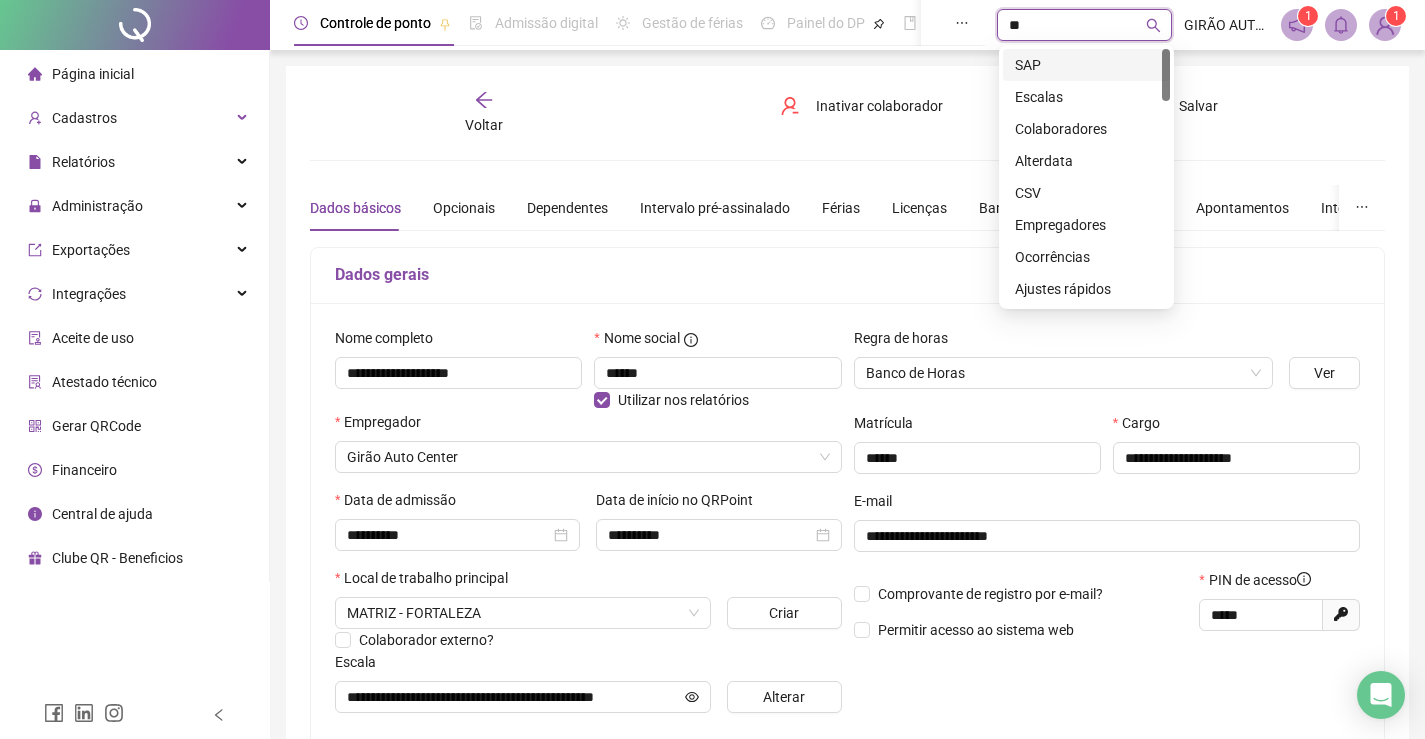 type on "*" 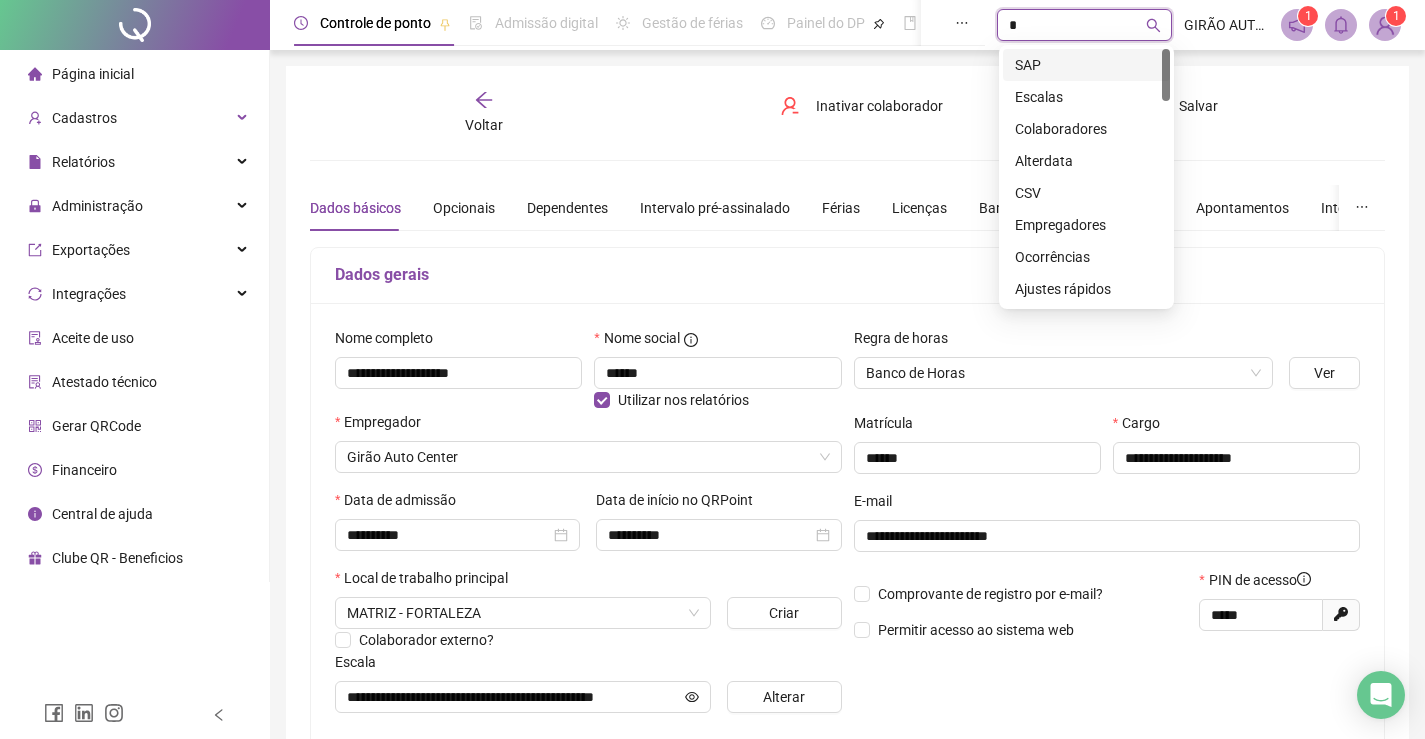 type 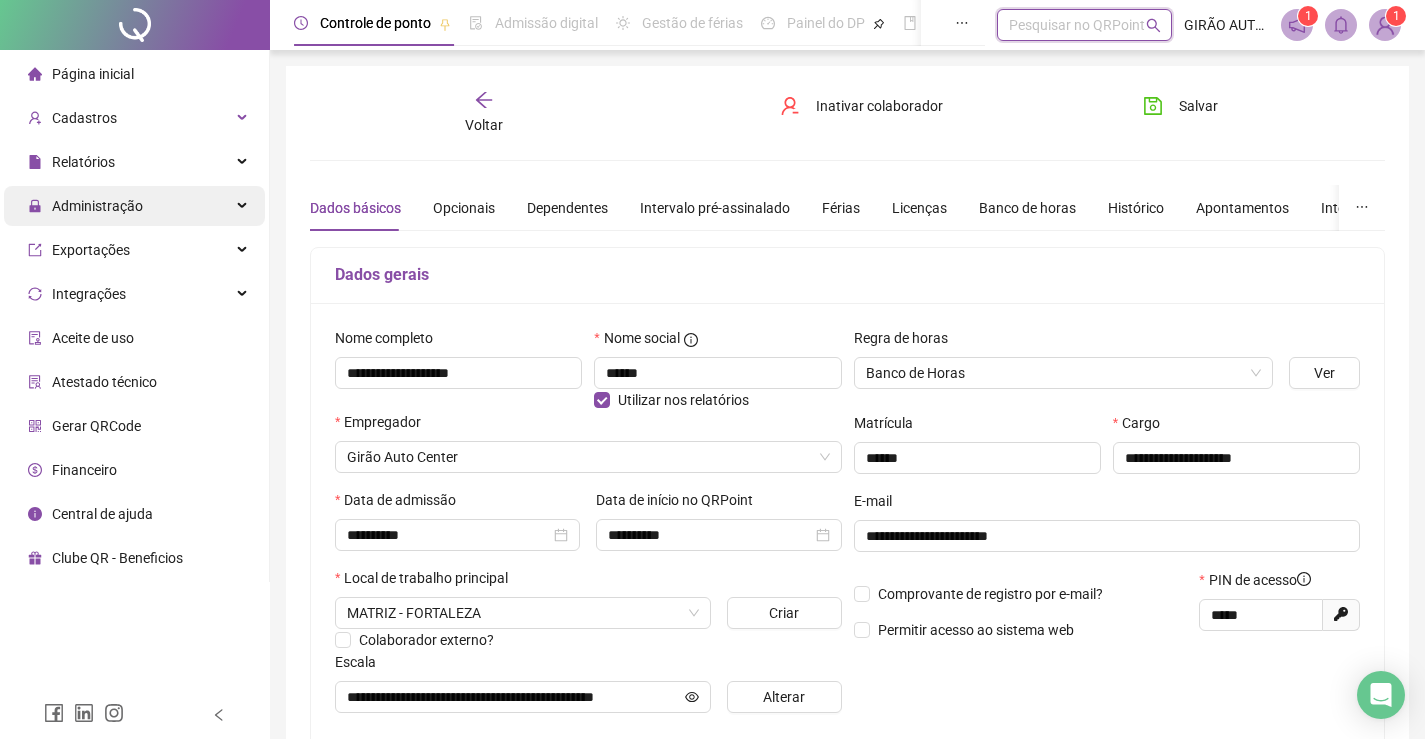 click on "Administração" at bounding box center (134, 206) 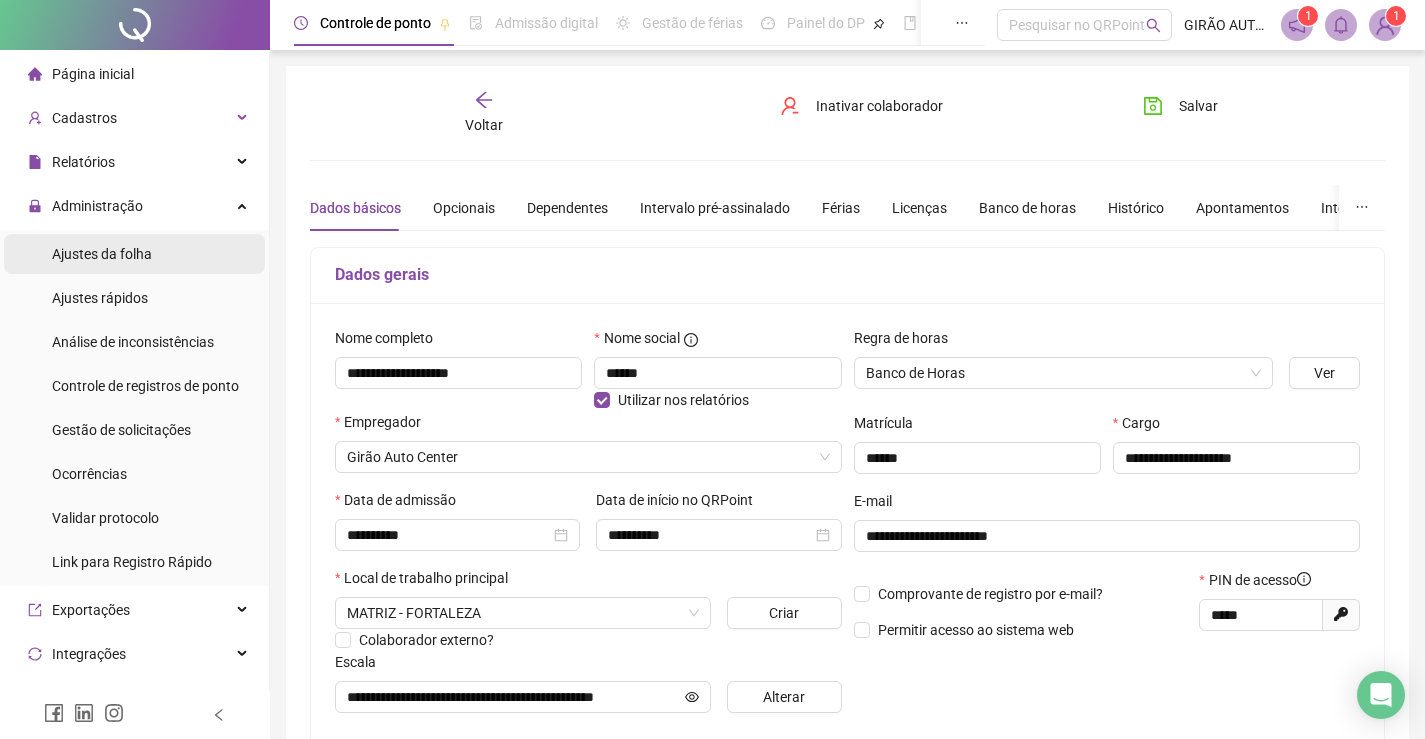 click on "Ajustes da folha" at bounding box center (102, 254) 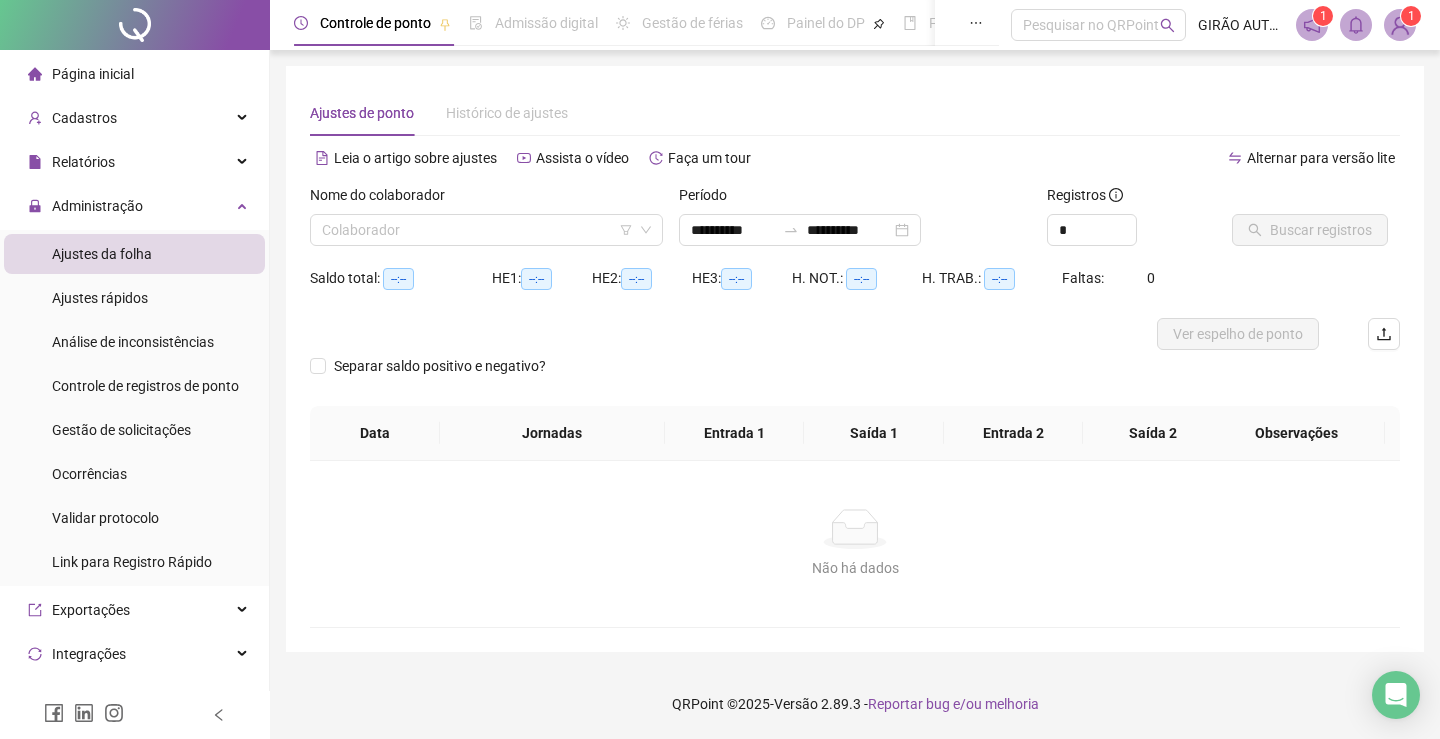 type 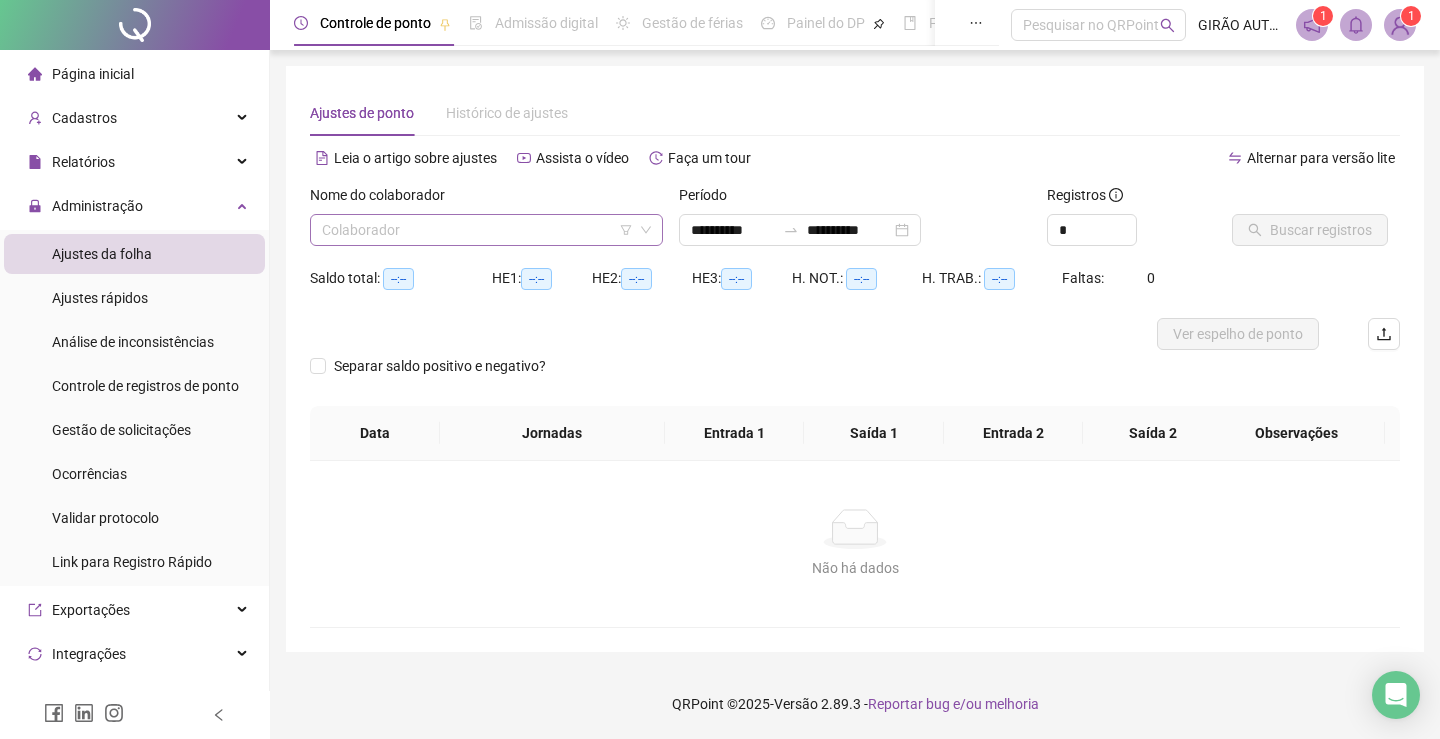 click at bounding box center (477, 230) 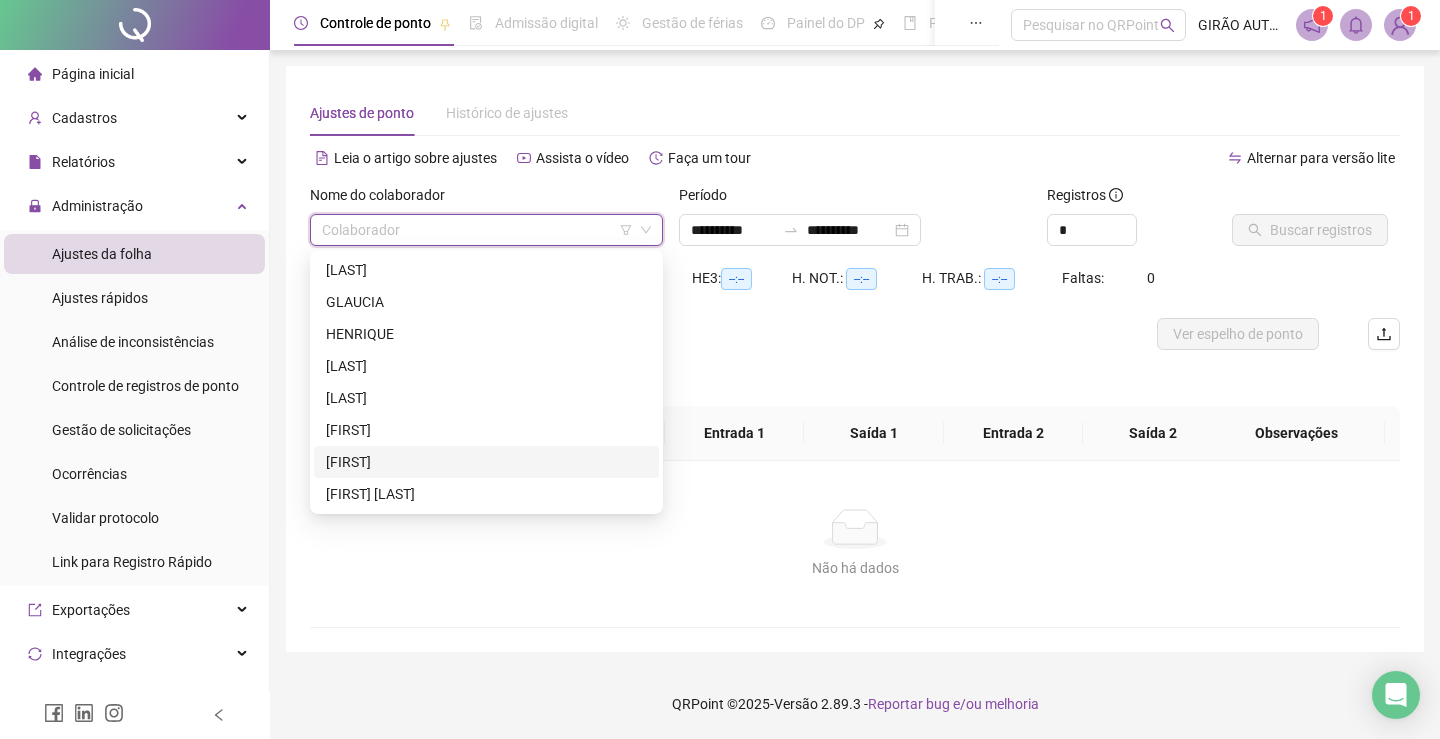 click on "[FIRST]" at bounding box center (486, 462) 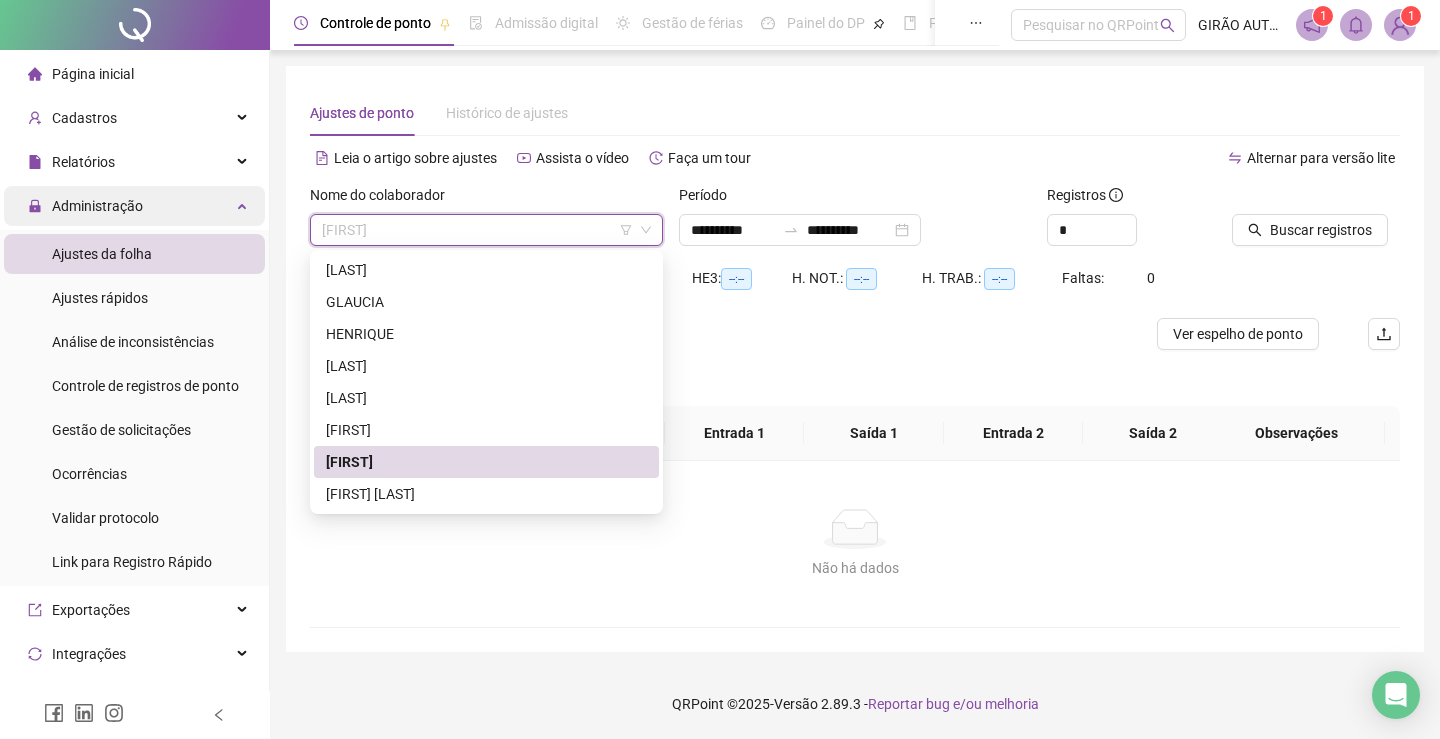drag, startPoint x: 404, startPoint y: 224, endPoint x: 145, endPoint y: 212, distance: 259.27783 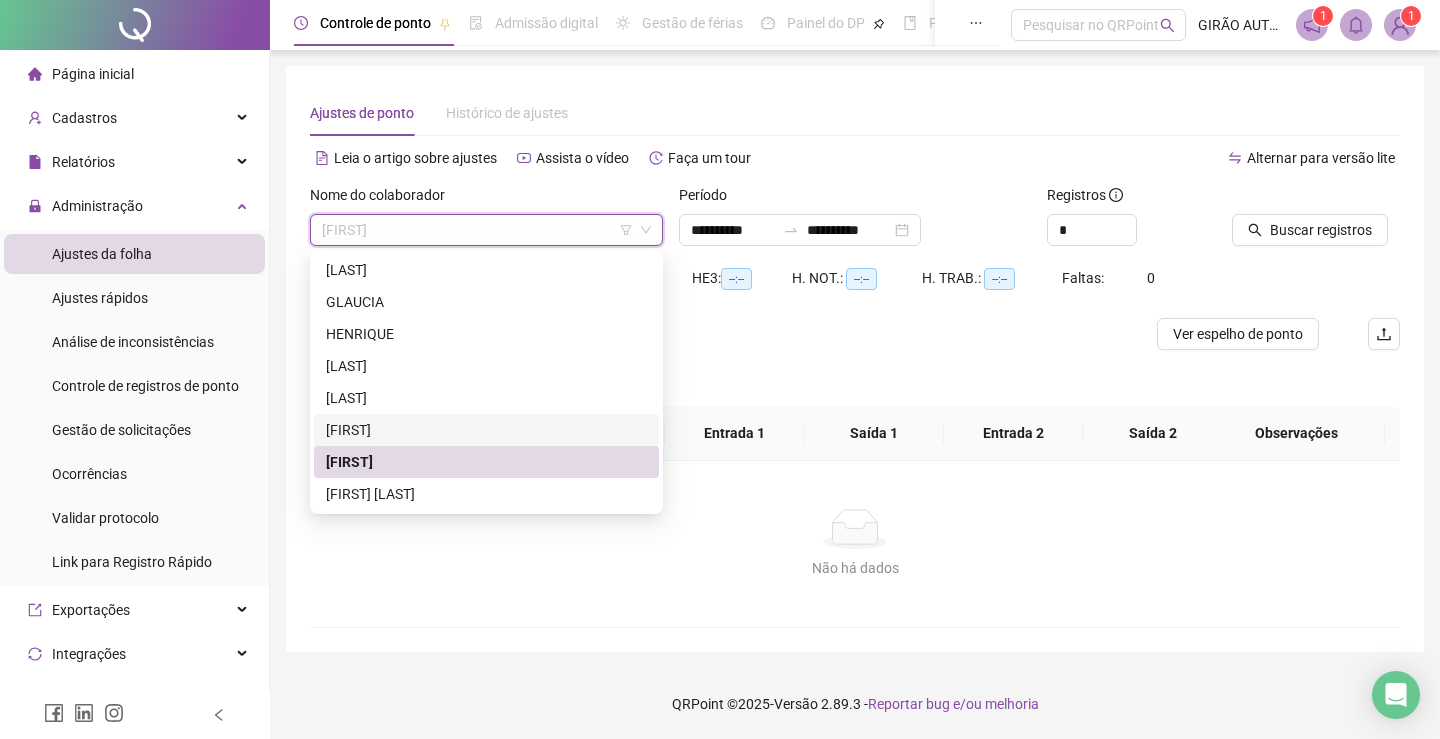 click on "[FIRST]" at bounding box center (486, 430) 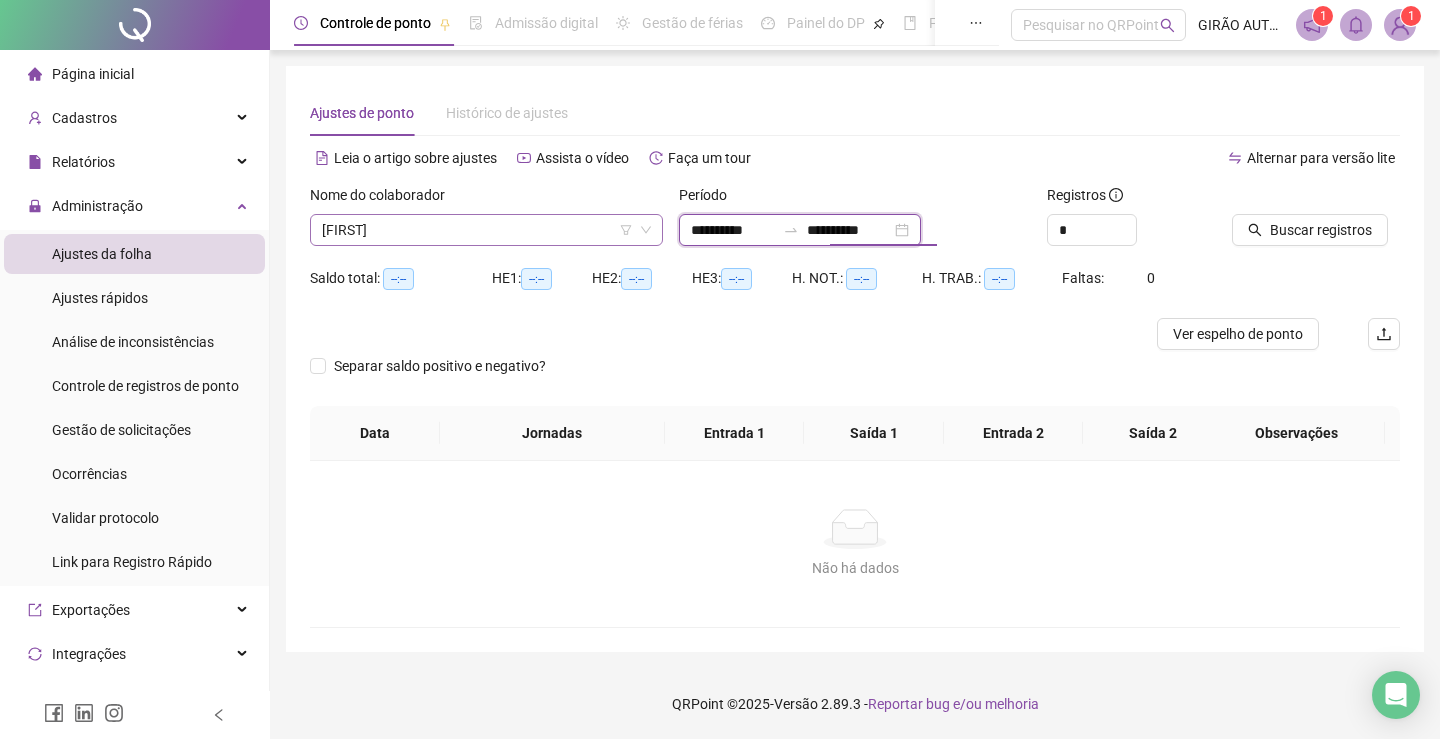 drag, startPoint x: 927, startPoint y: 227, endPoint x: 618, endPoint y: 227, distance: 309 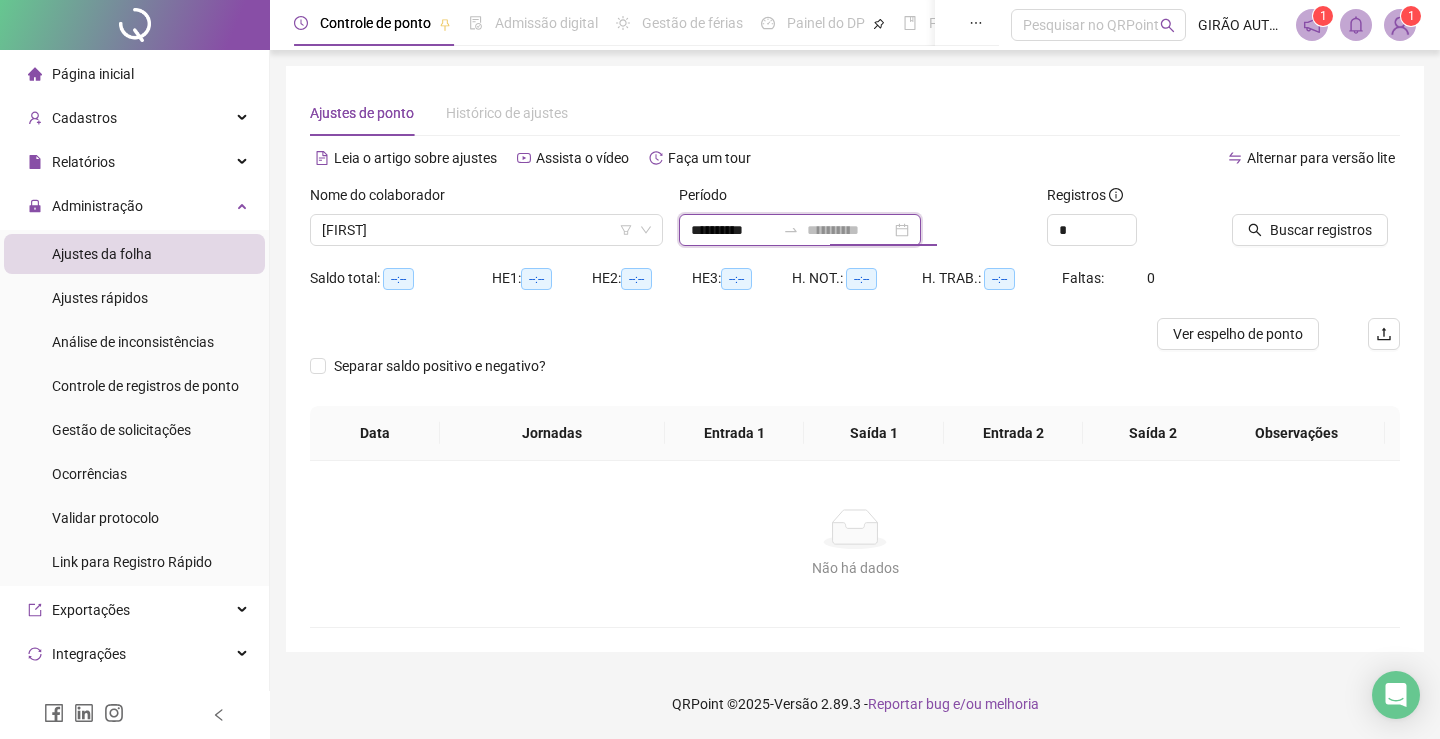 type on "**********" 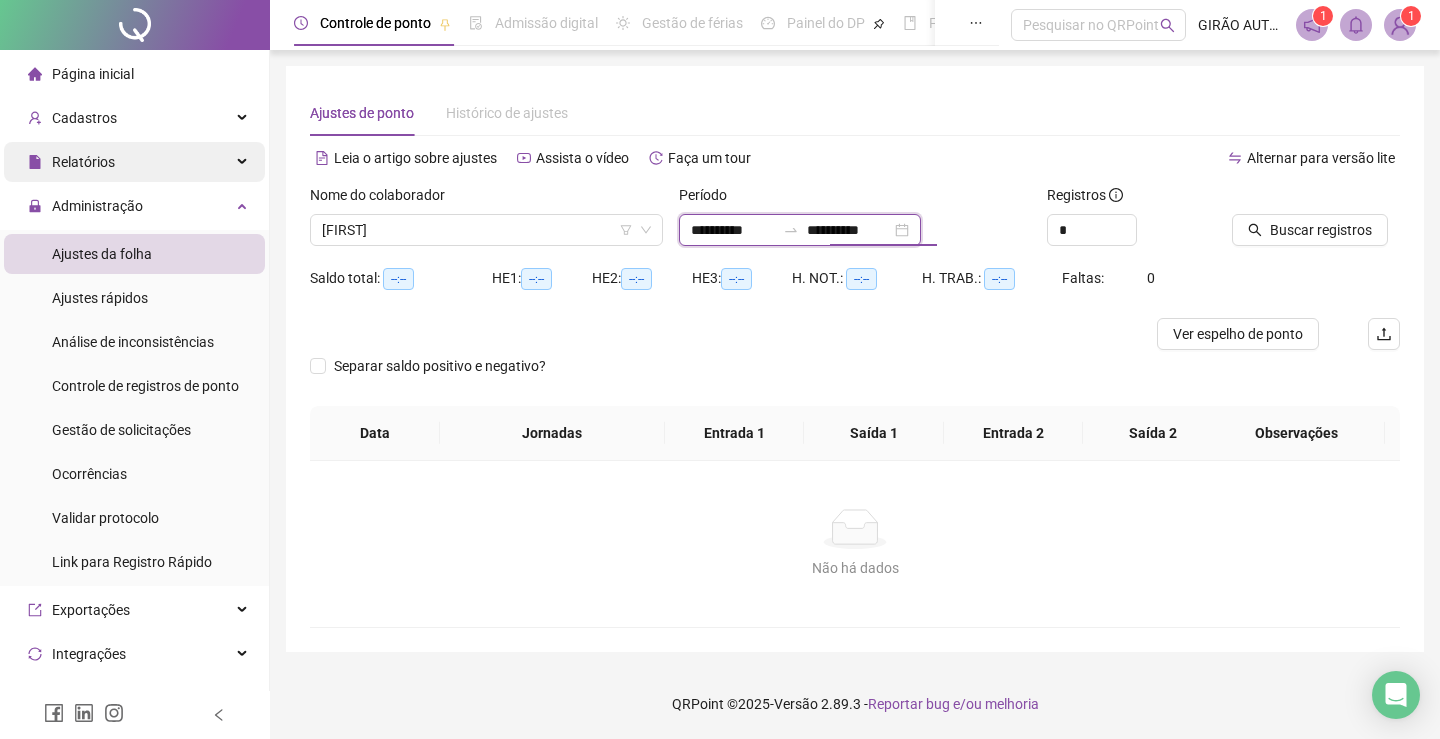 drag, startPoint x: 773, startPoint y: 231, endPoint x: 95, endPoint y: 152, distance: 682.587 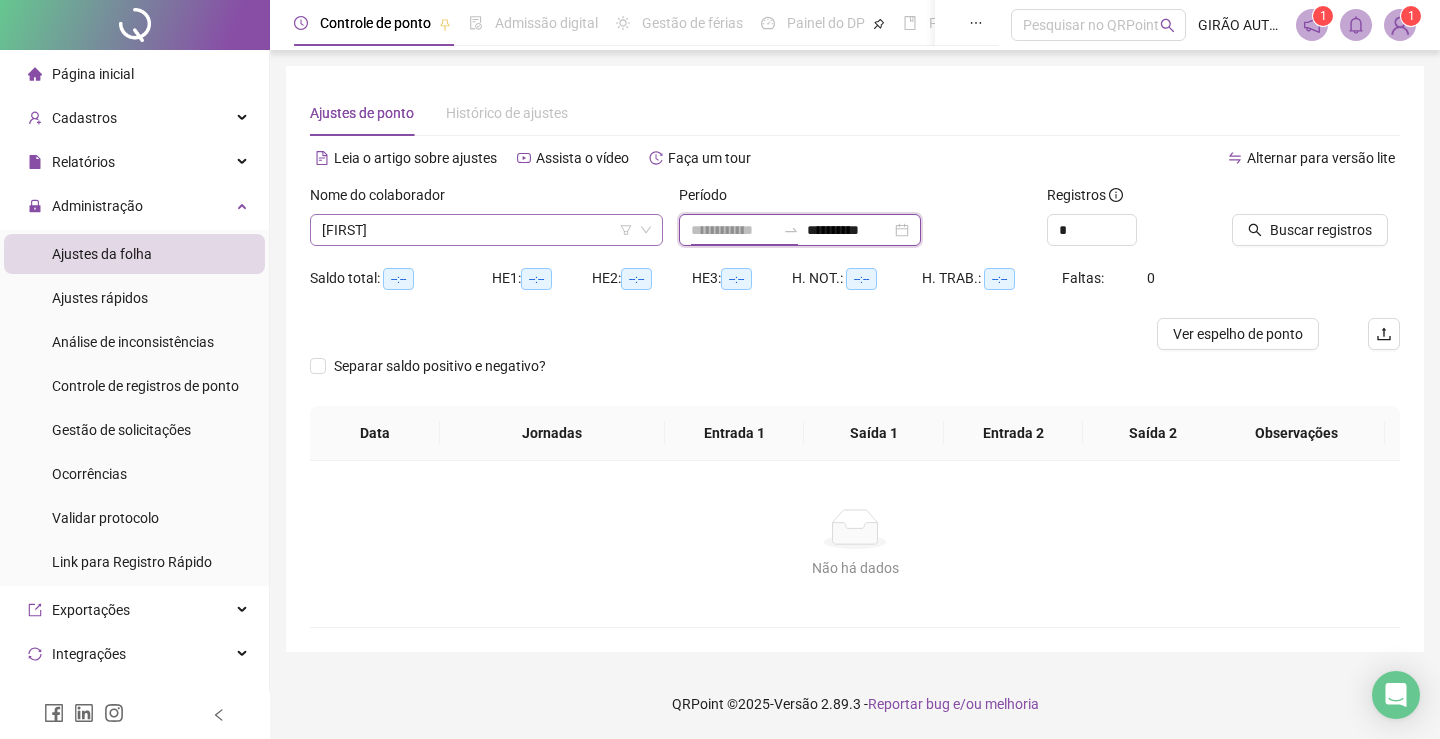 click on "[FIRST]" at bounding box center (486, 230) 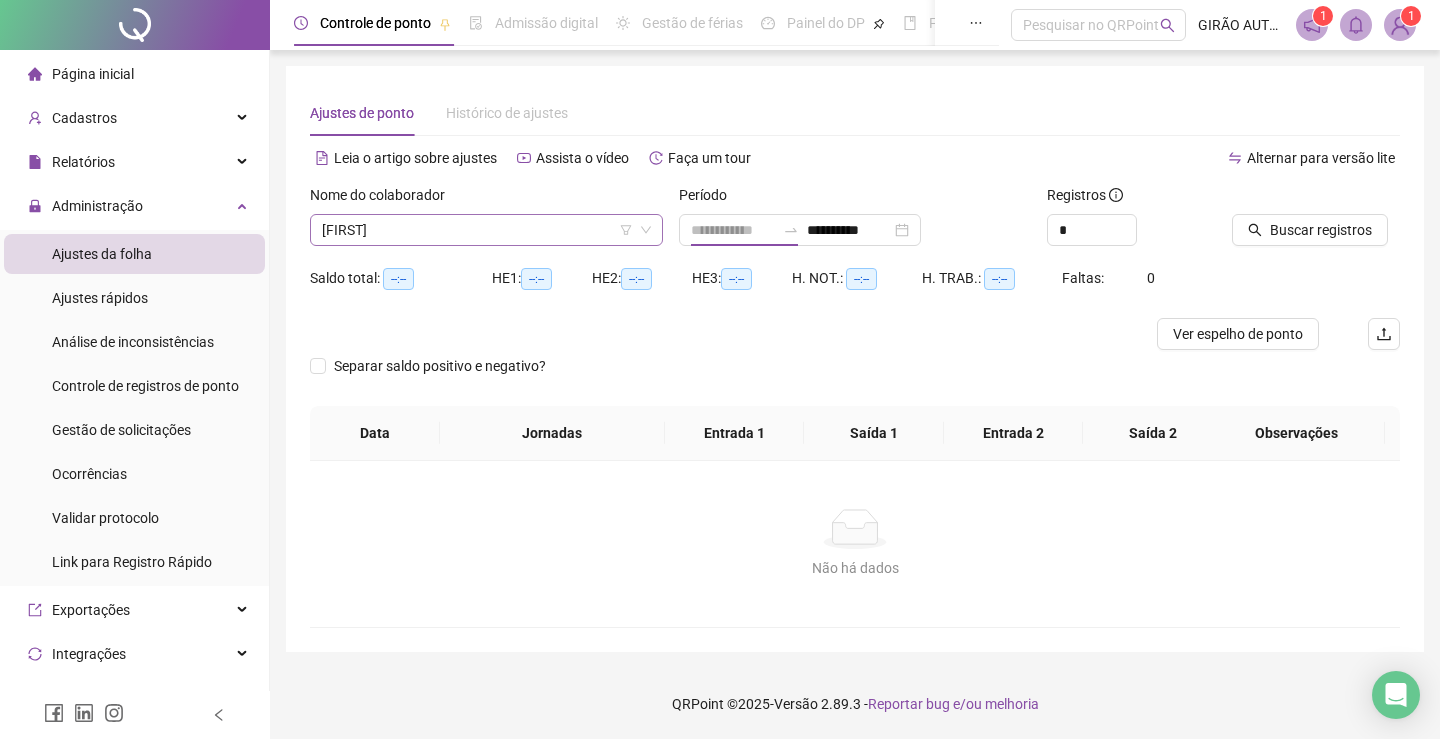 type on "**********" 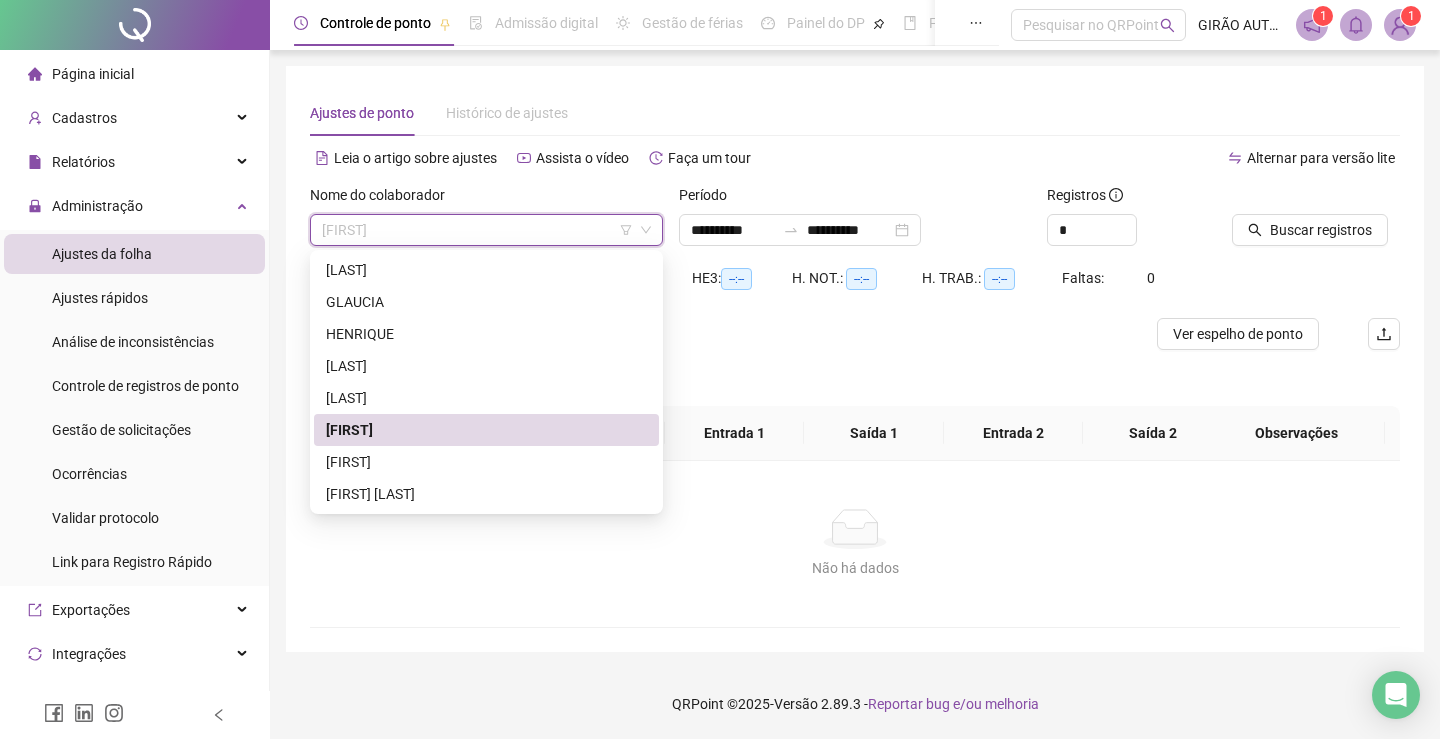 click on "[FIRST]" at bounding box center [486, 230] 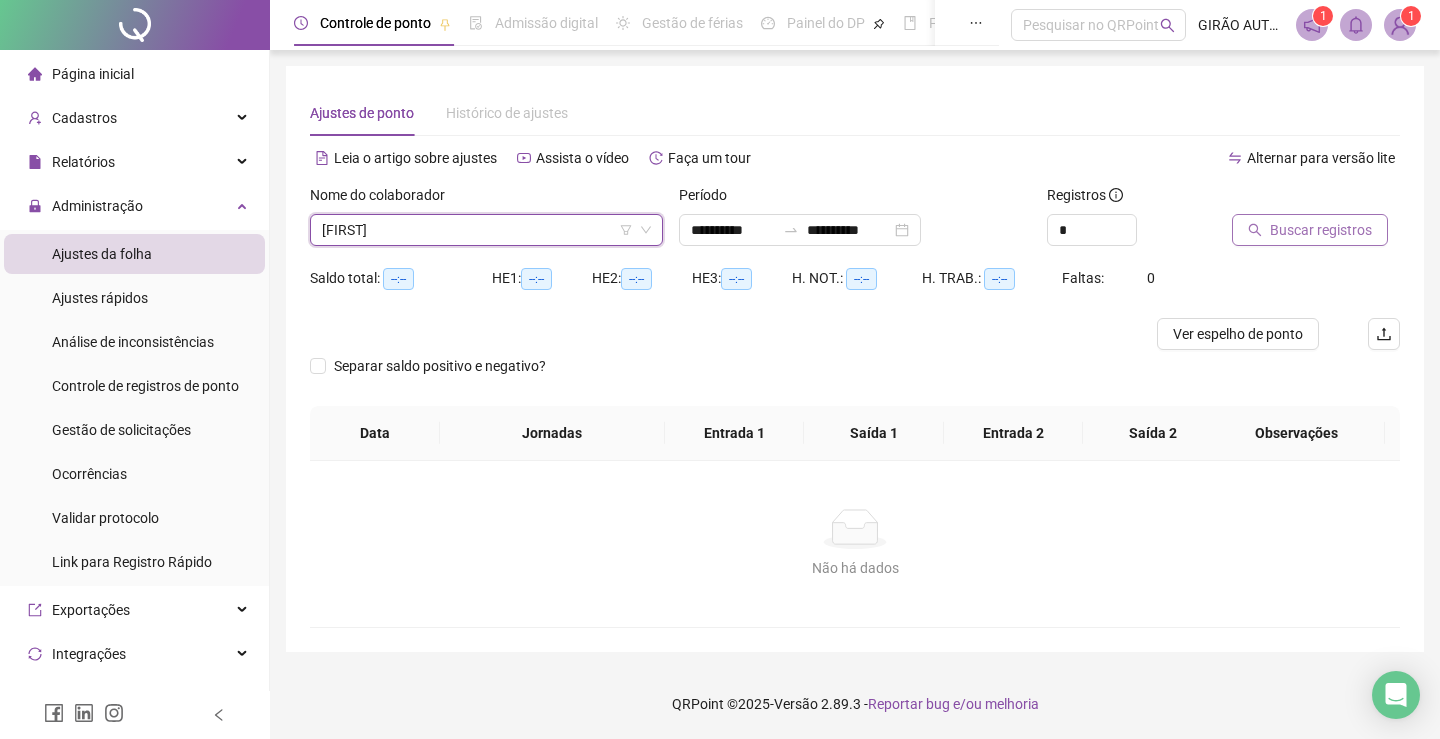 click on "Buscar registros" at bounding box center [1321, 230] 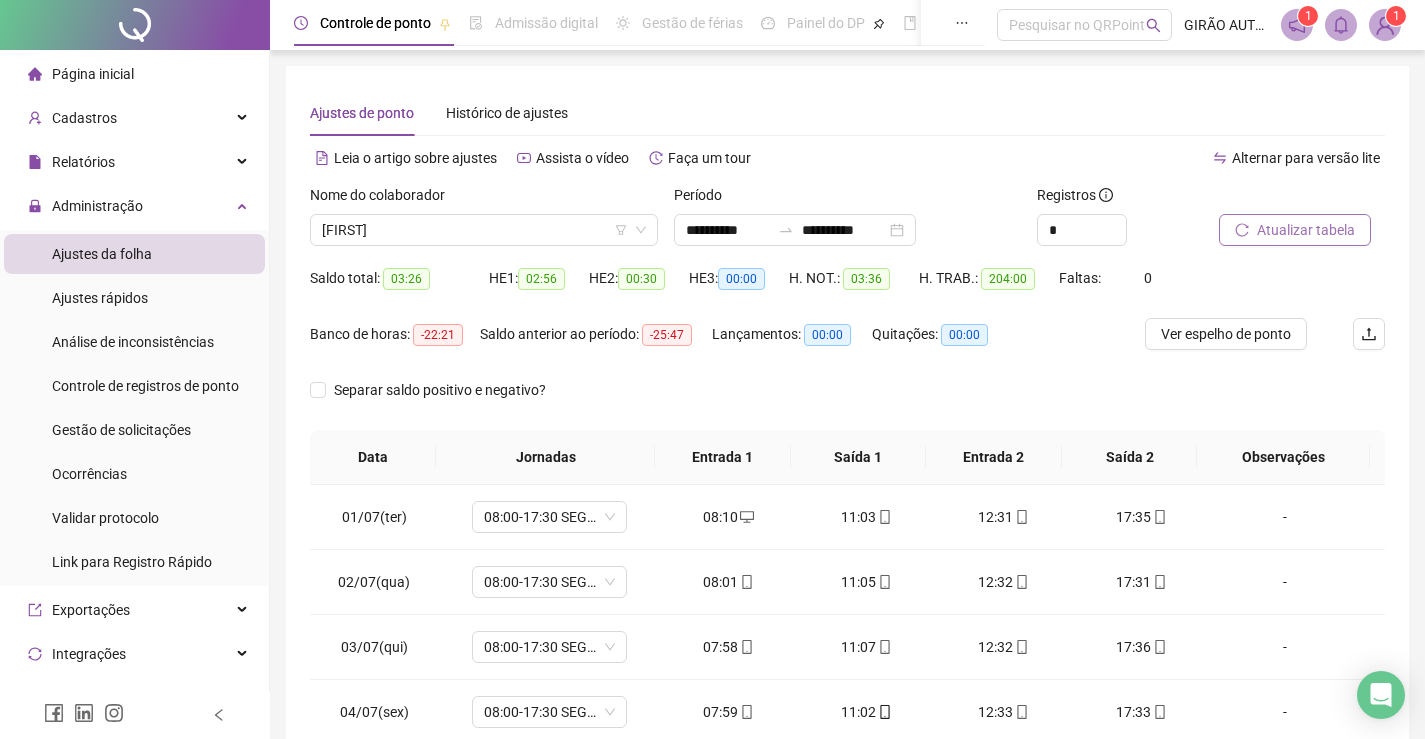 type 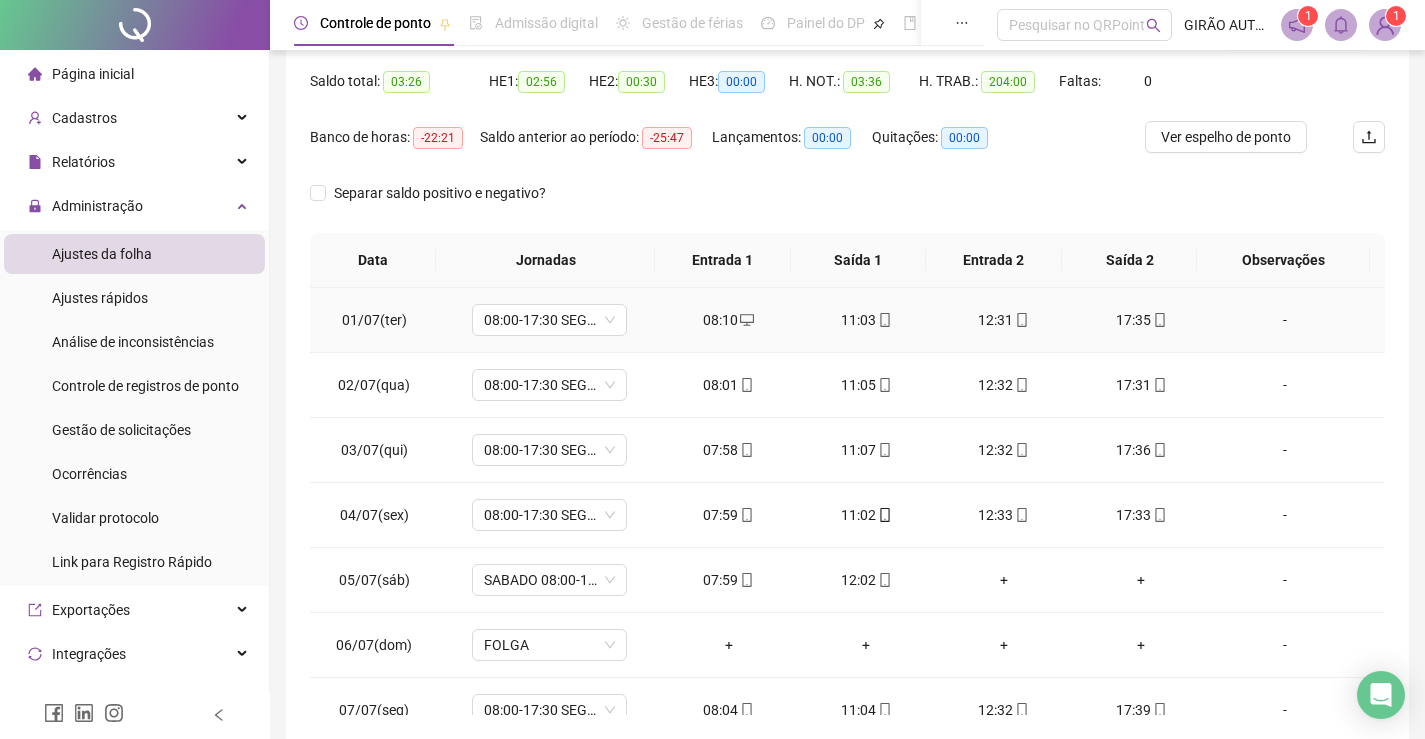 scroll, scrollTop: 283, scrollLeft: 0, axis: vertical 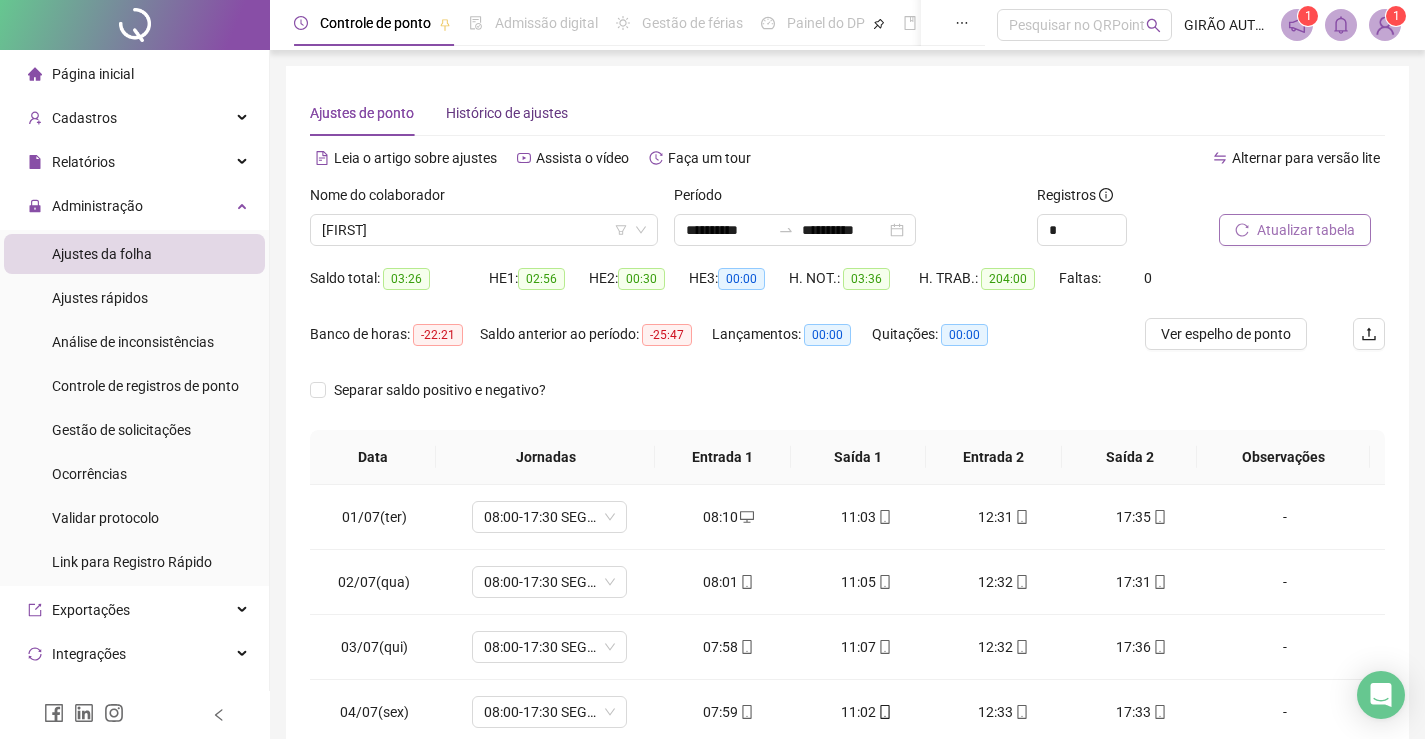 click on "Histórico de ajustes" at bounding box center (507, 113) 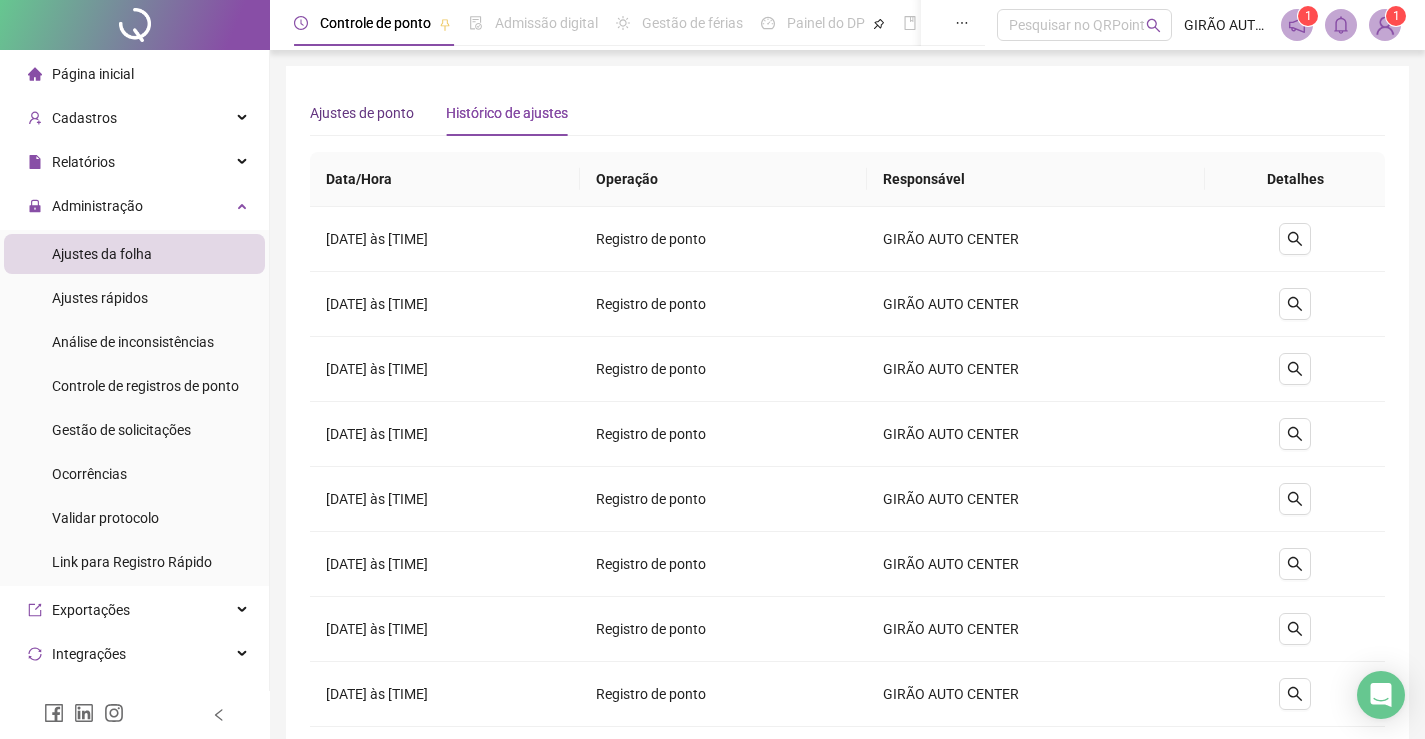 click on "Ajustes de ponto" at bounding box center (362, 113) 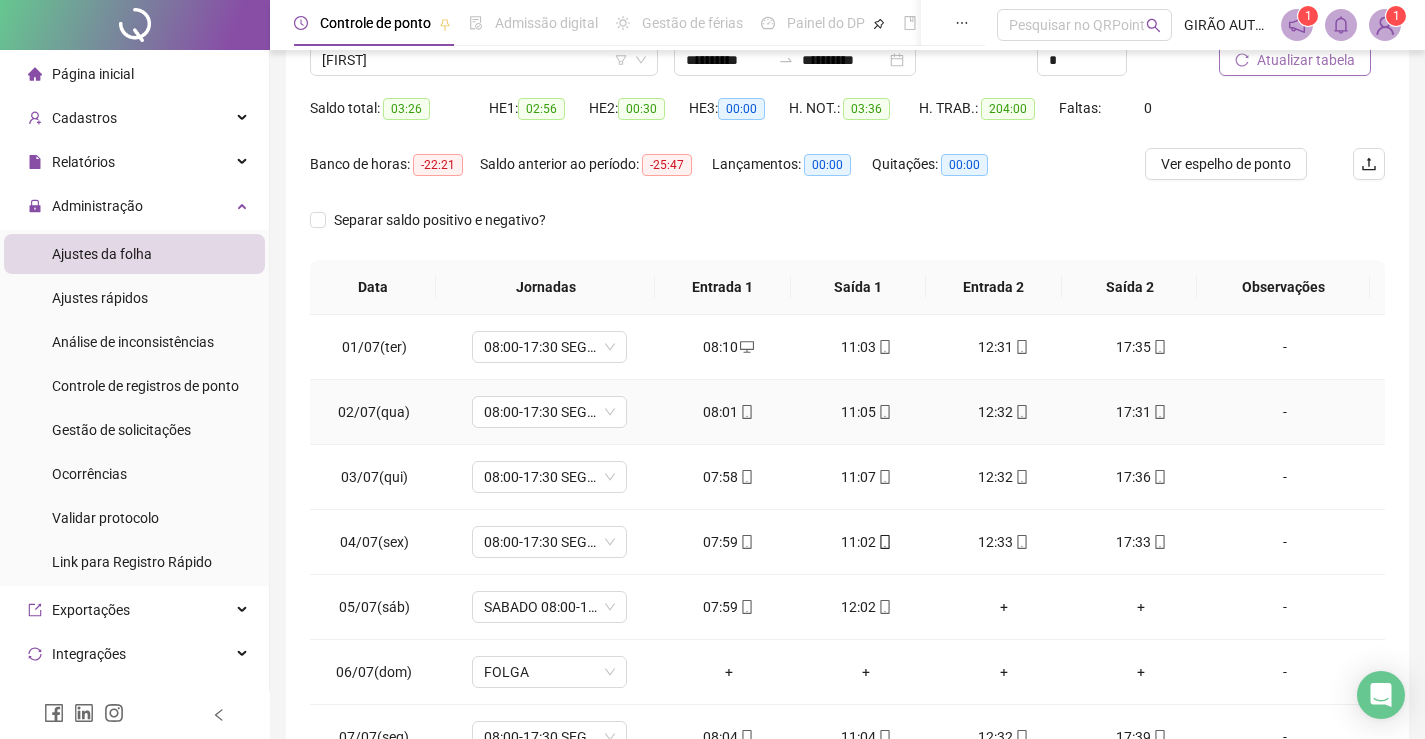 scroll, scrollTop: 283, scrollLeft: 0, axis: vertical 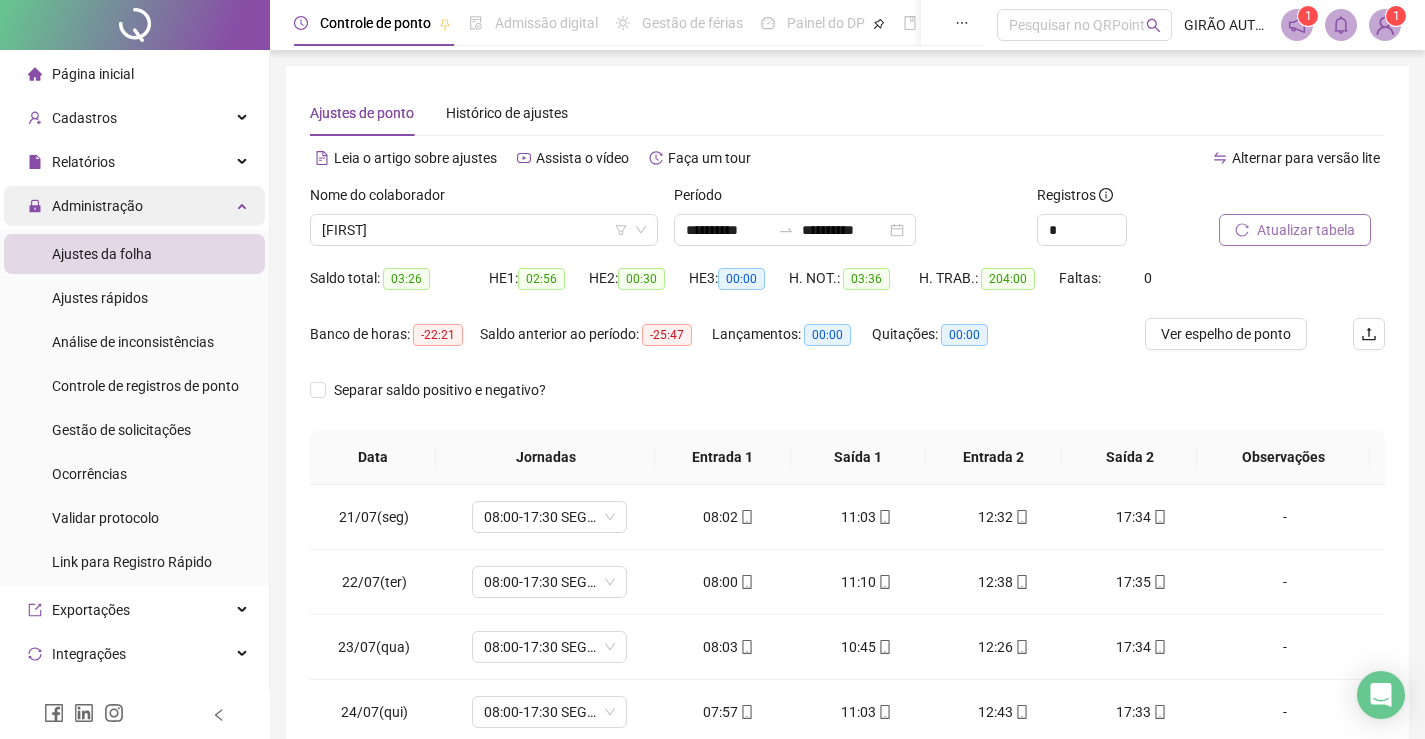 click on "Administração" at bounding box center (134, 206) 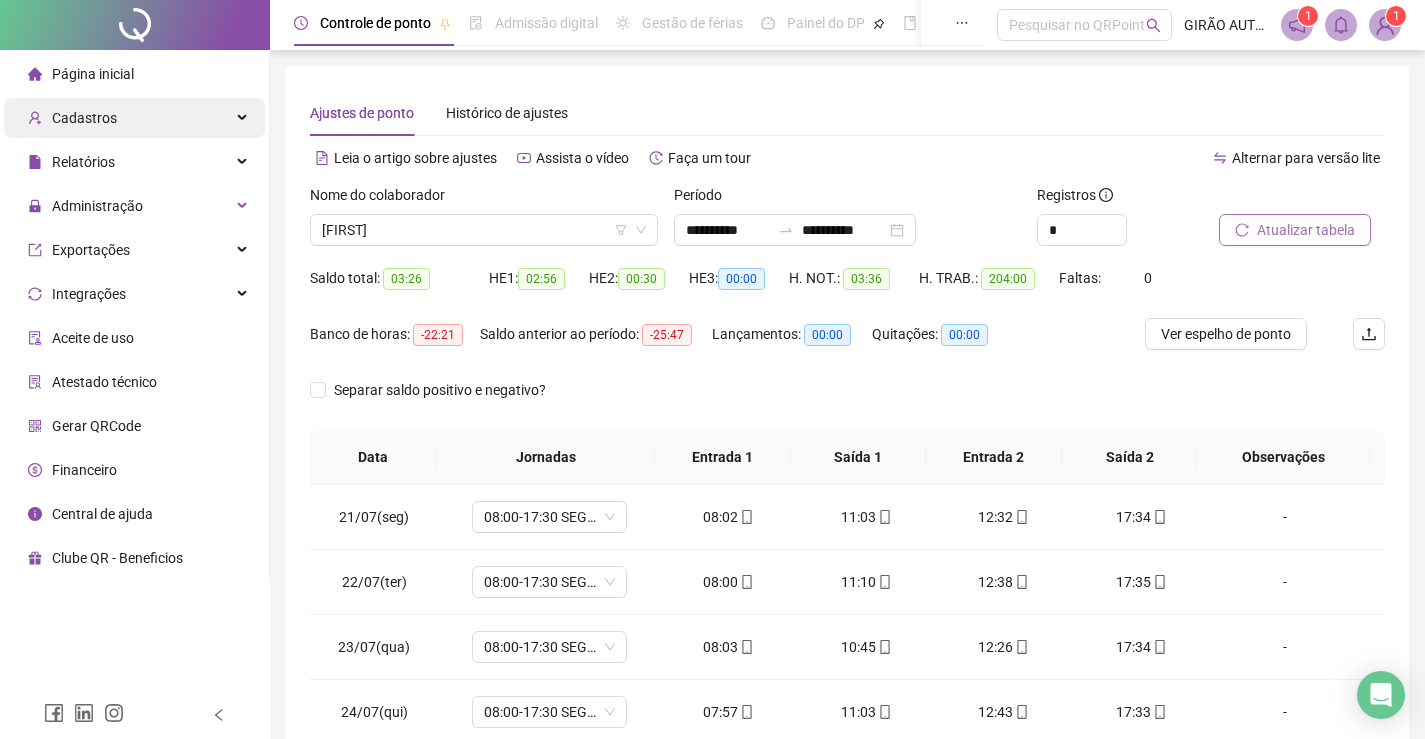 click on "Cadastros" at bounding box center (134, 118) 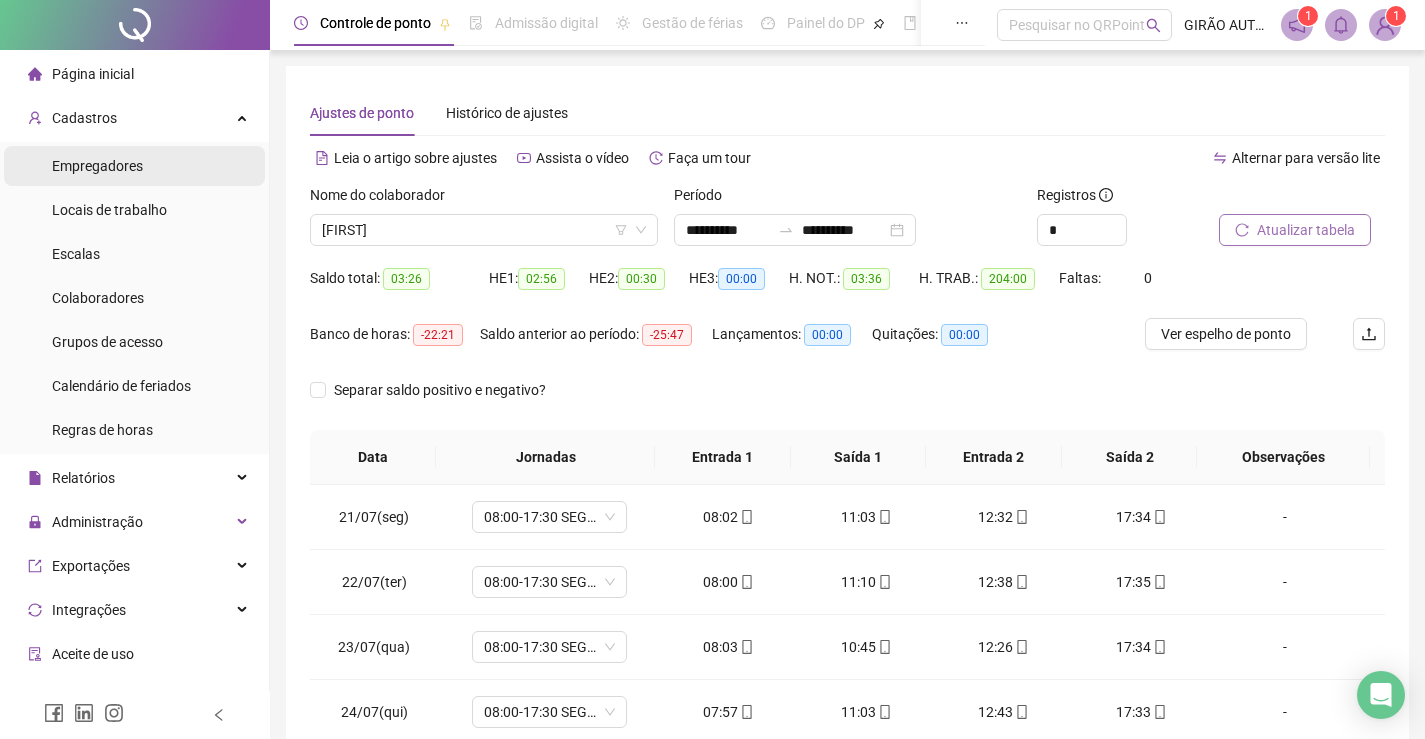 click on "Empregadores" at bounding box center (134, 166) 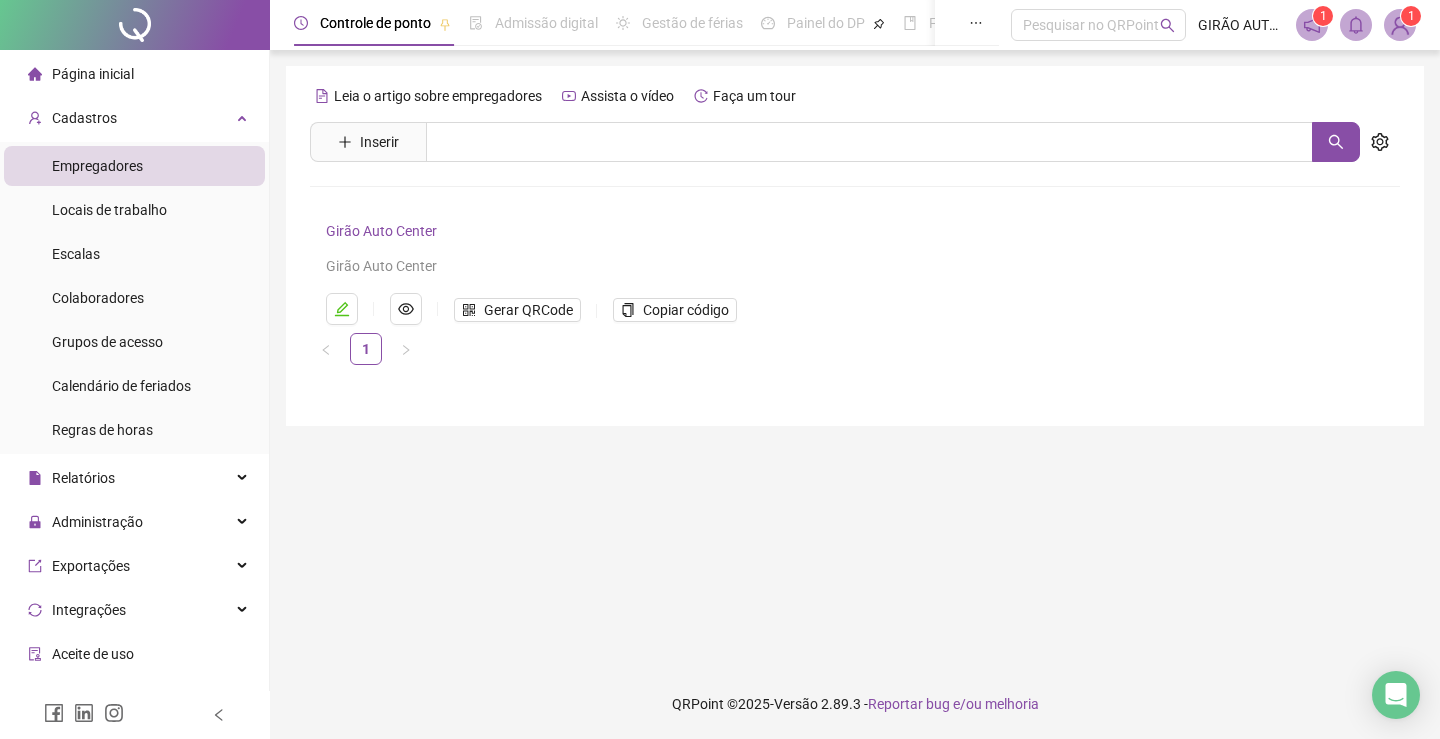 click on "Girão Auto Center" at bounding box center (381, 231) 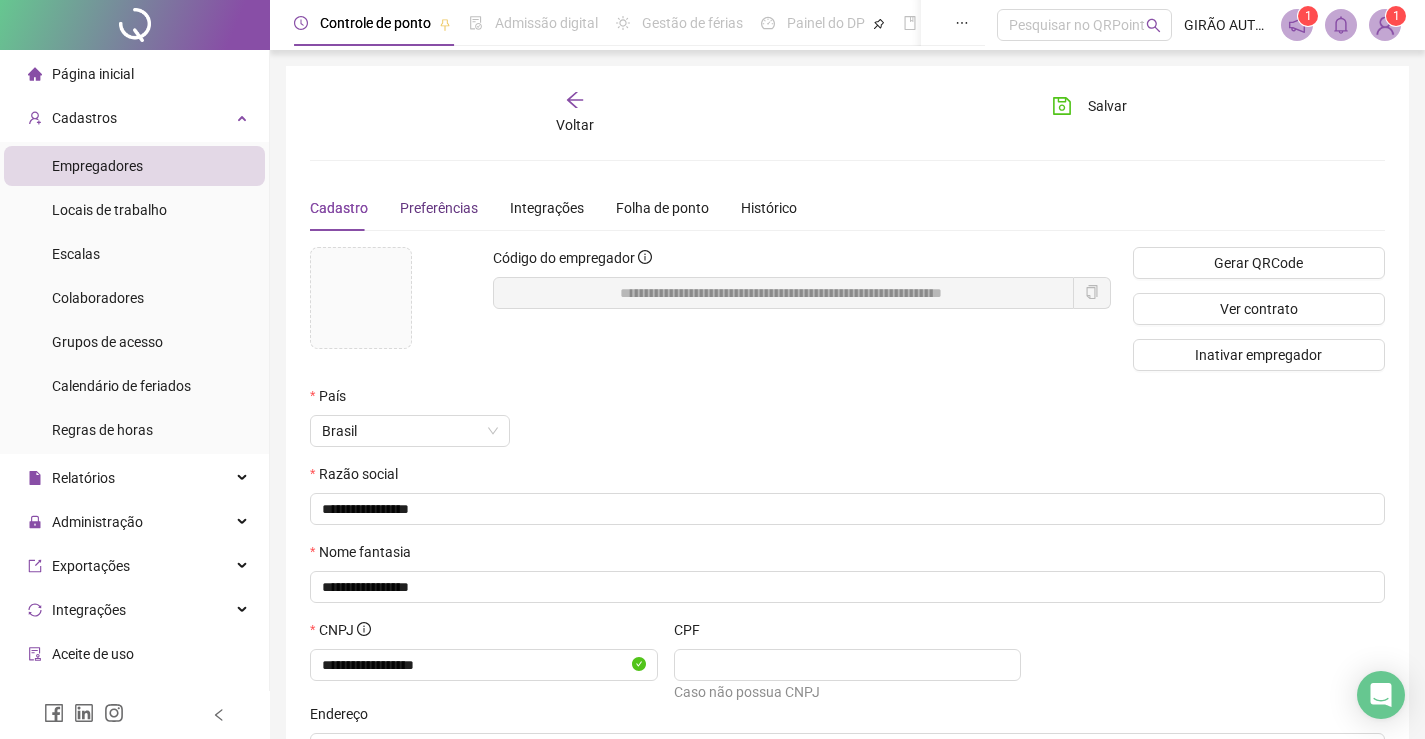 click on "Preferências" at bounding box center (439, 208) 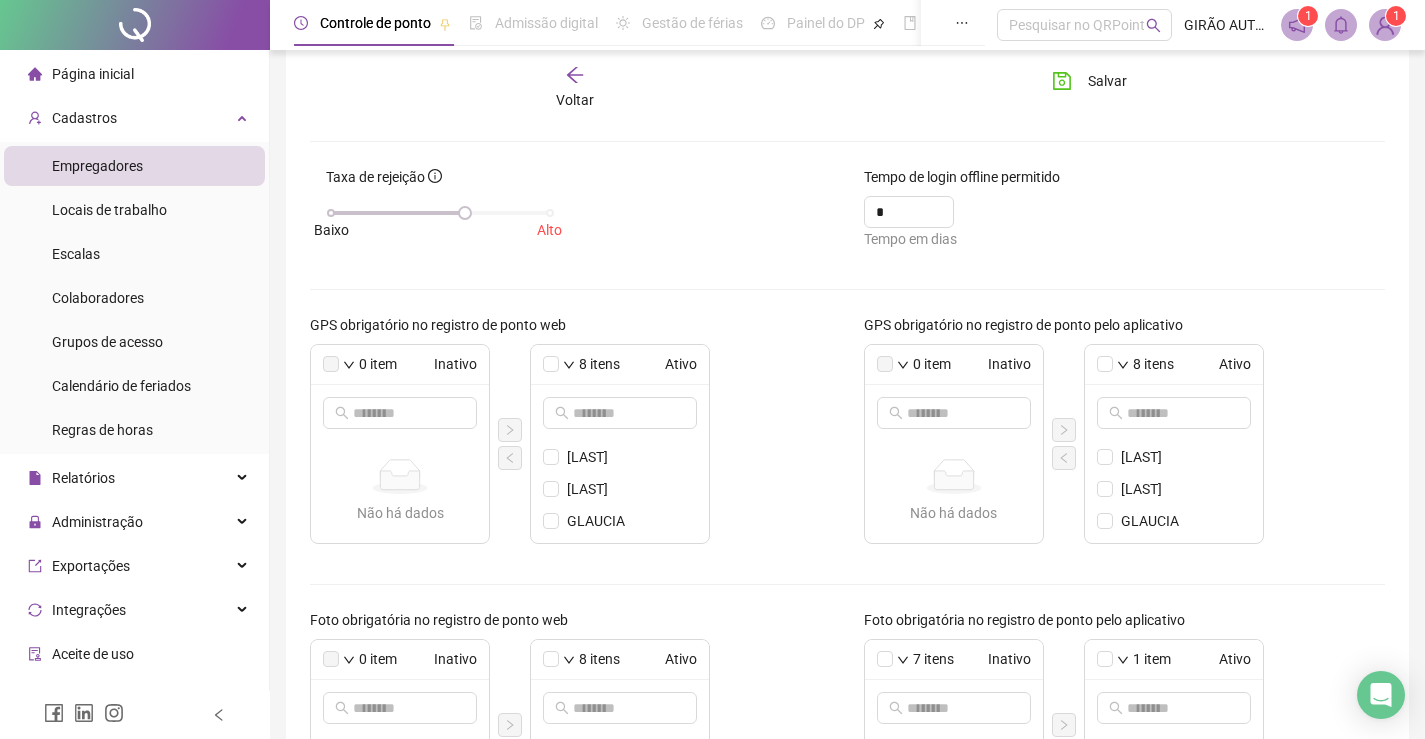 scroll, scrollTop: 200, scrollLeft: 0, axis: vertical 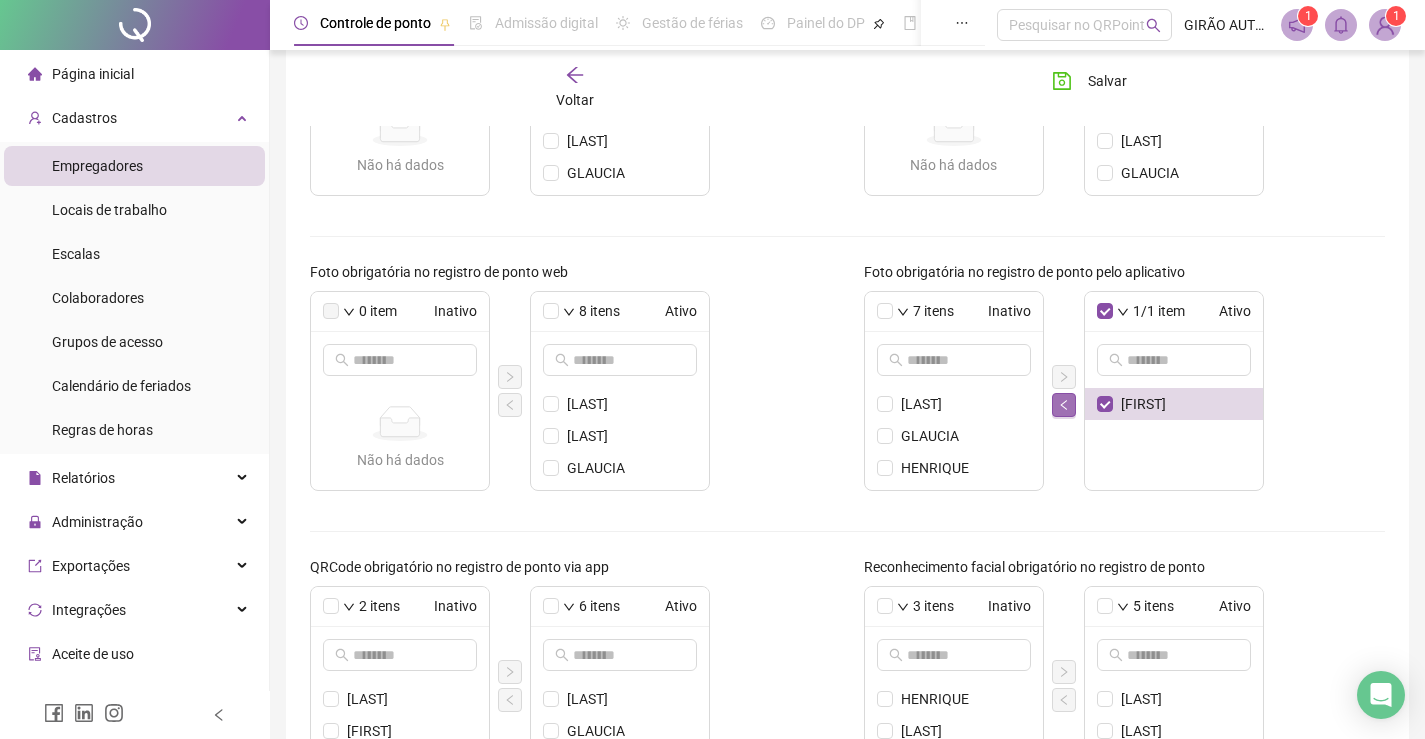 click at bounding box center (1064, 405) 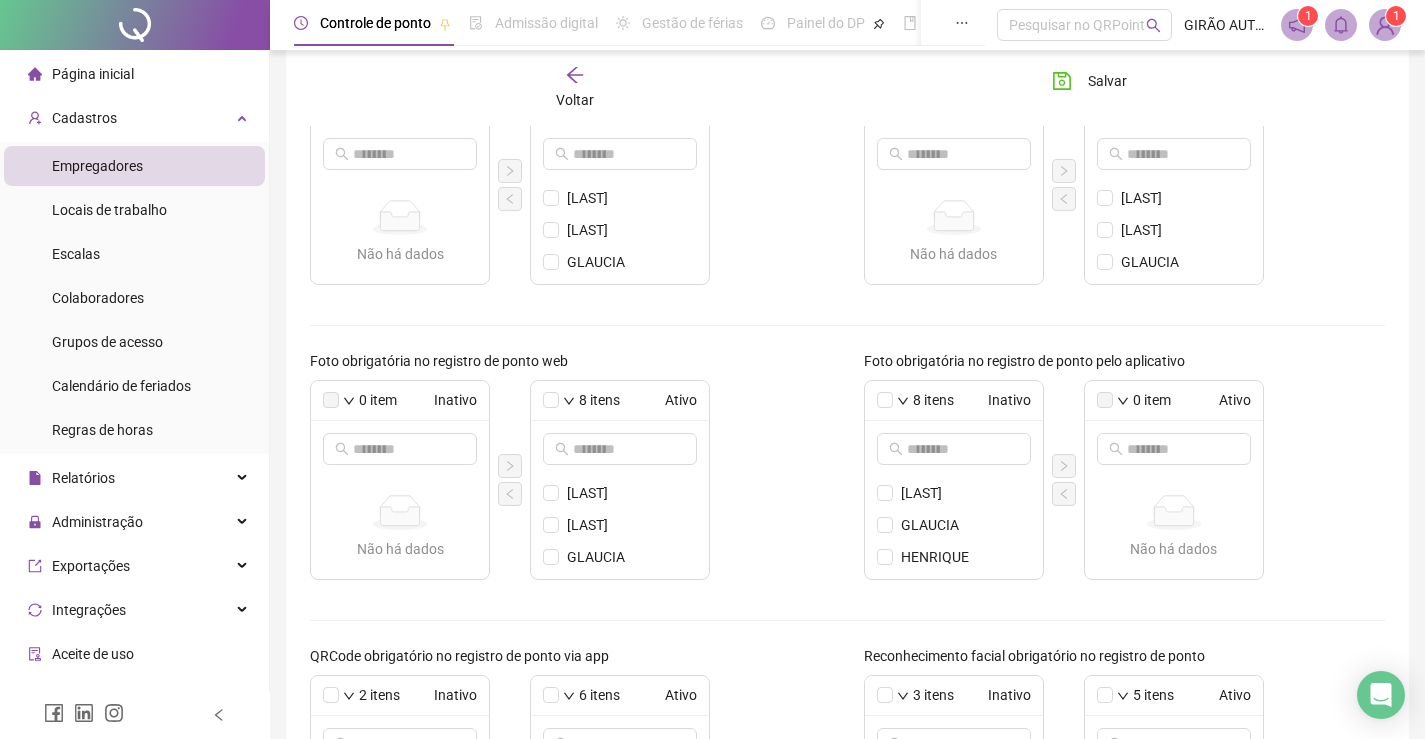 scroll, scrollTop: 673, scrollLeft: 0, axis: vertical 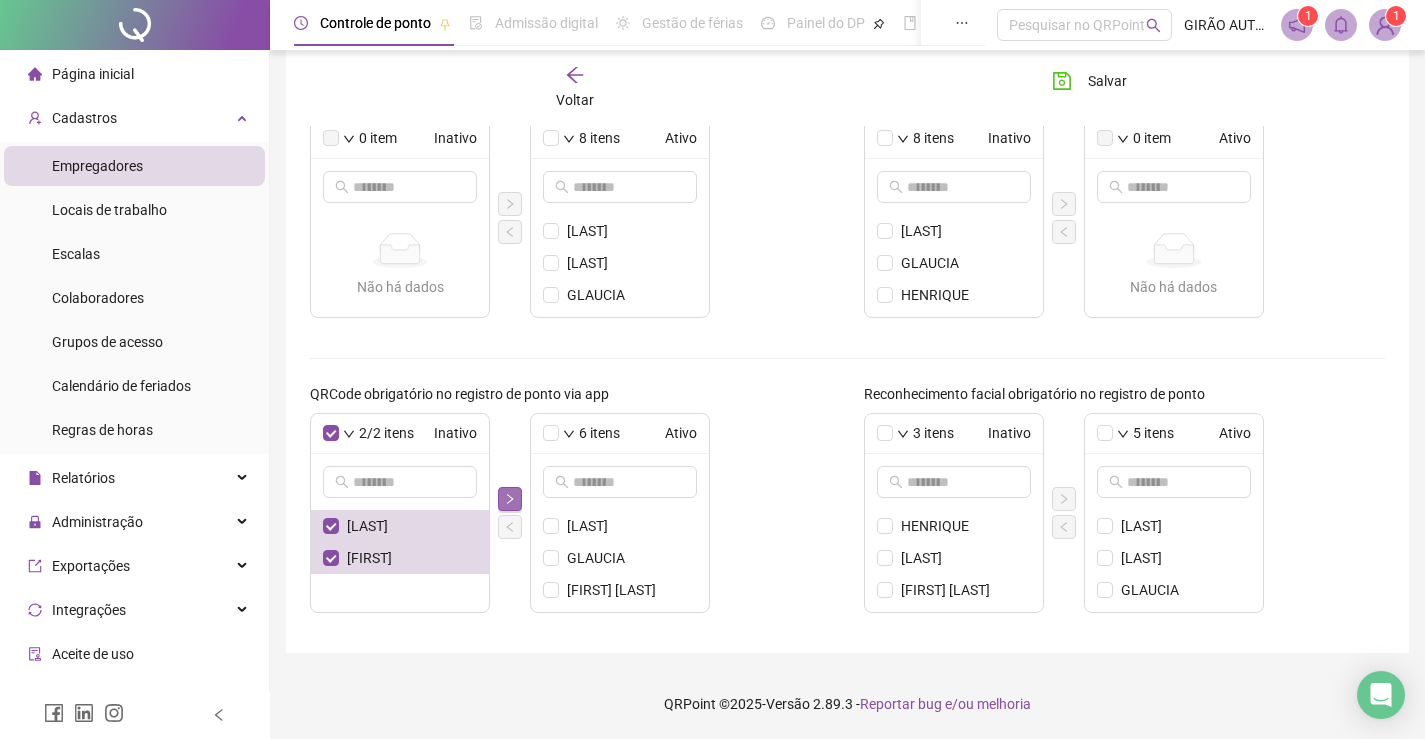 click 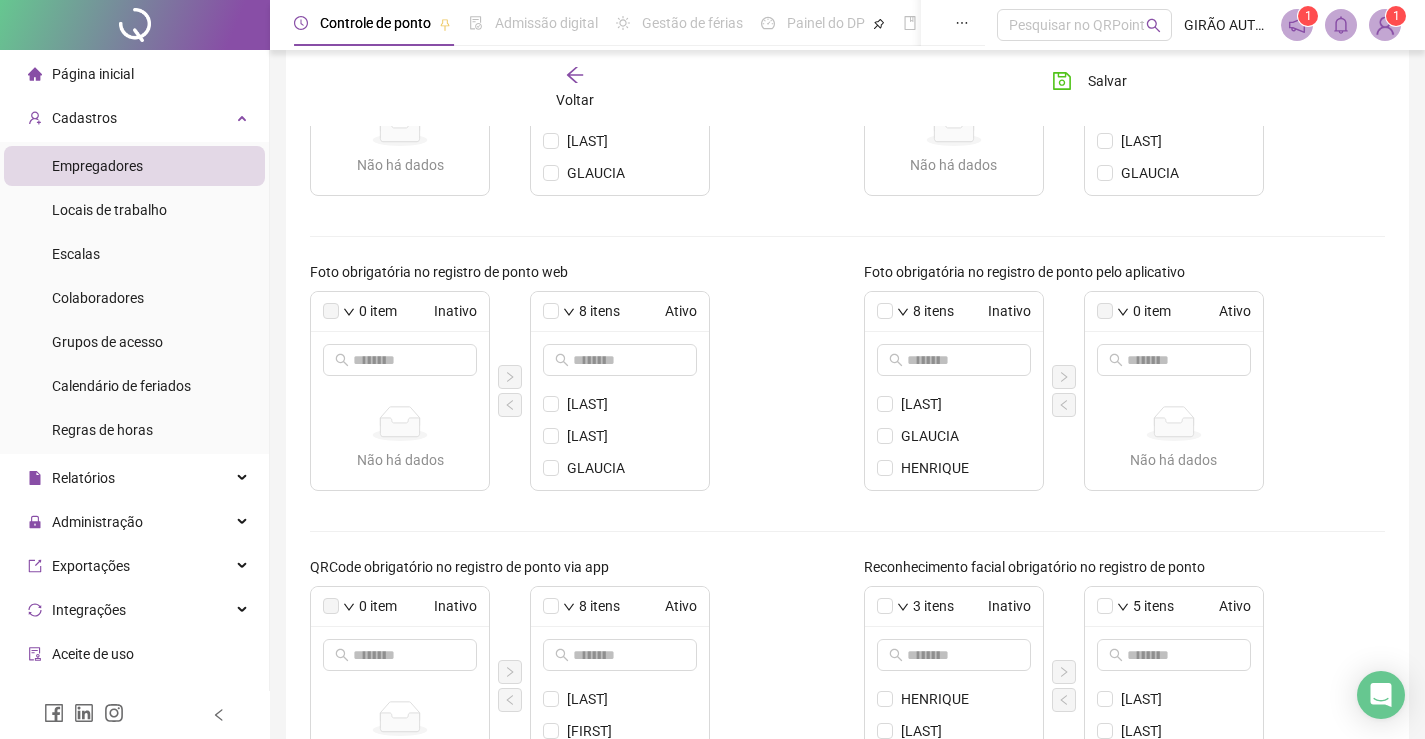 scroll, scrollTop: 673, scrollLeft: 0, axis: vertical 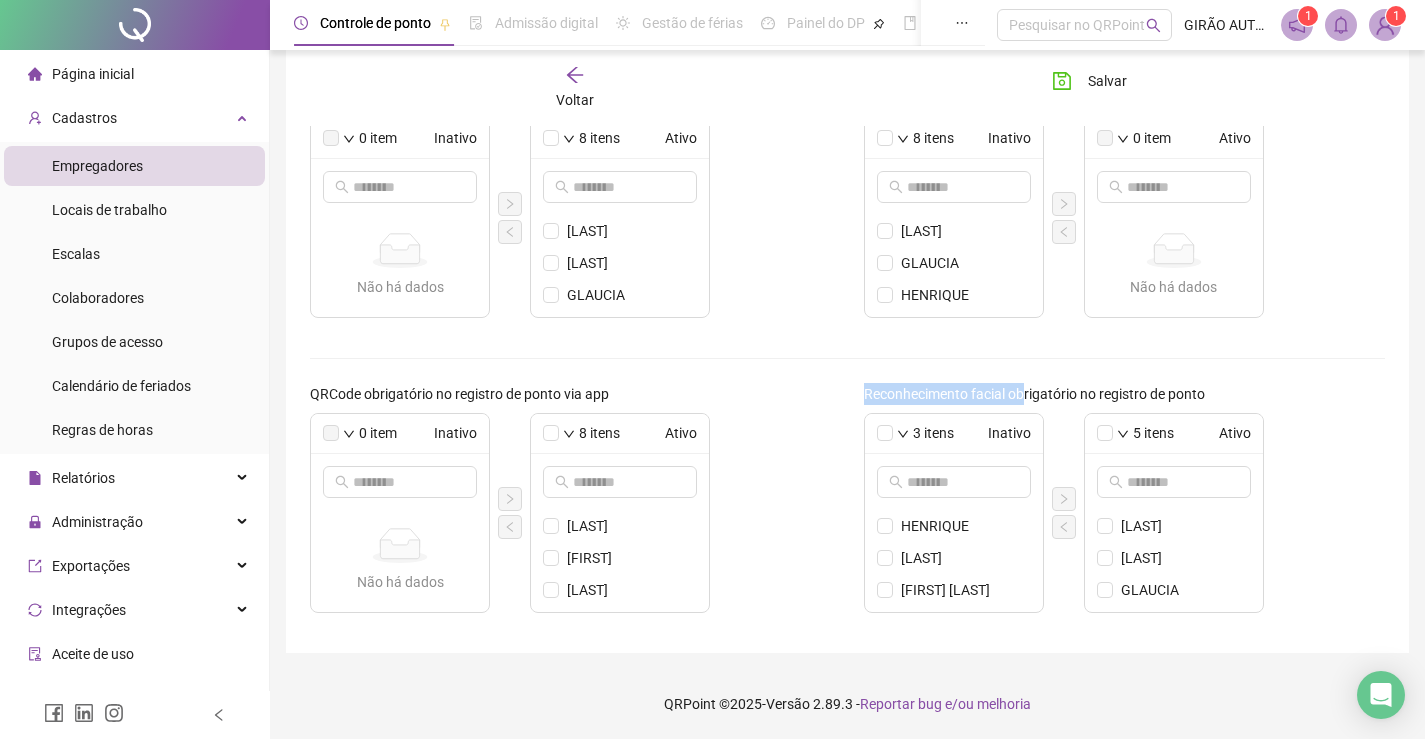 drag, startPoint x: 898, startPoint y: 398, endPoint x: 1025, endPoint y: 398, distance: 127 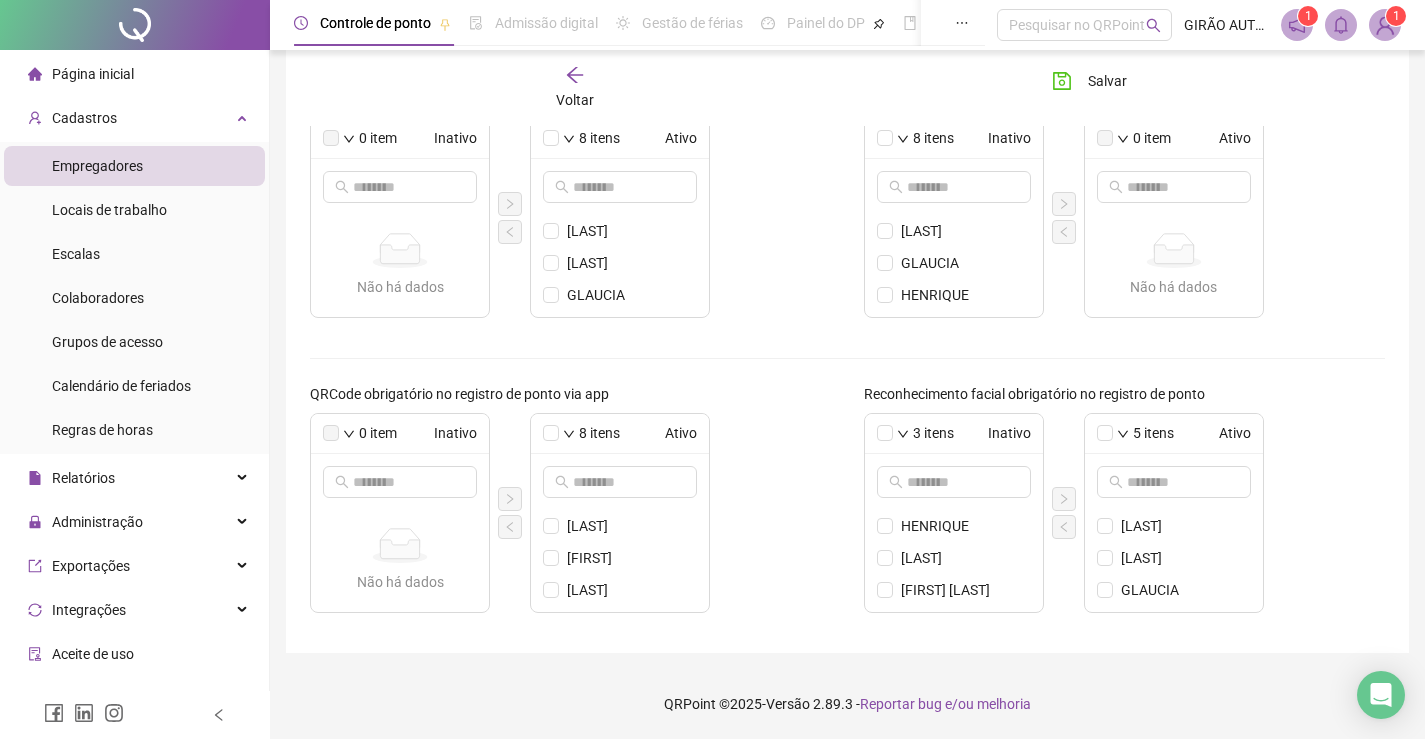 click on "Reconhecimento facial obrigatório no registro de ponto 3   itens Inativo [FIRST] [LAST] 5   itens Ativo [FIRST] [LAST] [FIRST] [LAST] [FIRST] [LAST]" at bounding box center (1125, 506) 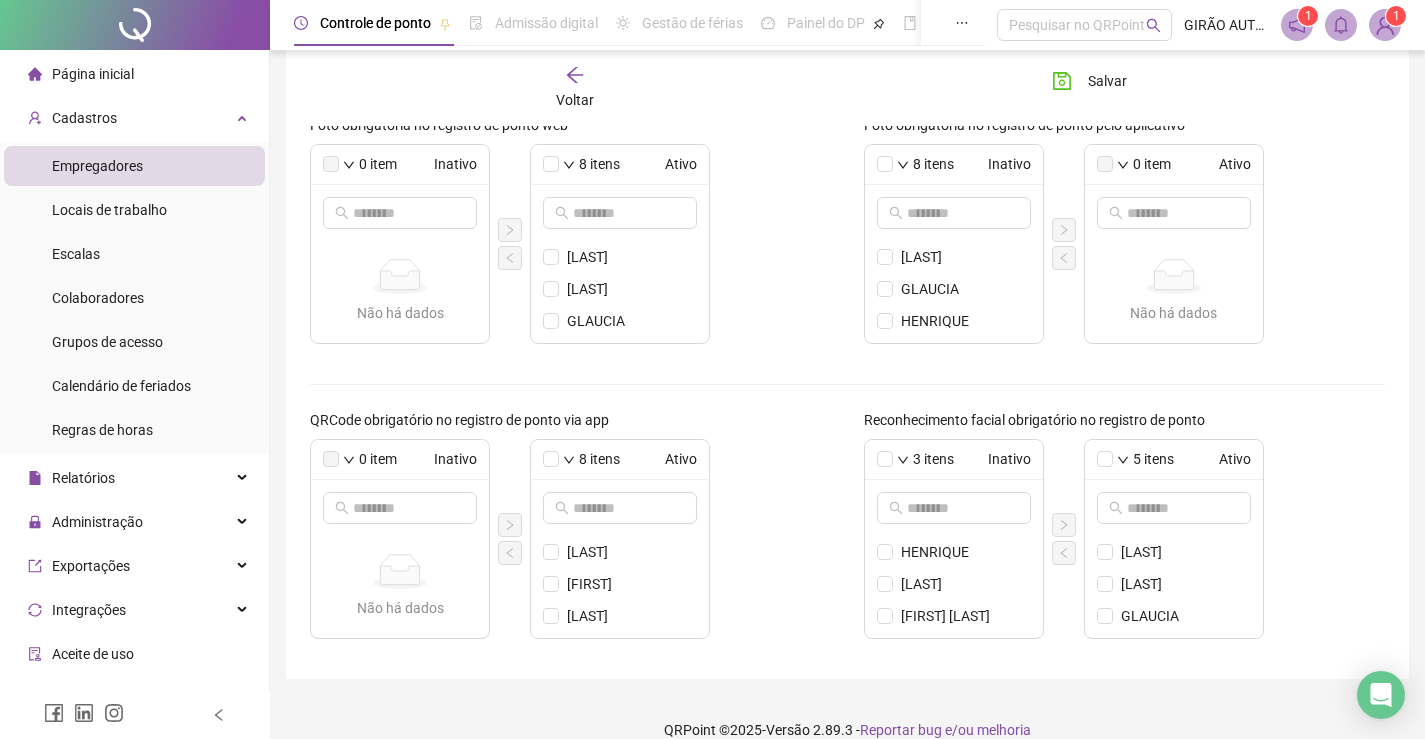 scroll, scrollTop: 673, scrollLeft: 0, axis: vertical 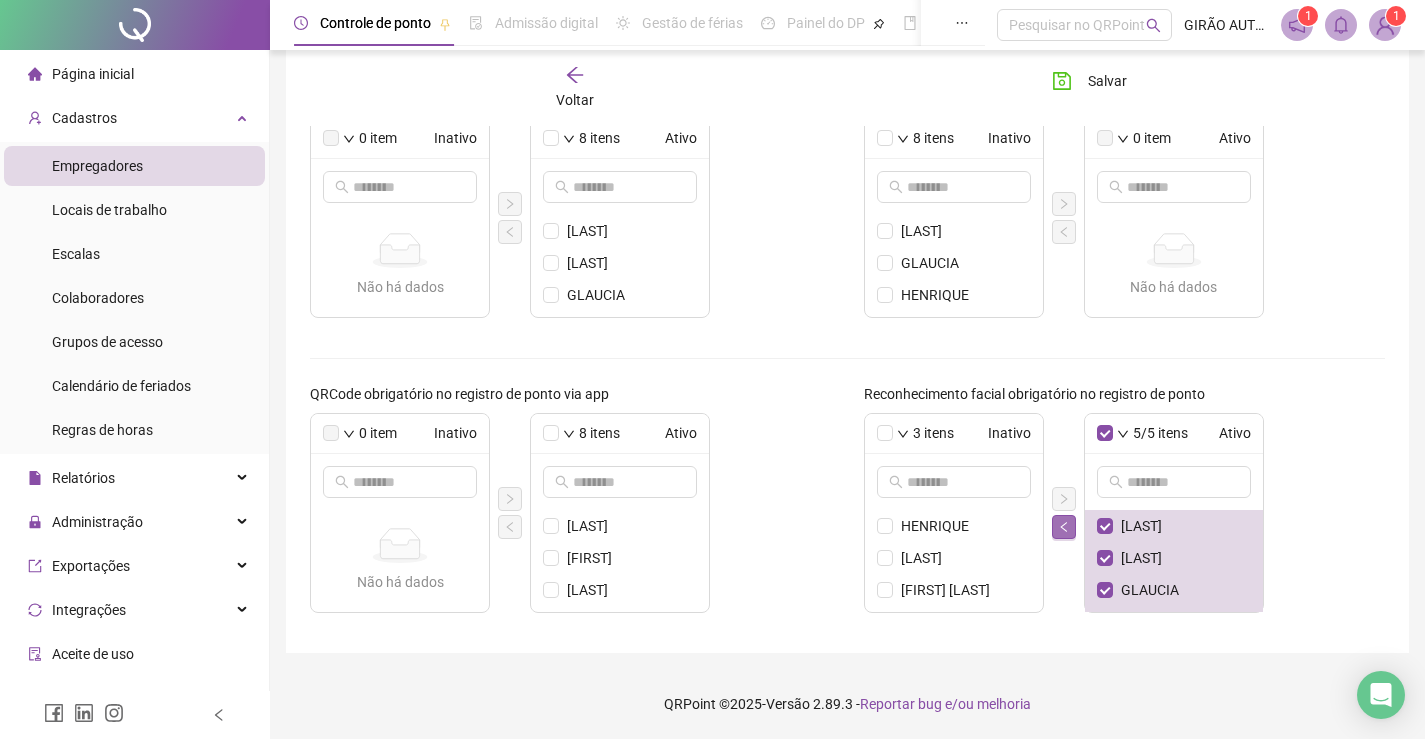 click at bounding box center [1064, 527] 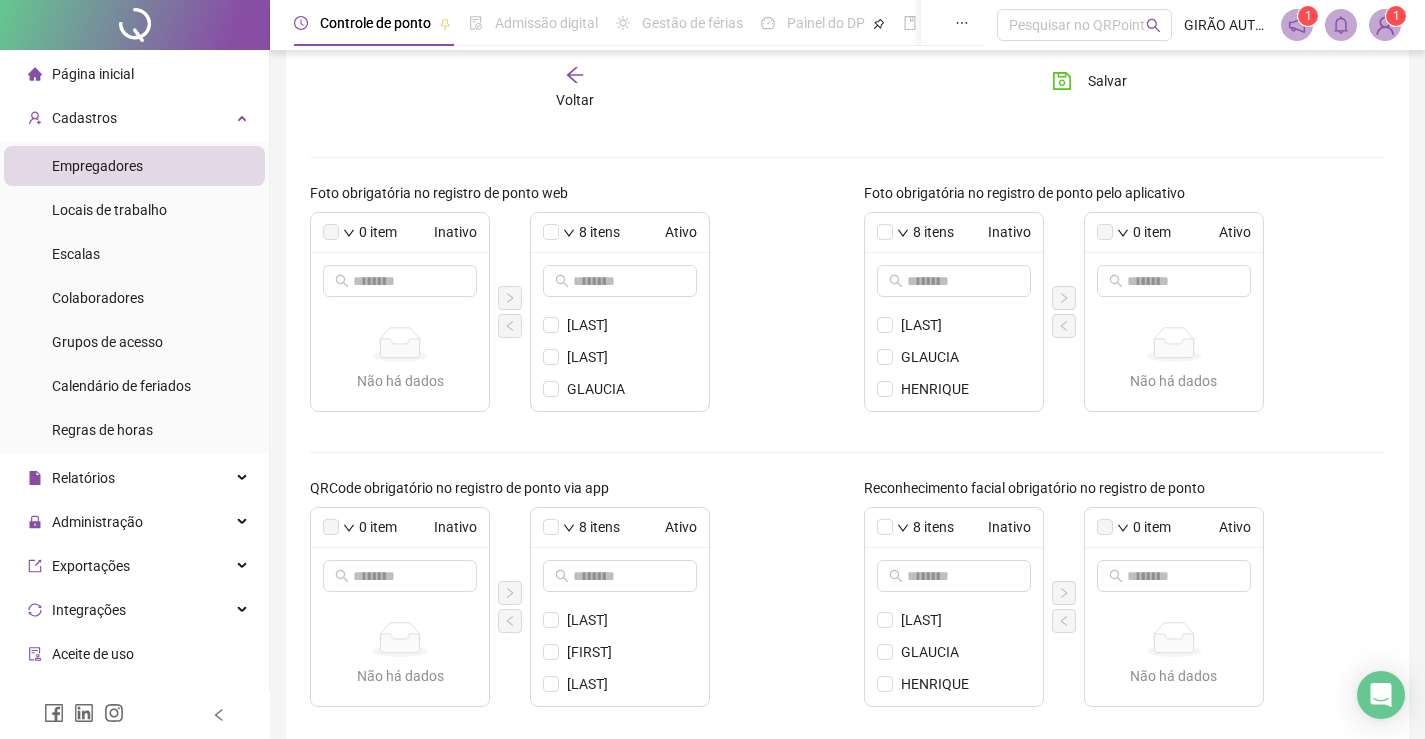 scroll, scrollTop: 673, scrollLeft: 0, axis: vertical 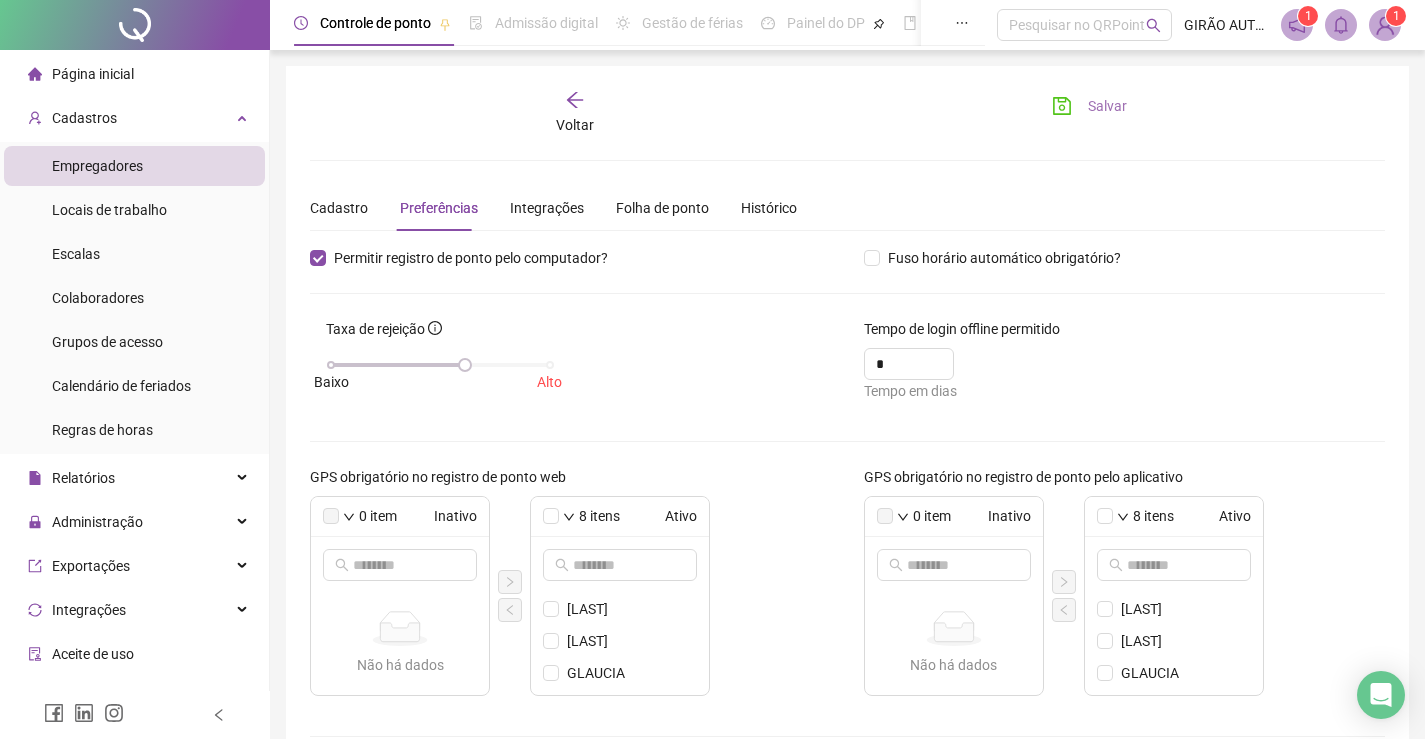 click on "Salvar" at bounding box center [1107, 106] 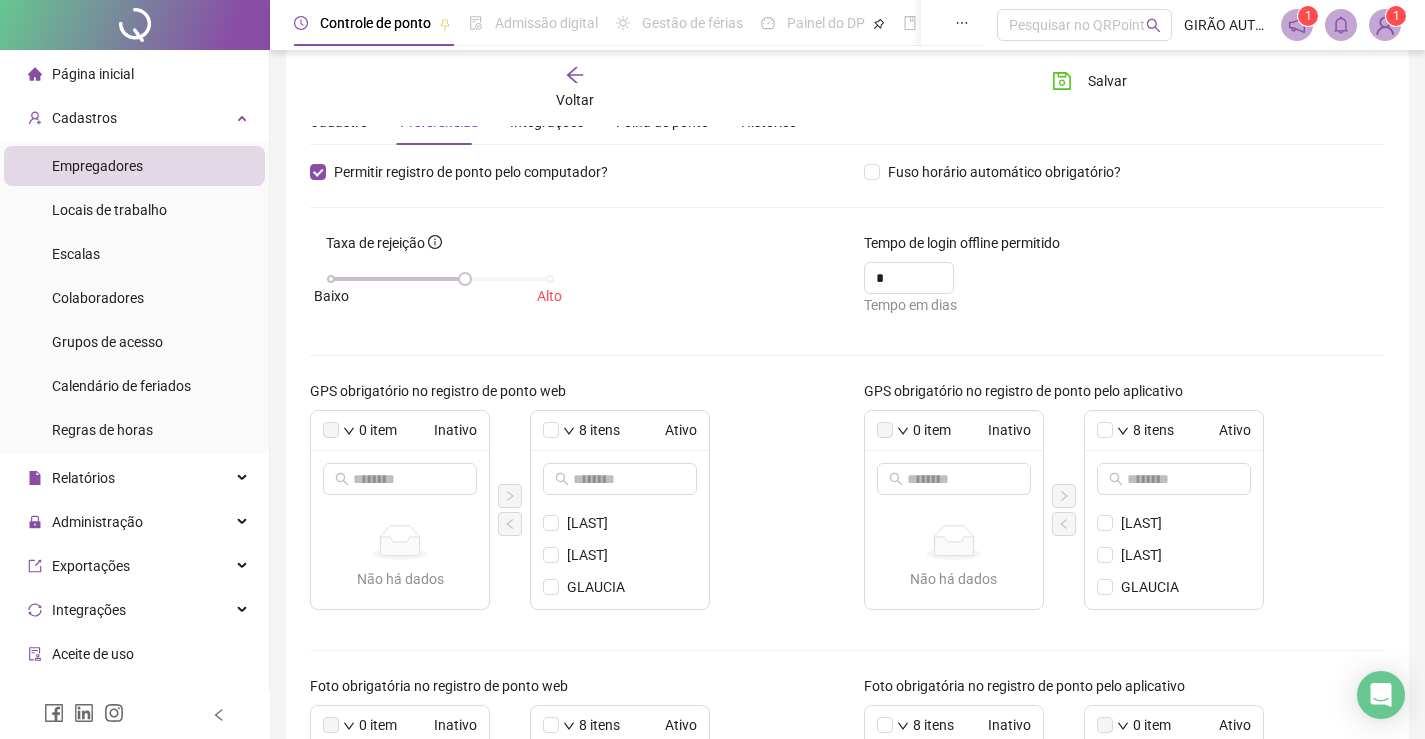 scroll, scrollTop: 0, scrollLeft: 0, axis: both 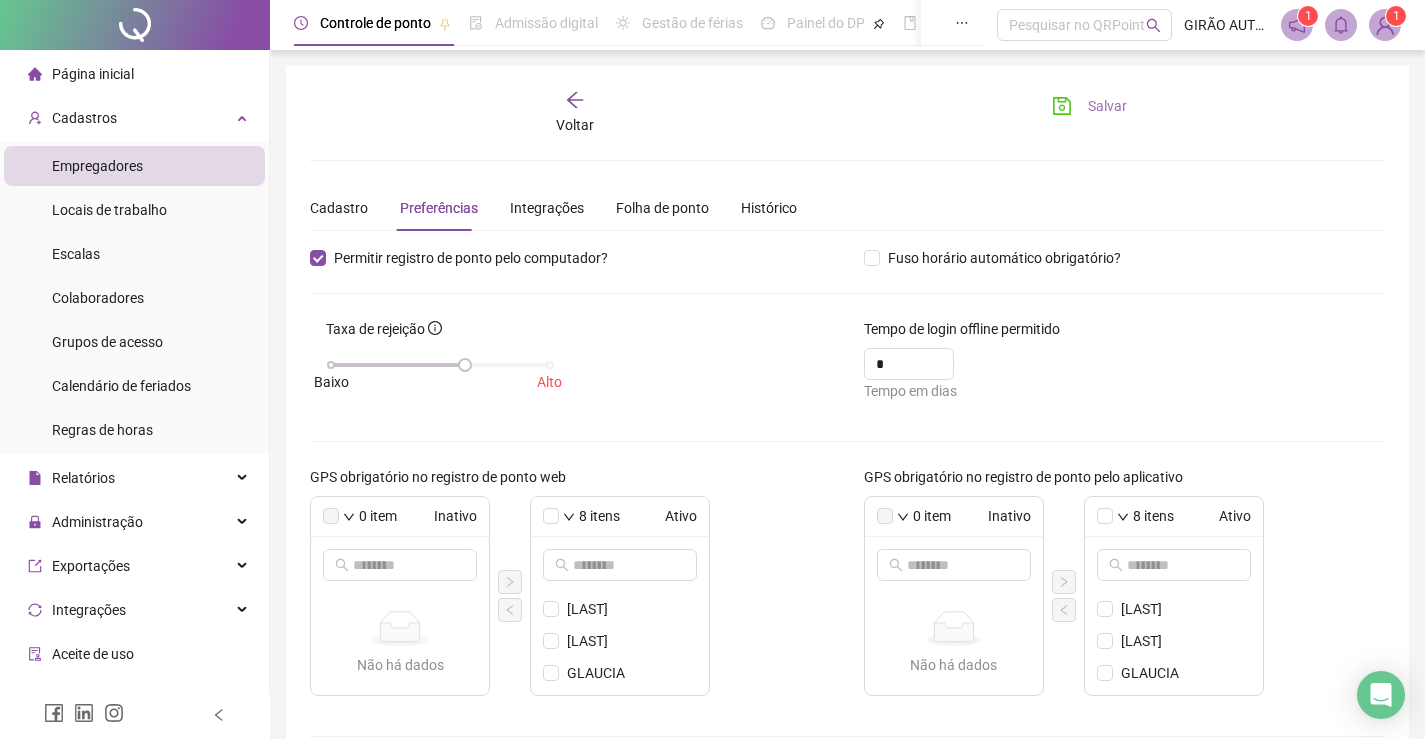 click on "Salvar" at bounding box center (1107, 106) 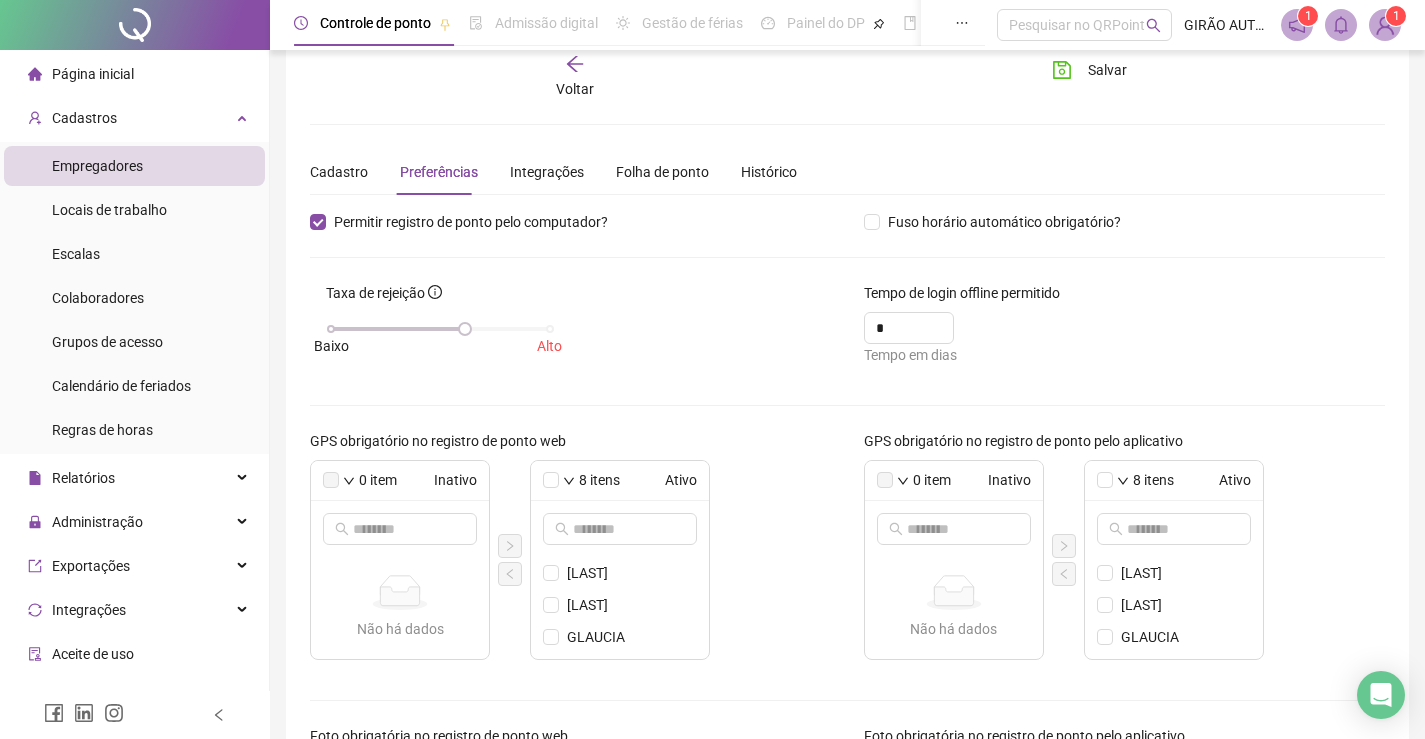 scroll, scrollTop: 0, scrollLeft: 0, axis: both 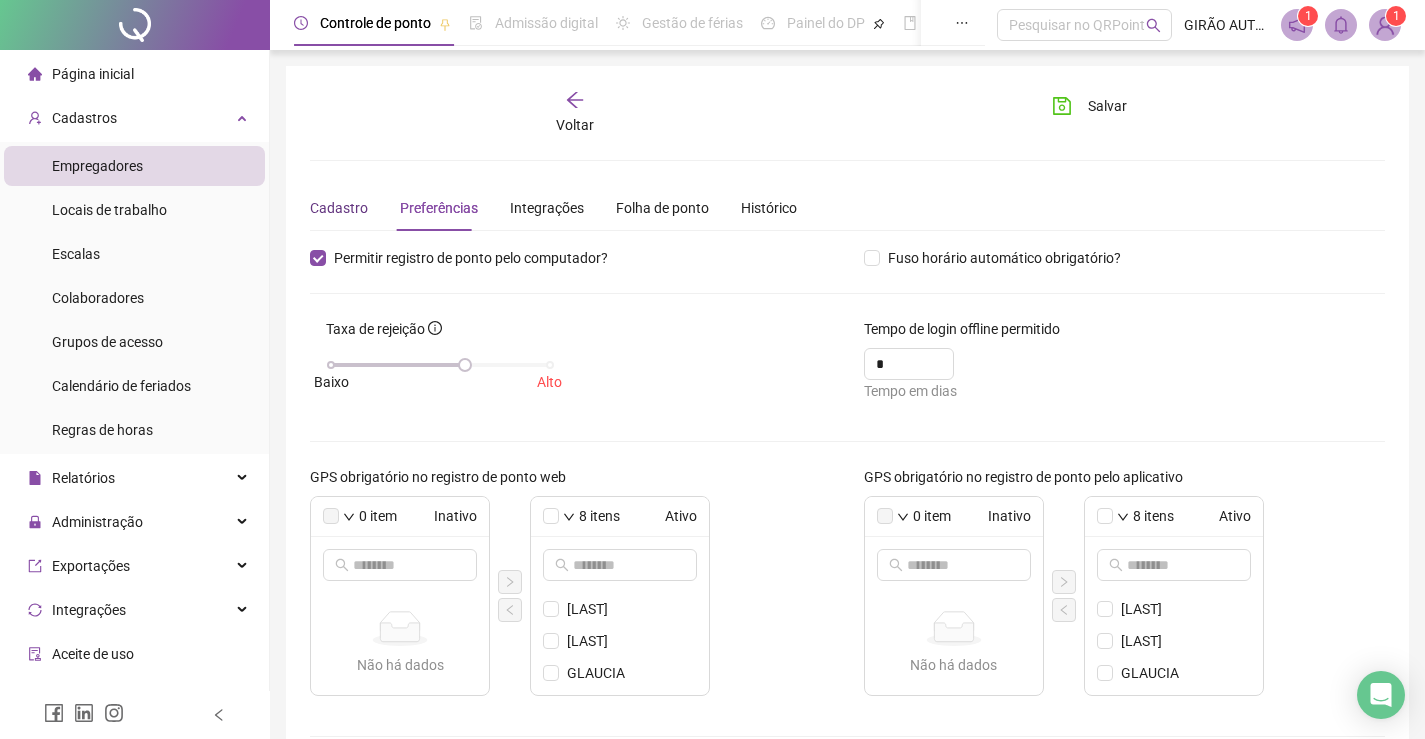 click on "Cadastro" at bounding box center (339, 208) 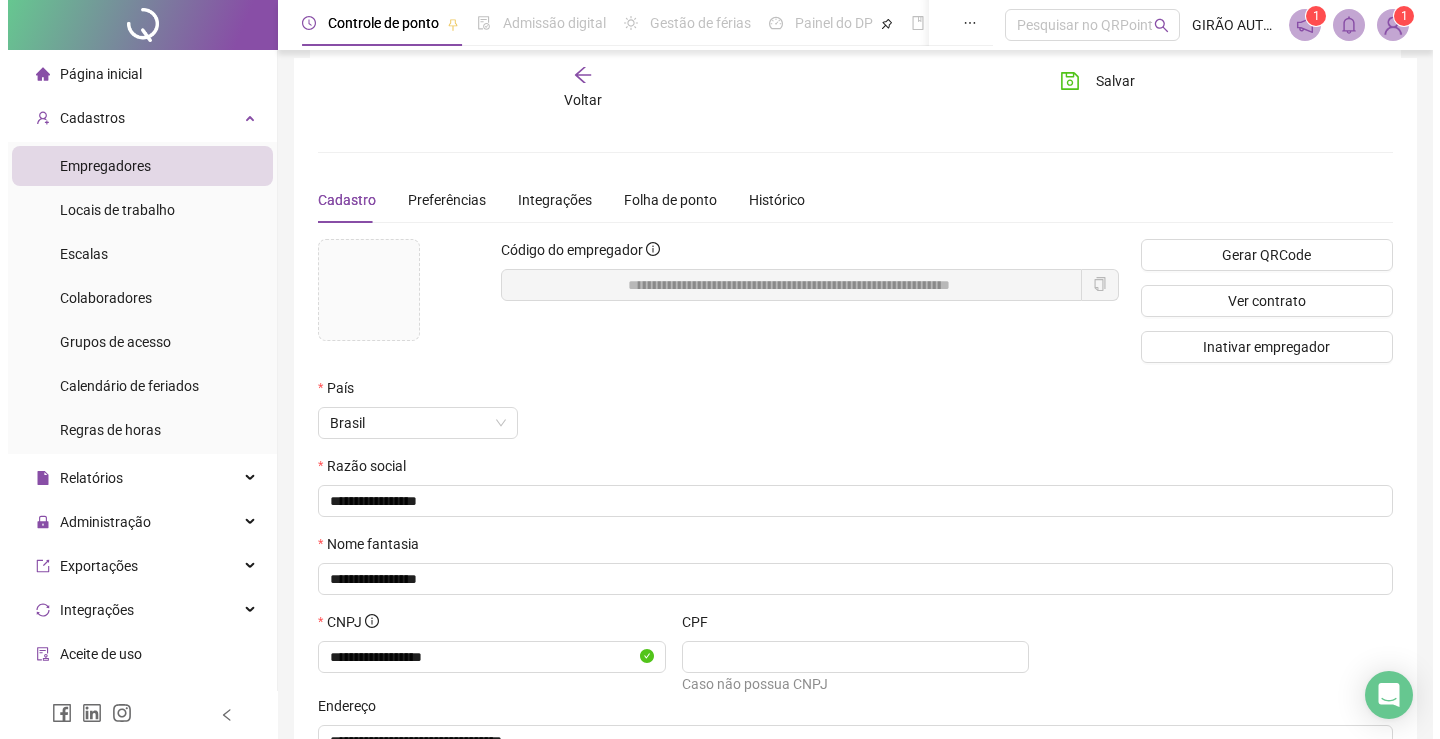 scroll, scrollTop: 0, scrollLeft: 0, axis: both 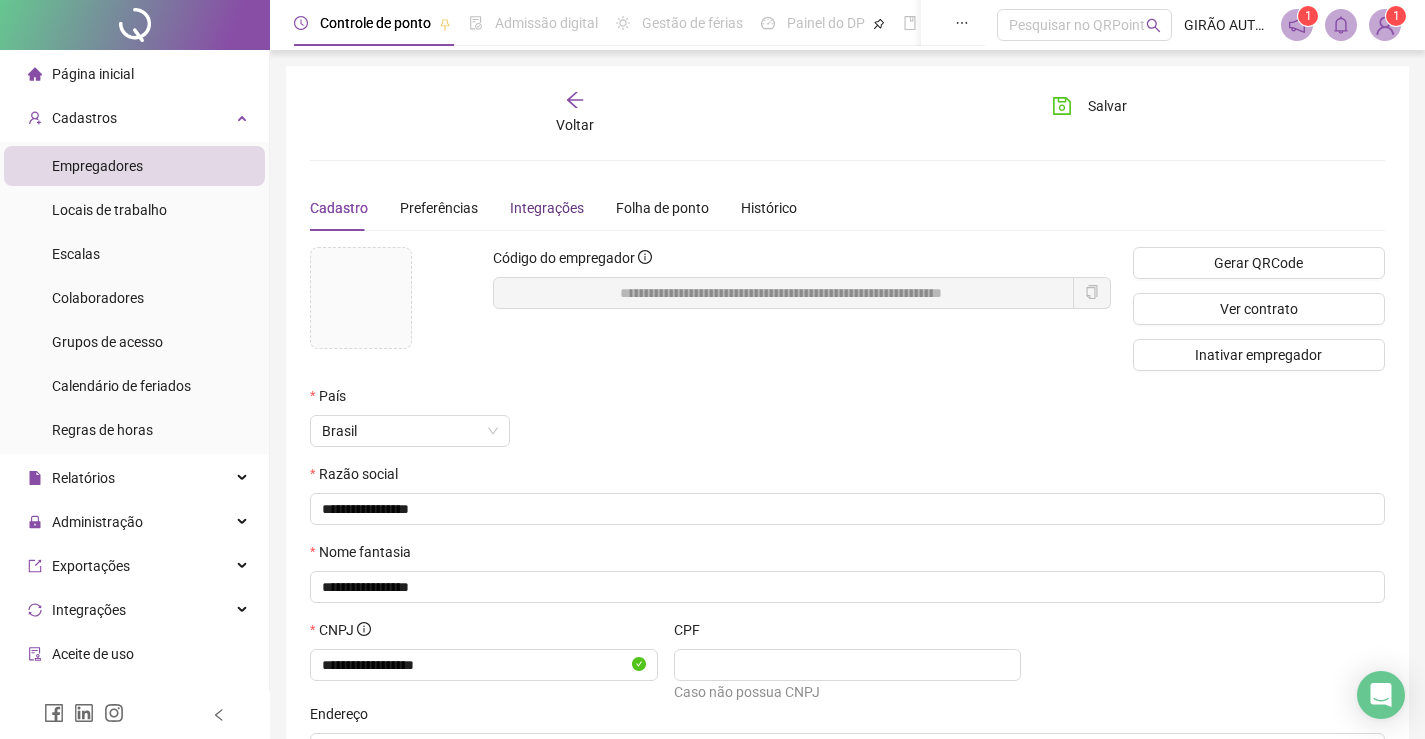 click on "Integrações" at bounding box center [547, 208] 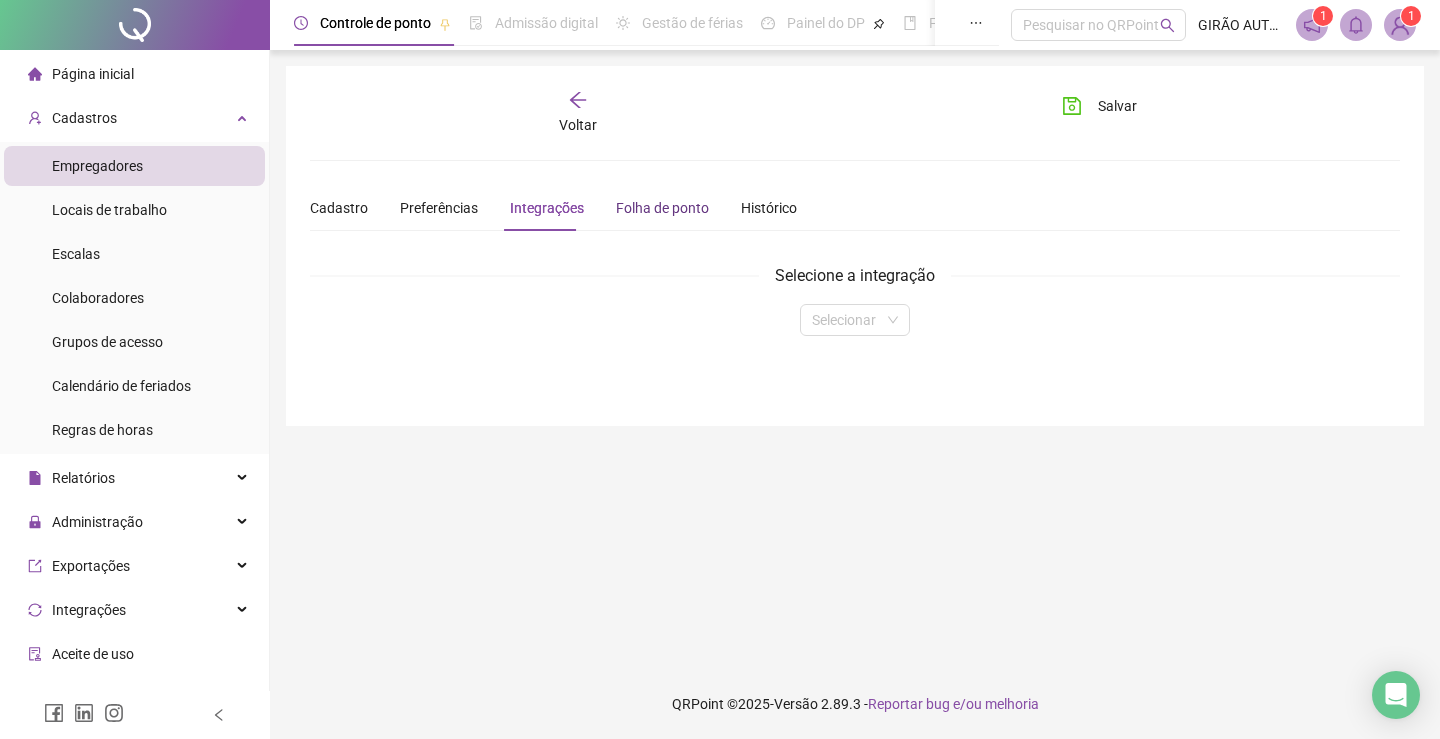 click on "Folha de ponto" at bounding box center [662, 208] 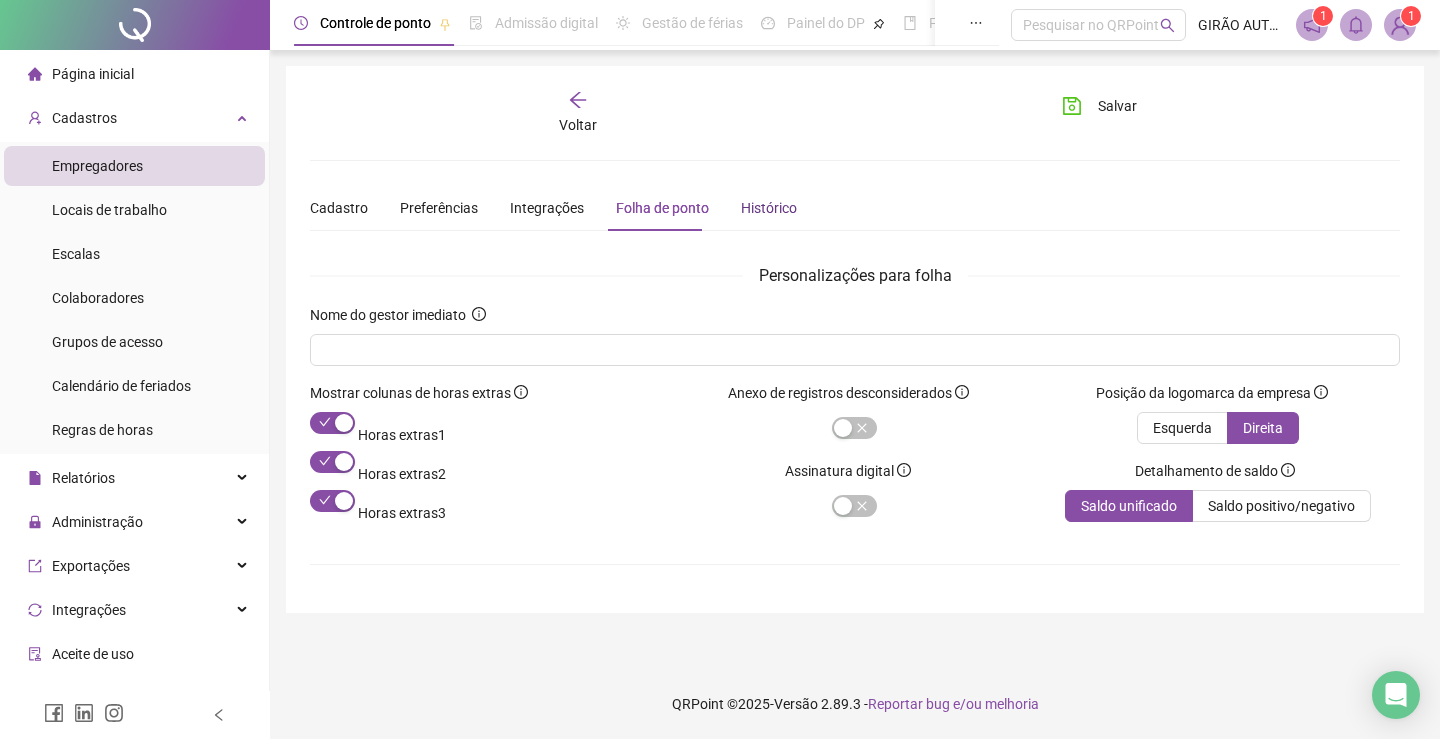 click on "Histórico" at bounding box center [769, 208] 